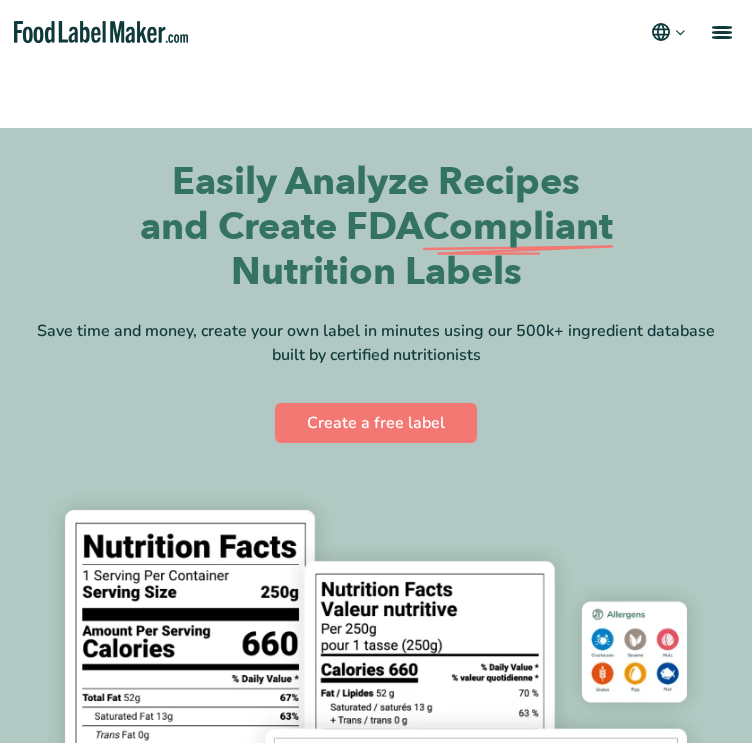 scroll, scrollTop: 0, scrollLeft: 0, axis: both 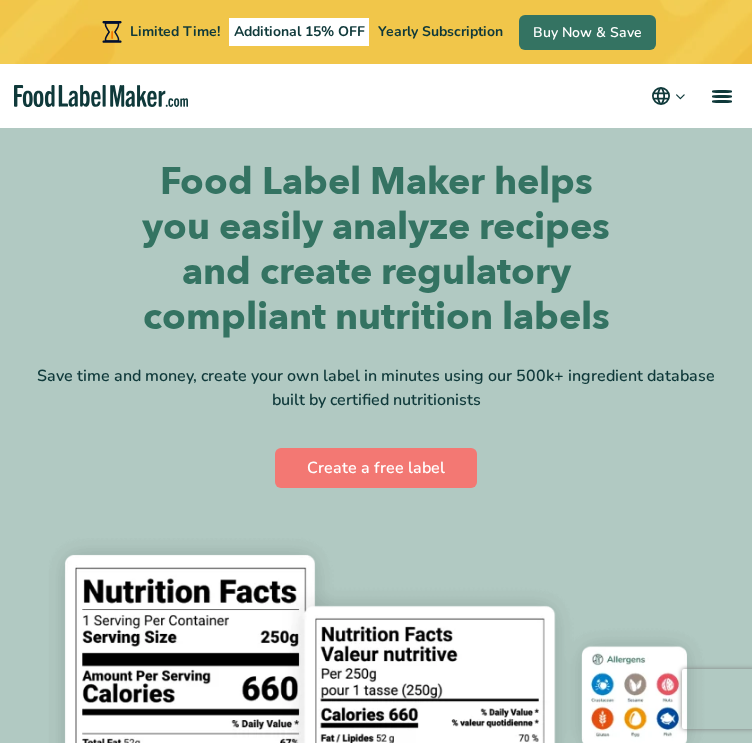 click on "Food Label Maker helps you easily analyze recipes and create regulatory compliant nutrition labels
Save time and money, create your own label in minutes using our 500k+ ingredient database built by certified nutritionists
Create a free label" at bounding box center (376, 326) 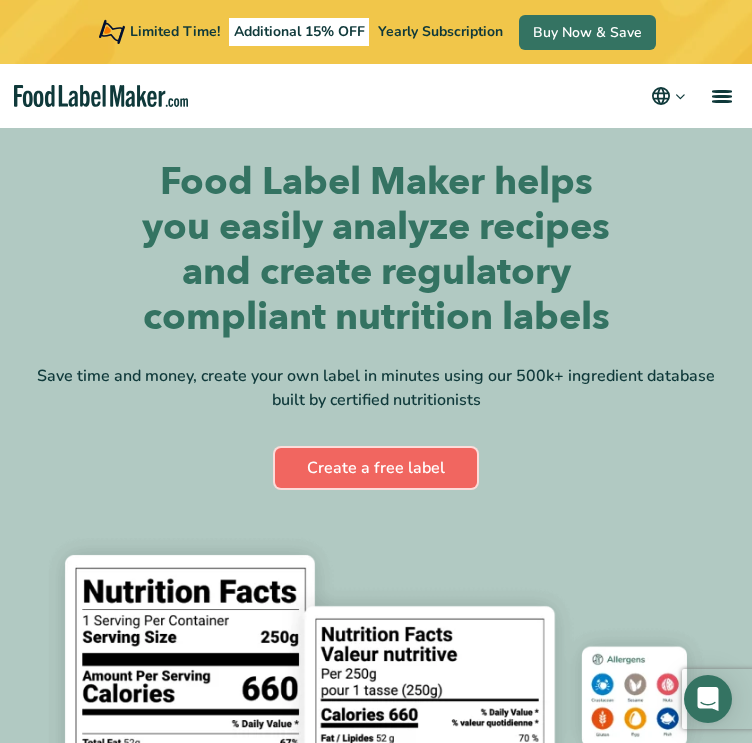 click on "Create a free label" at bounding box center [376, 468] 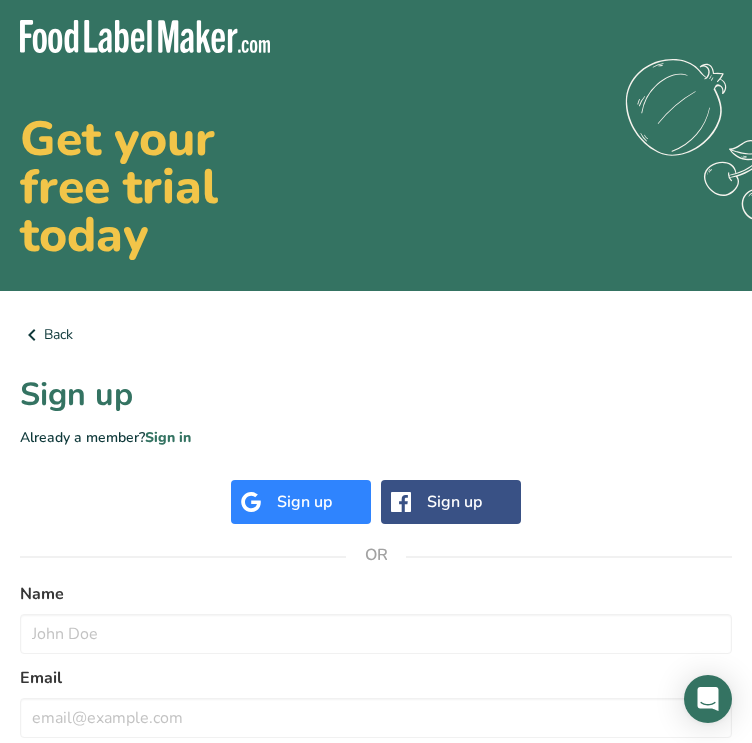 scroll, scrollTop: 0, scrollLeft: 0, axis: both 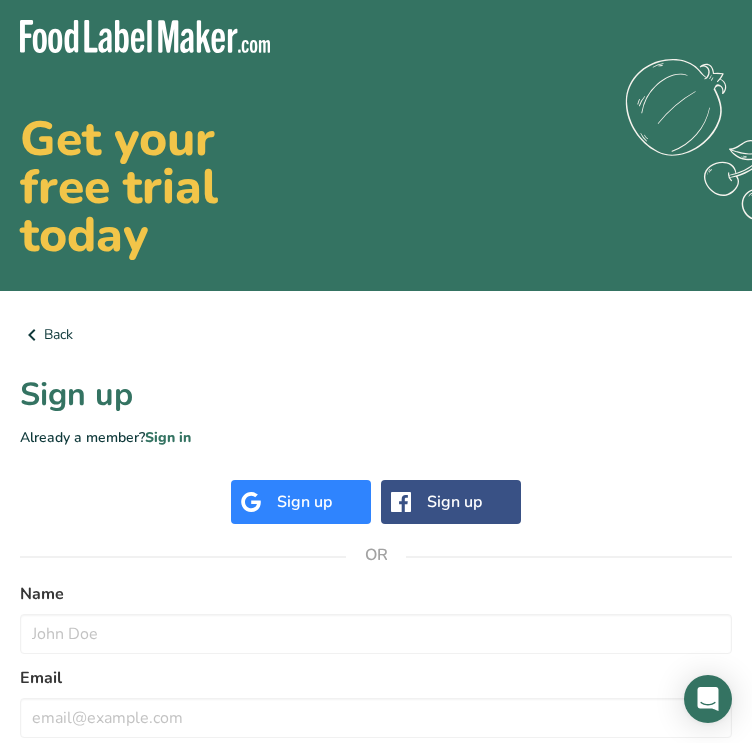 click on "Sign up" at bounding box center (301, 502) 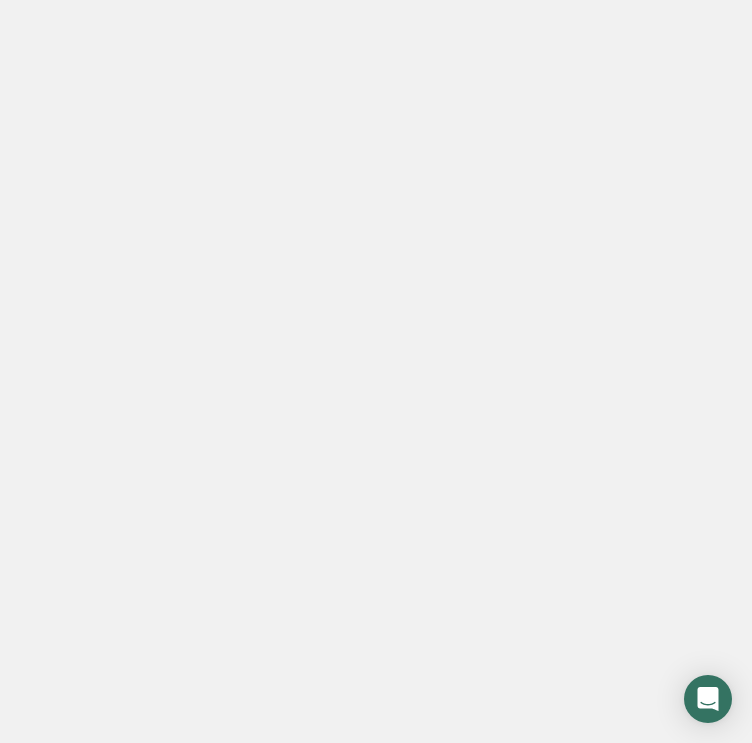 scroll, scrollTop: 0, scrollLeft: 0, axis: both 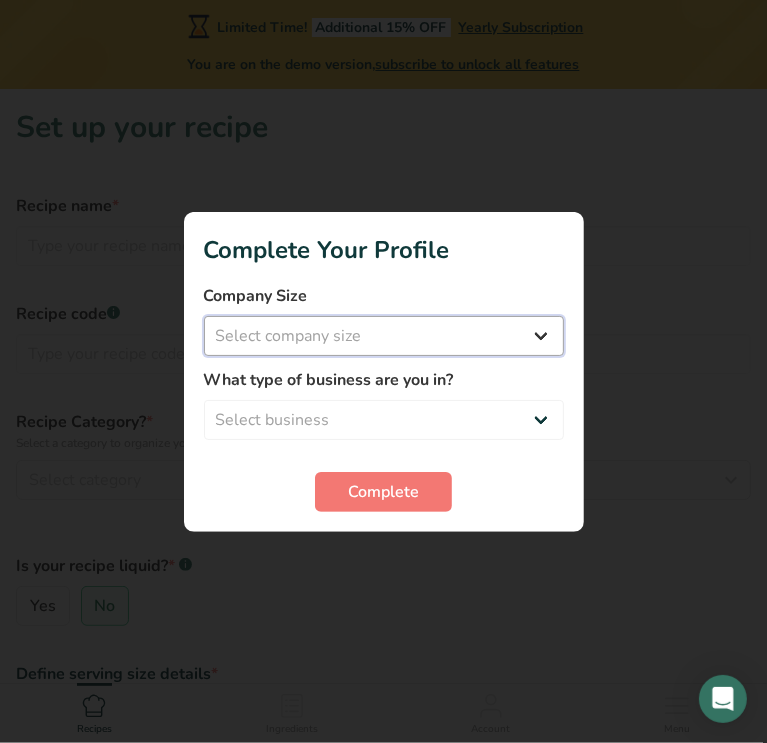click on "Select company size
Fewer than 10 Employees
10 to 50 Employees
51 to 500 Employees
Over 500 Employees" at bounding box center [384, 336] 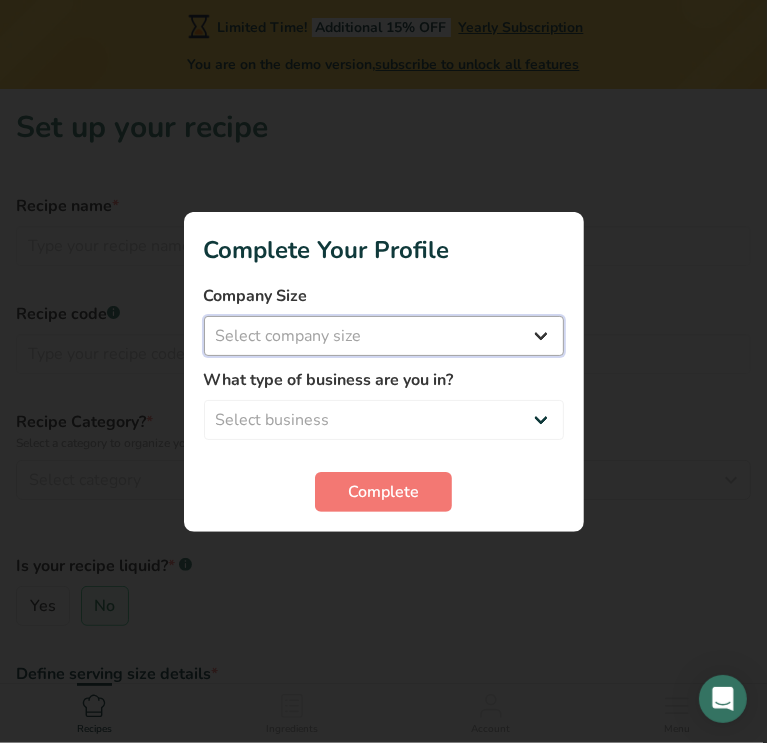 select on "1" 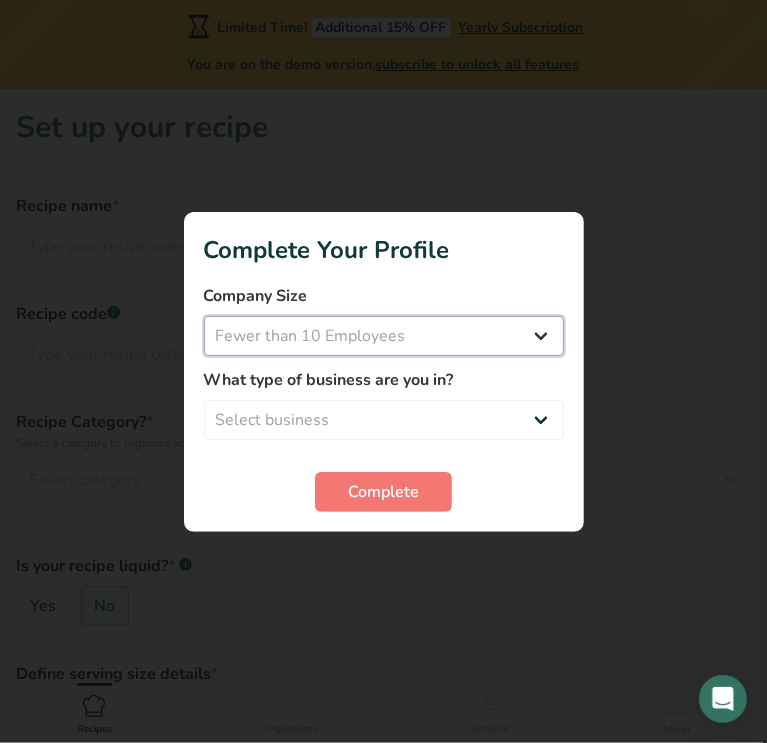 click on "Select company size
Fewer than 10 Employees
10 to 50 Employees
51 to 500 Employees
Over 500 Employees" at bounding box center [384, 336] 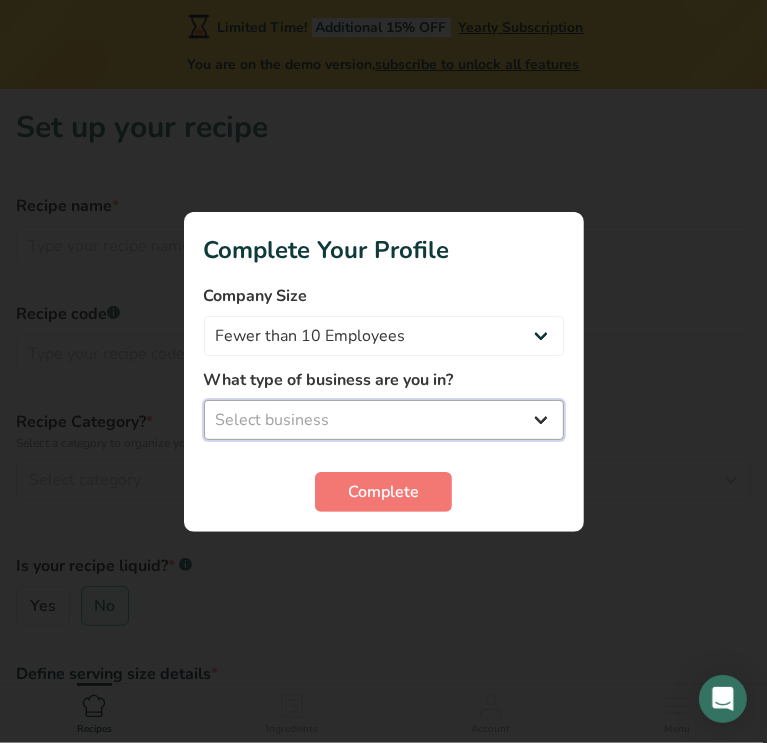 click on "Select business
Packaged Food Manufacturer
Restaurant & Cafe
Bakery
Meal Plans & Catering Company
Nutritionist
Food Blogger
Personal Trainer
Other" at bounding box center (384, 420) 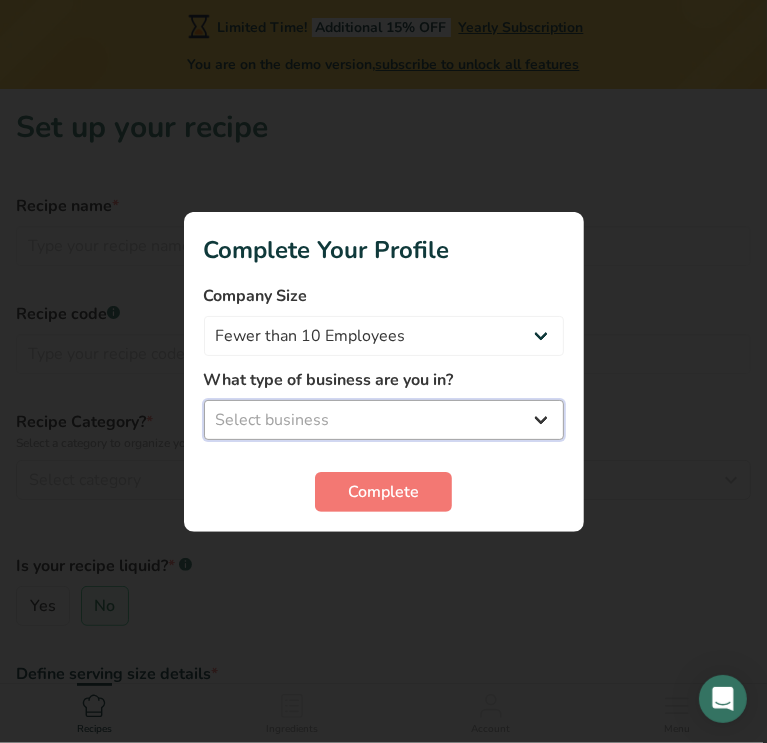 select on "3" 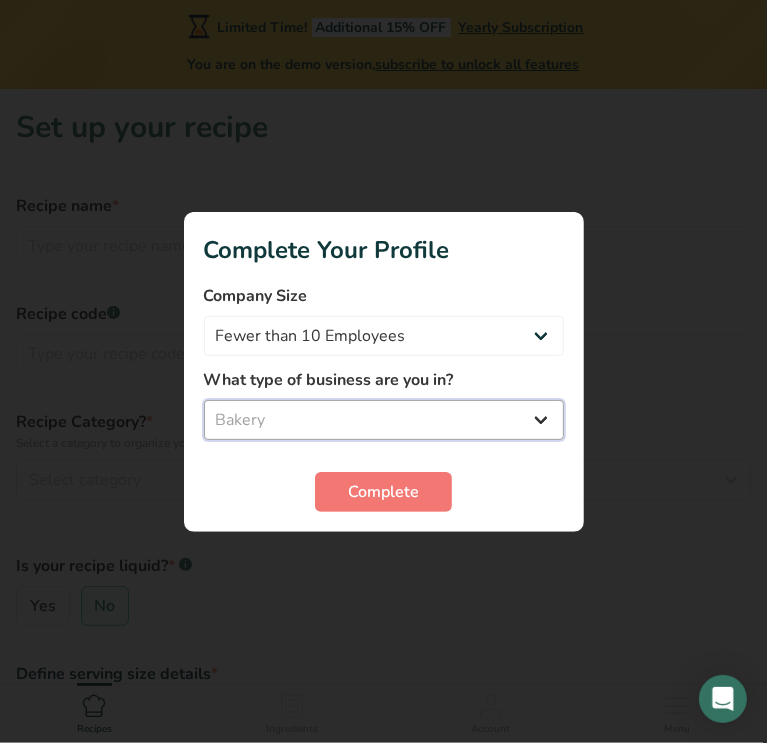 click on "Select business
Packaged Food Manufacturer
Restaurant & Cafe
Bakery
Meal Plans & Catering Company
Nutritionist
Food Blogger
Personal Trainer
Other" at bounding box center (384, 420) 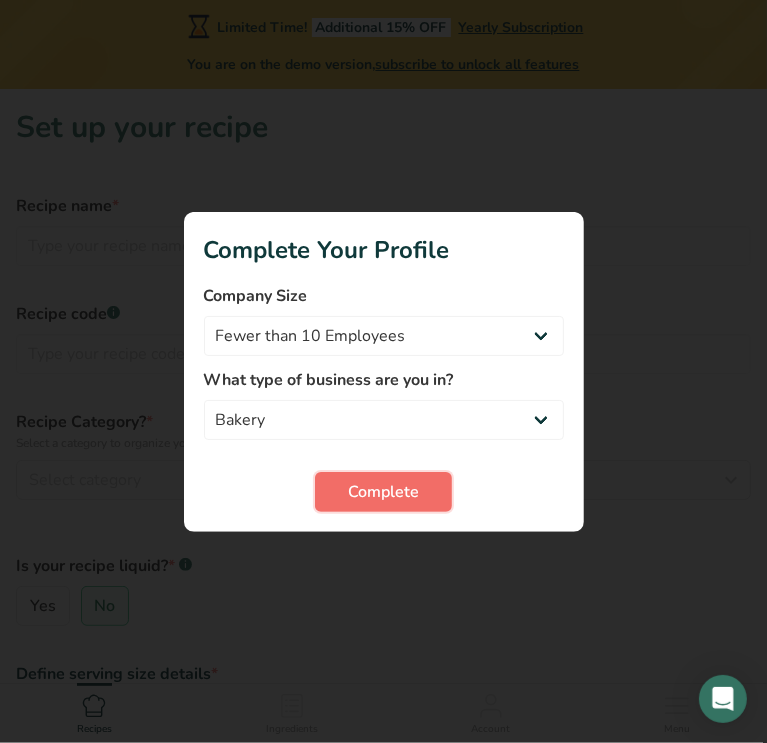 click on "Complete" at bounding box center (383, 492) 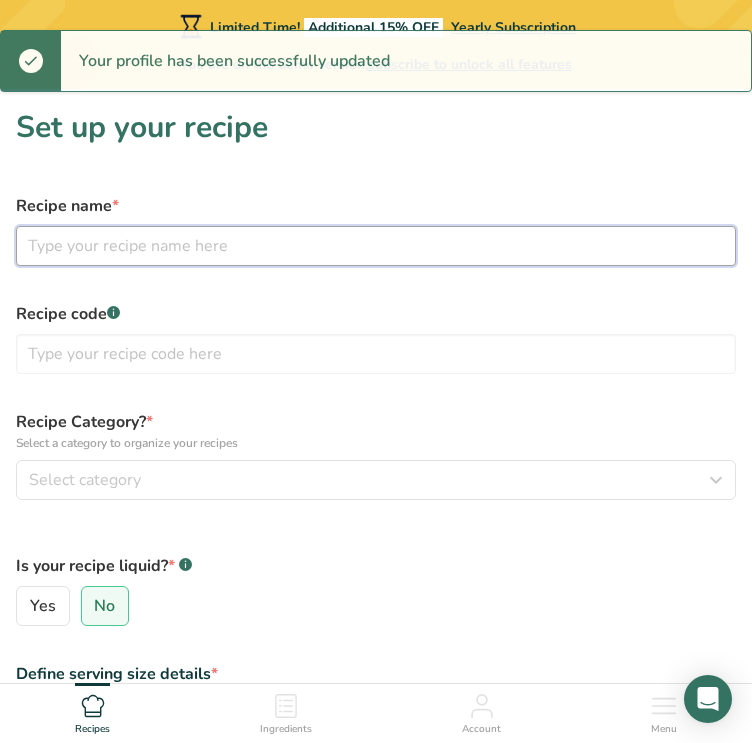 click at bounding box center [376, 246] 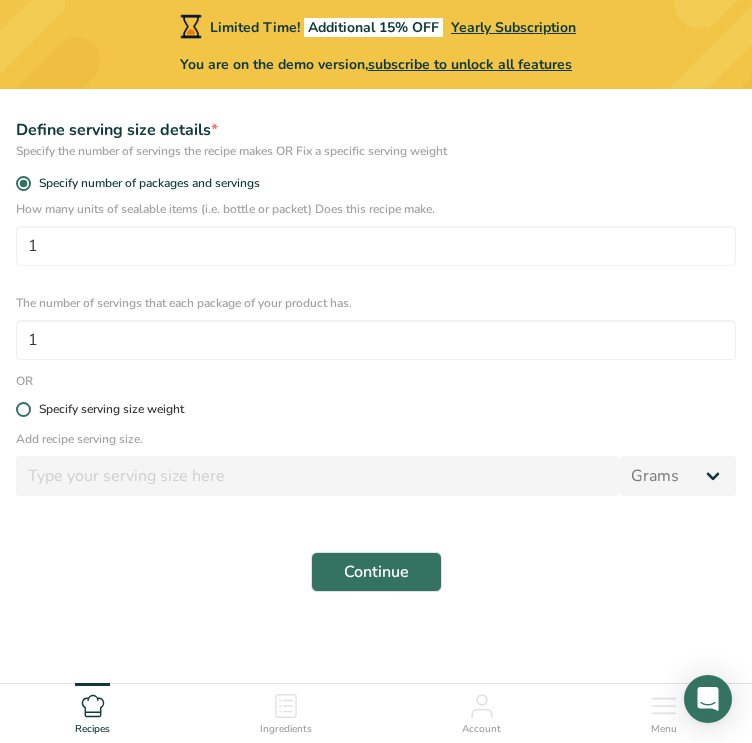 scroll, scrollTop: 549, scrollLeft: 0, axis: vertical 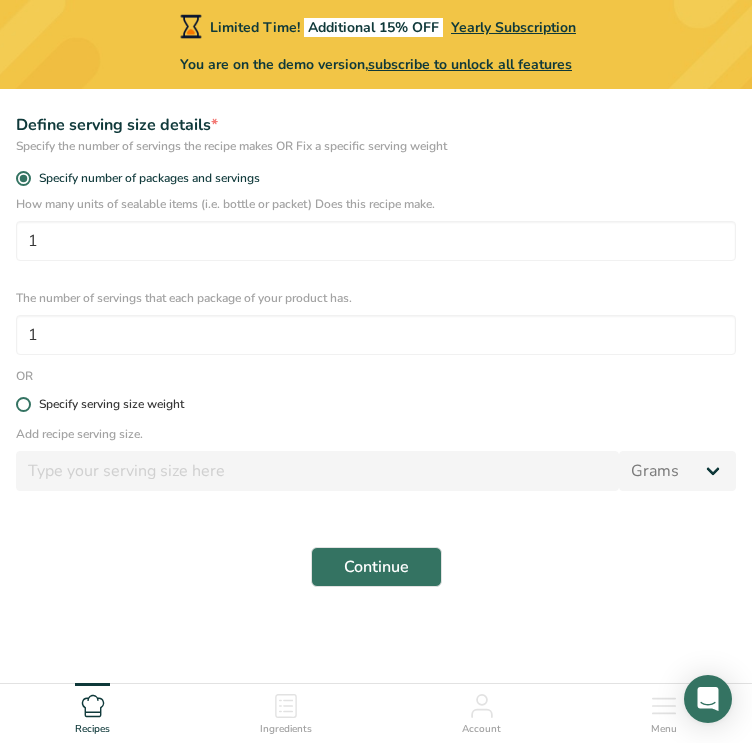 click on "Specify serving size weight" at bounding box center (111, 404) 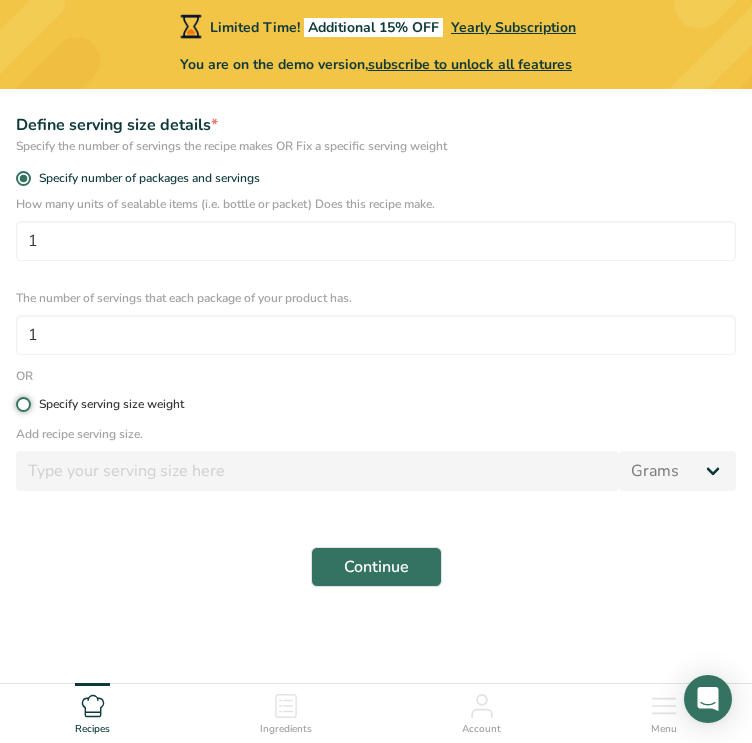 click on "Specify serving size weight" at bounding box center (22, 404) 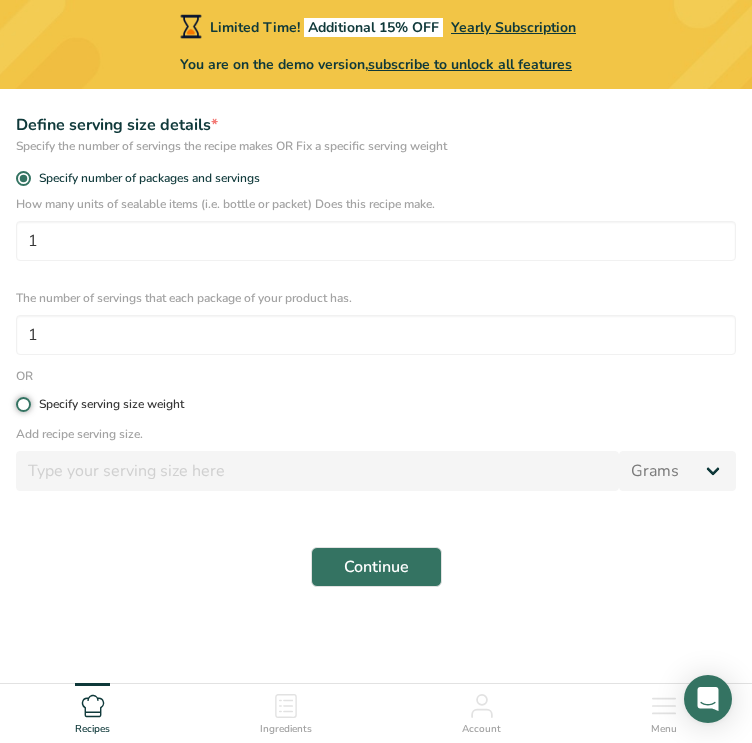 radio on "true" 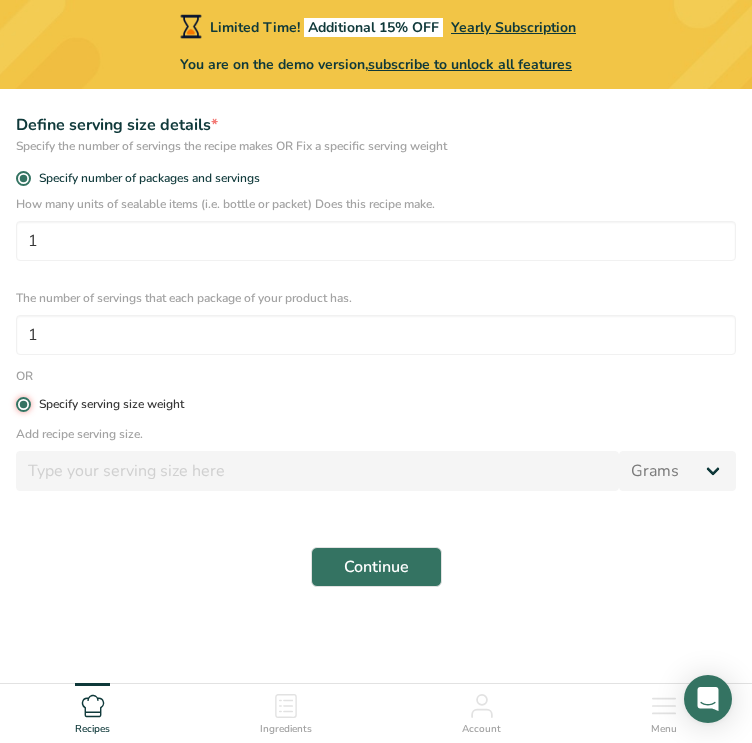 radio on "false" 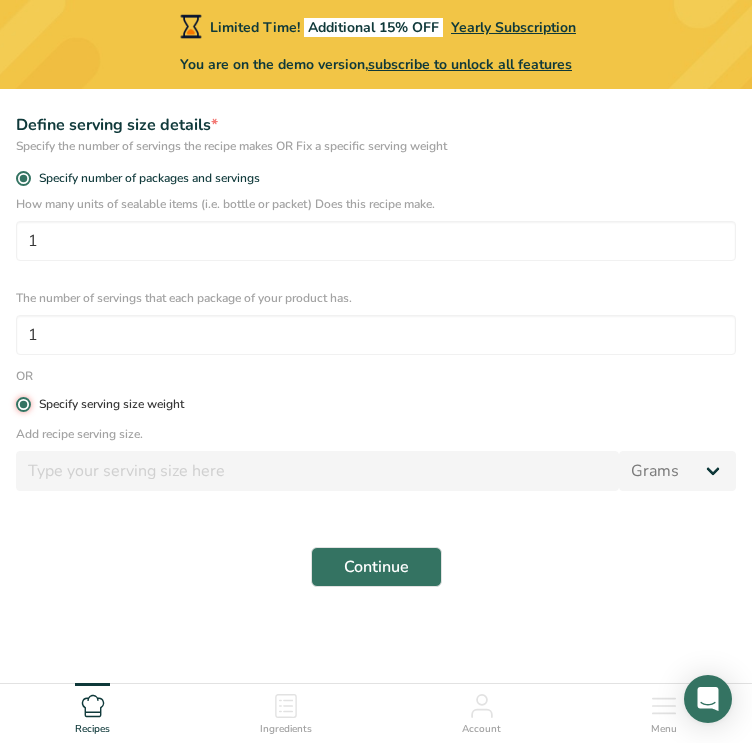 type 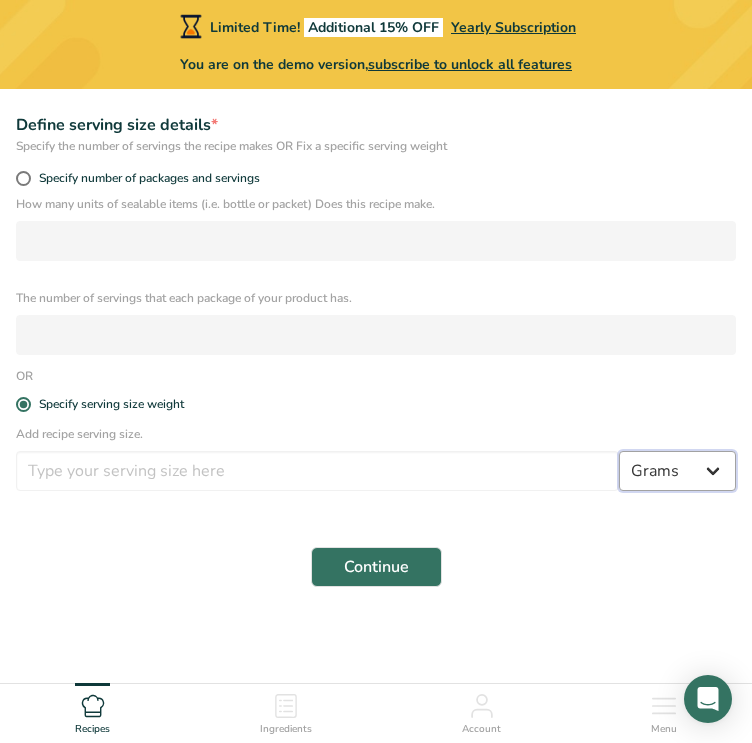 click on "Grams
kg
mg
mcg
lb
oz
l
mL
fl oz
tbsp
tsp
cup
qt
gallon" at bounding box center (677, 471) 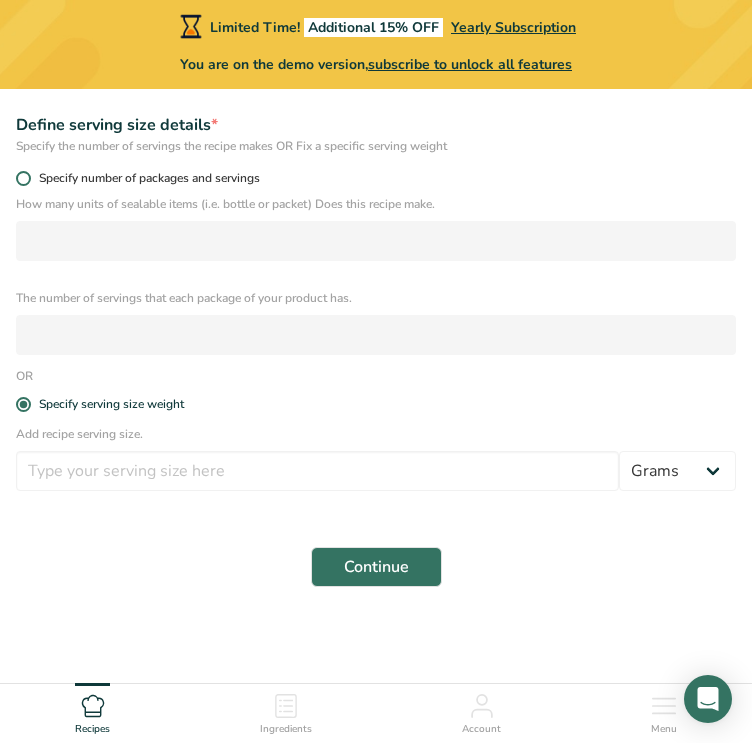 click on "Specify number of packages and servings" at bounding box center (145, 178) 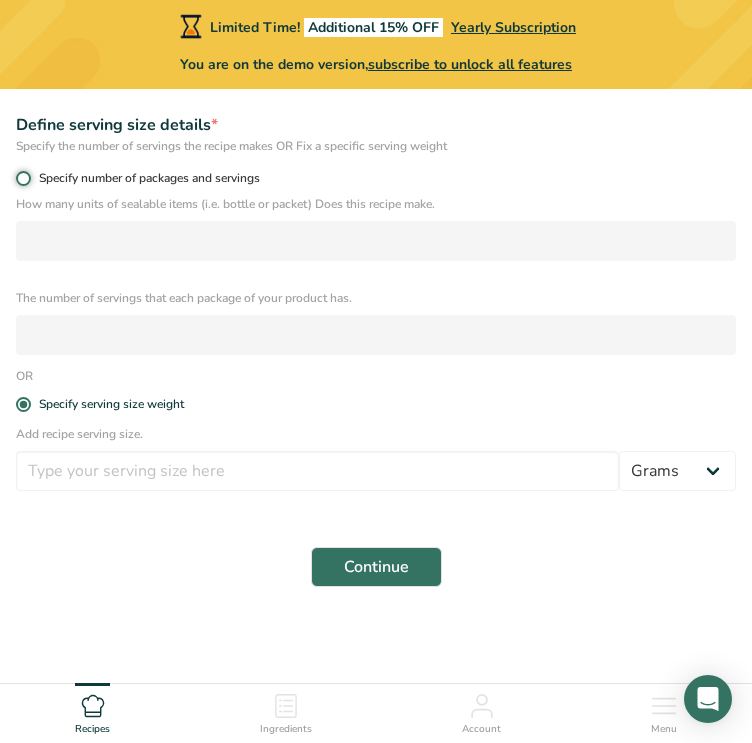 click on "Specify number of packages and servings" at bounding box center [22, 178] 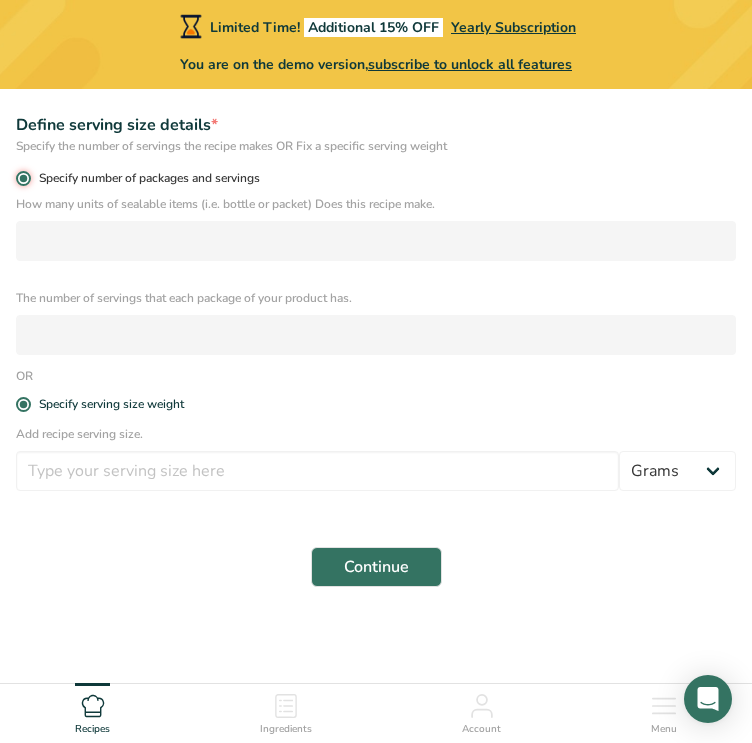 radio on "false" 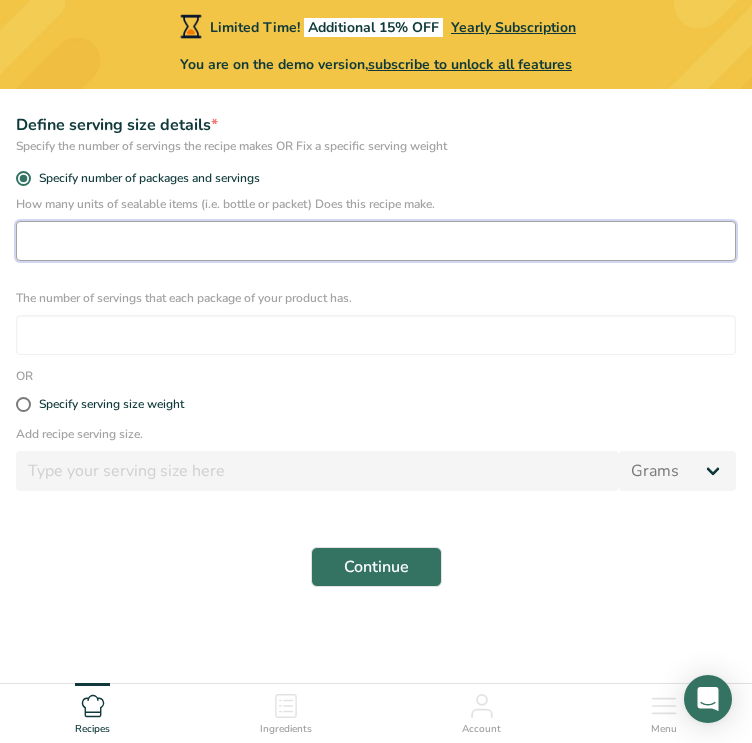 click at bounding box center (376, 241) 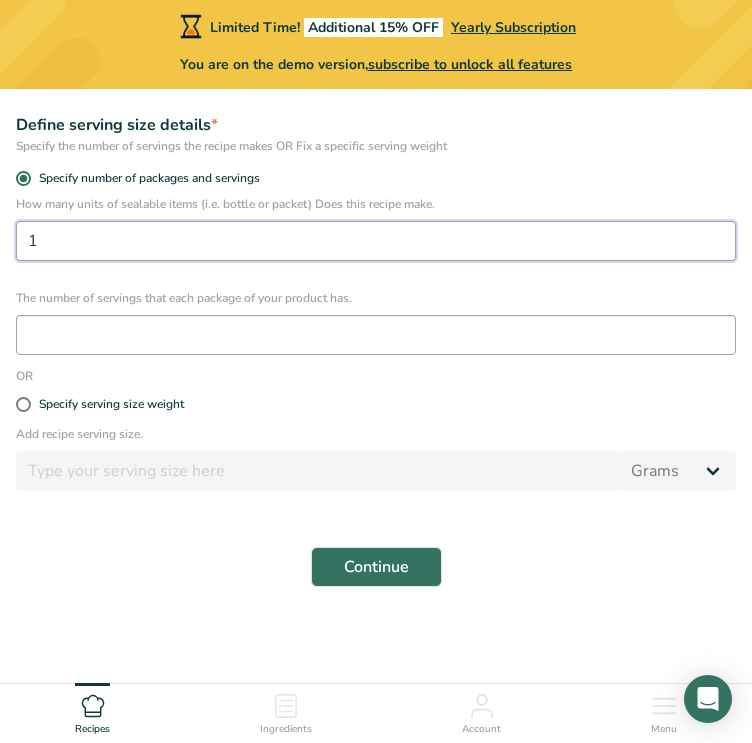 type on "1" 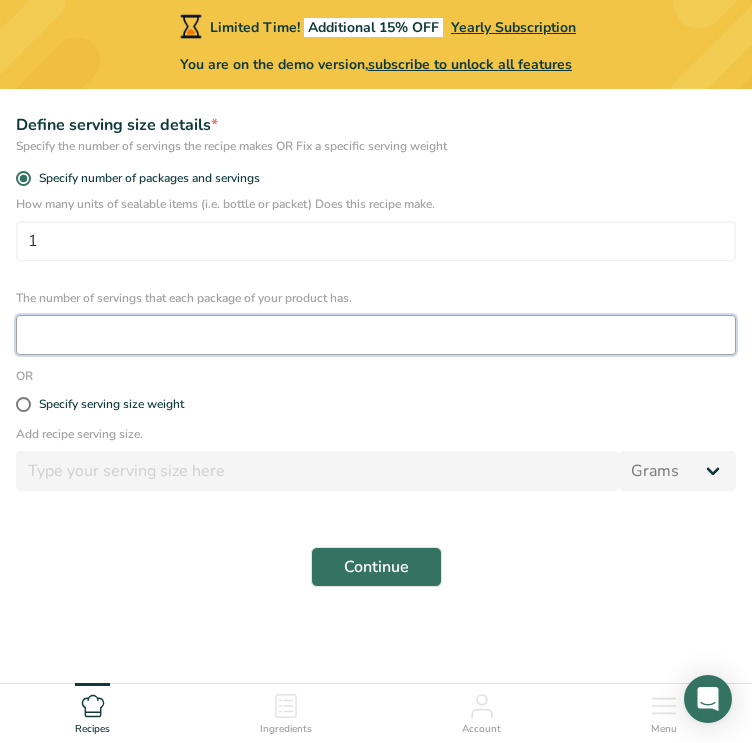 click at bounding box center (376, 335) 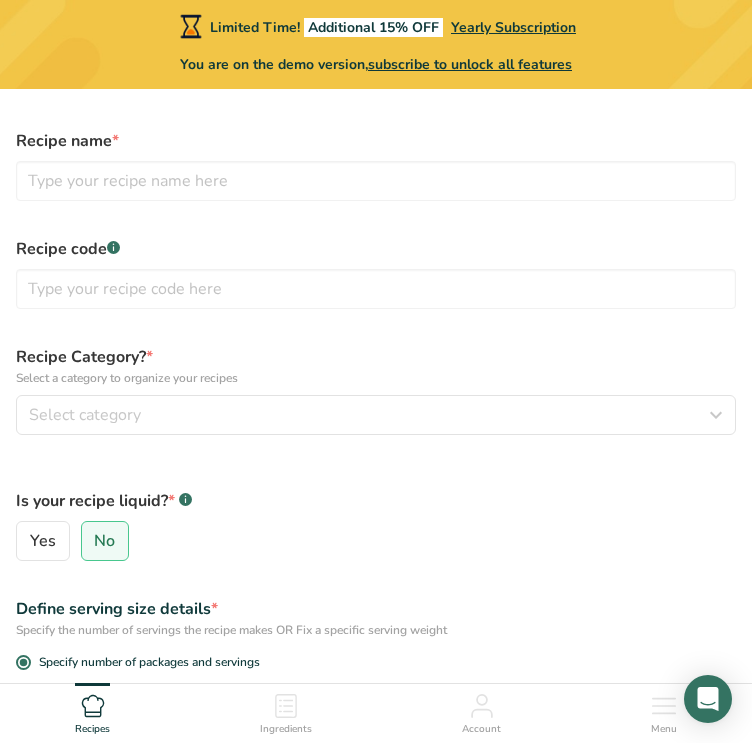 scroll, scrollTop: 66, scrollLeft: 0, axis: vertical 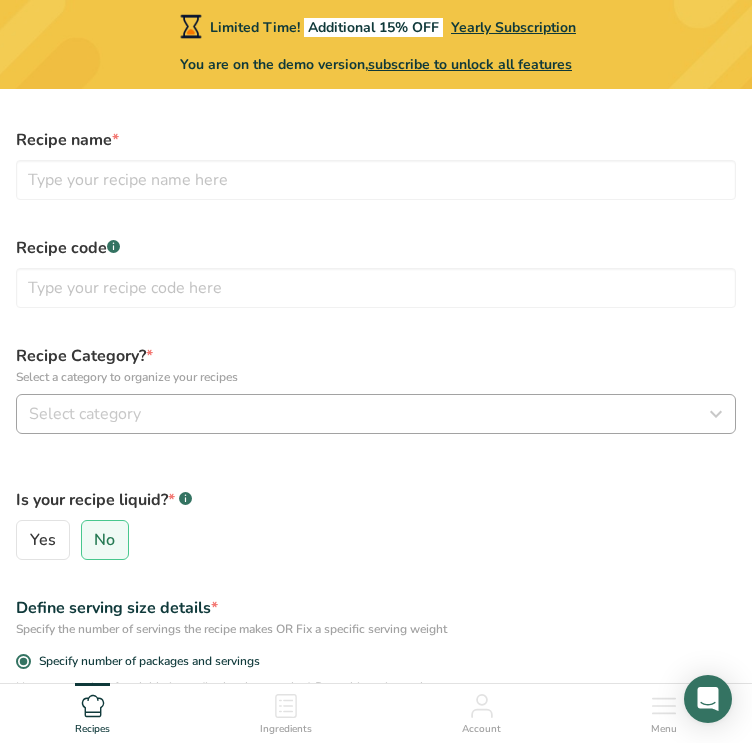 type on "1" 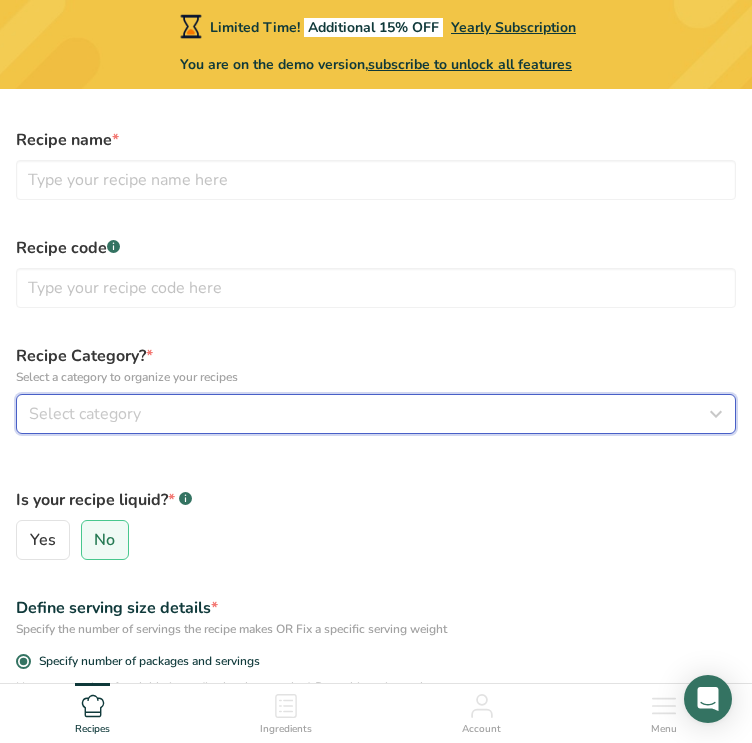 click on "Select category" at bounding box center (376, 414) 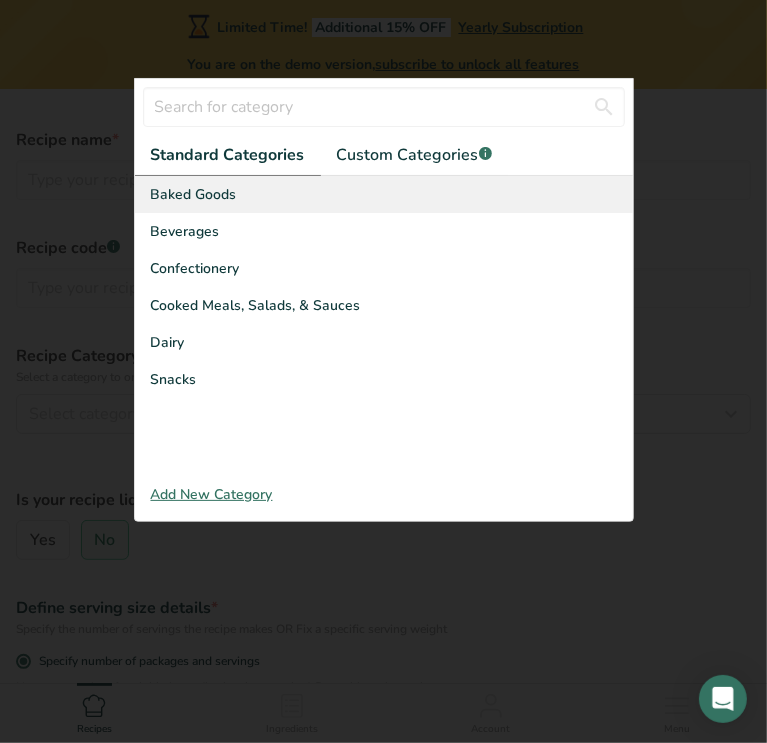 click on "Baked Goods" at bounding box center (384, 194) 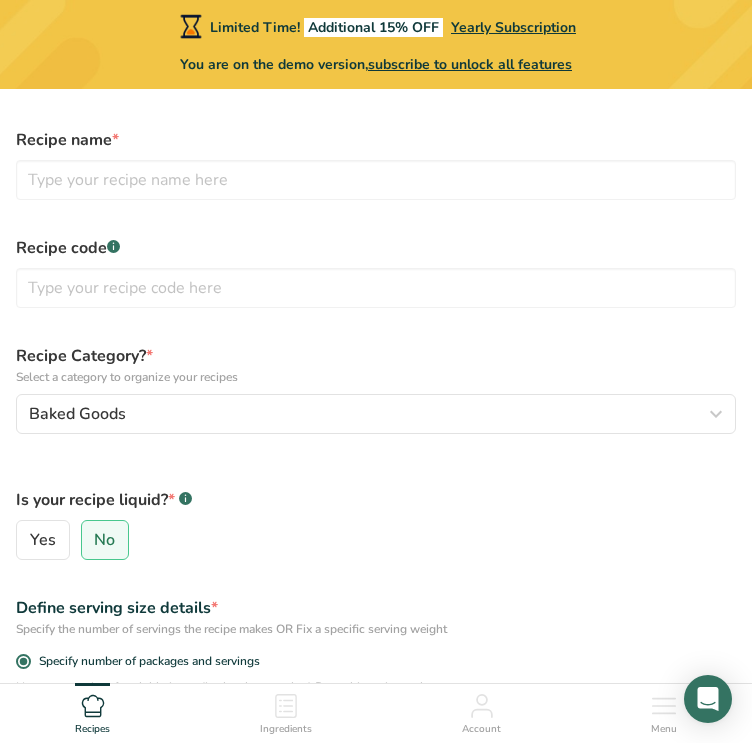 click on "Recipe Category? *
Select a category to organize your recipes
Baked Goods
Standard Categories
Custom Categories
.a-a{fill:#347362;}.b-a{fill:#fff;}
Baked Goods
Beverages
Confectionery
Cooked Meals, Salads, & Sauces
Dairy
Snacks
Add New Category" at bounding box center (376, 389) 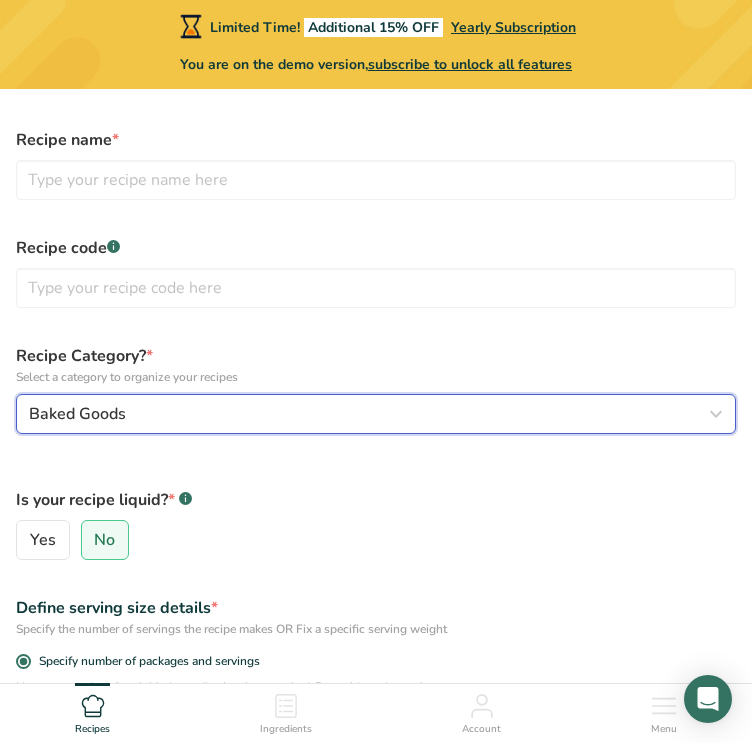 click on "Baked Goods" at bounding box center (370, 414) 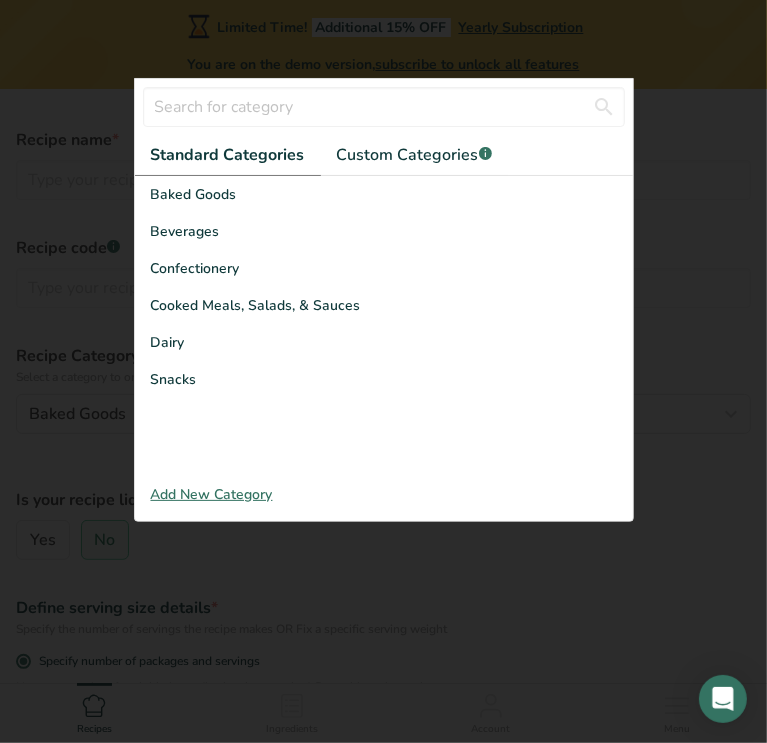 click at bounding box center (383, 371) 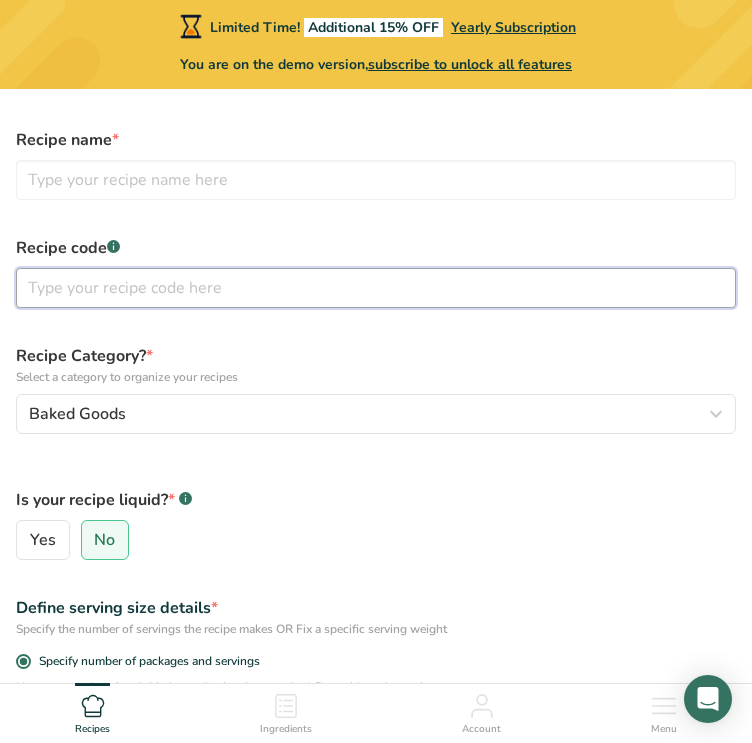 click at bounding box center (376, 288) 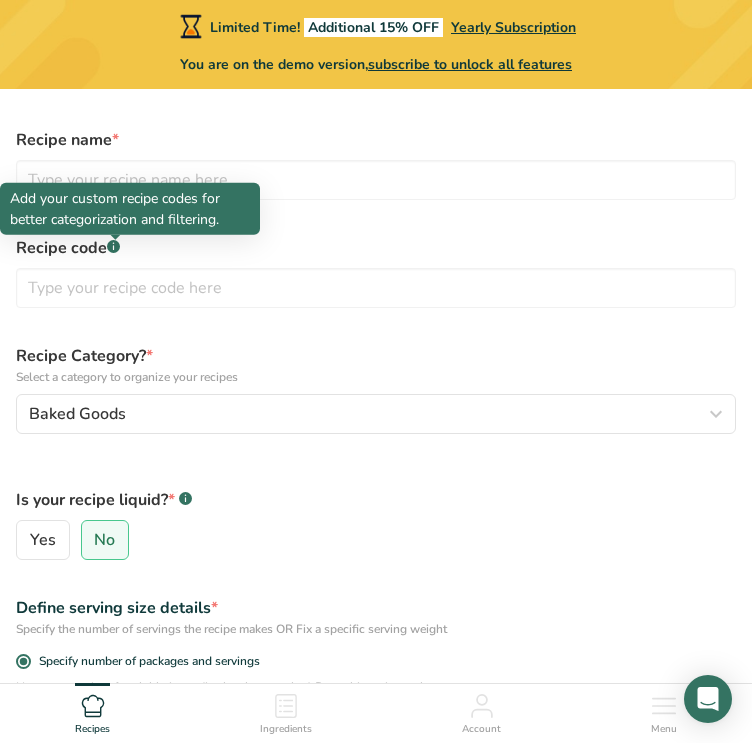 click on "Add your custom recipe codes for better categorization and filtering." at bounding box center [130, 209] 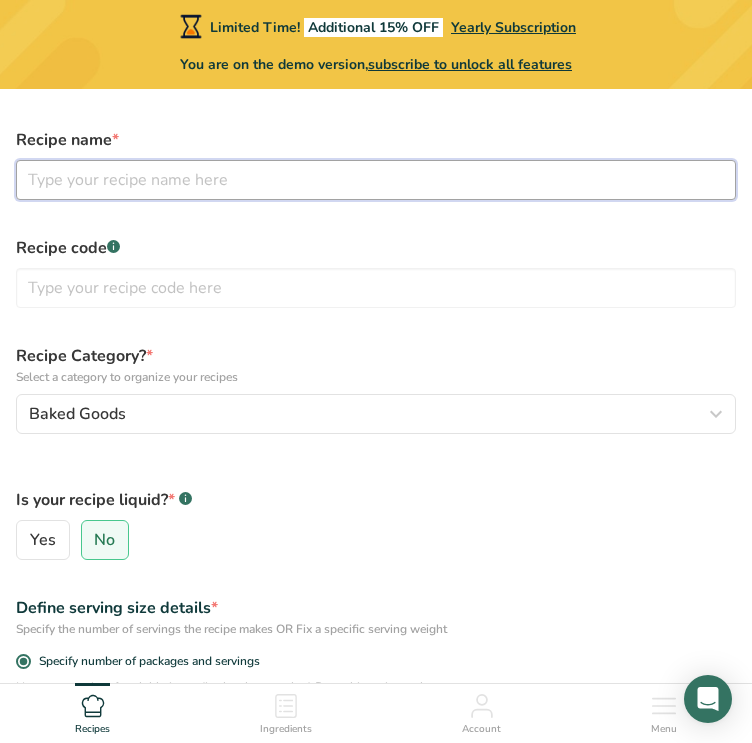 click at bounding box center (376, 180) 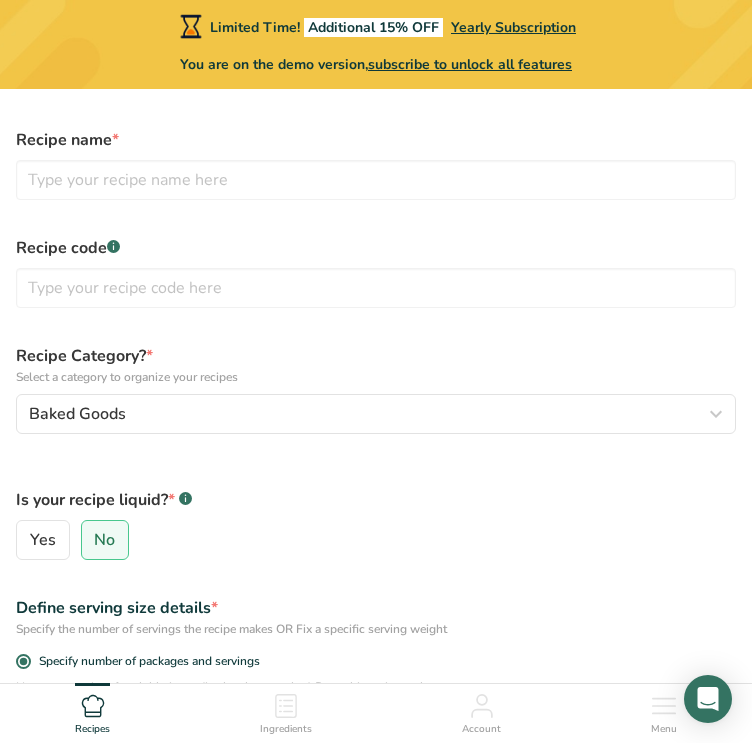 click on "Recipe name *" at bounding box center [376, 140] 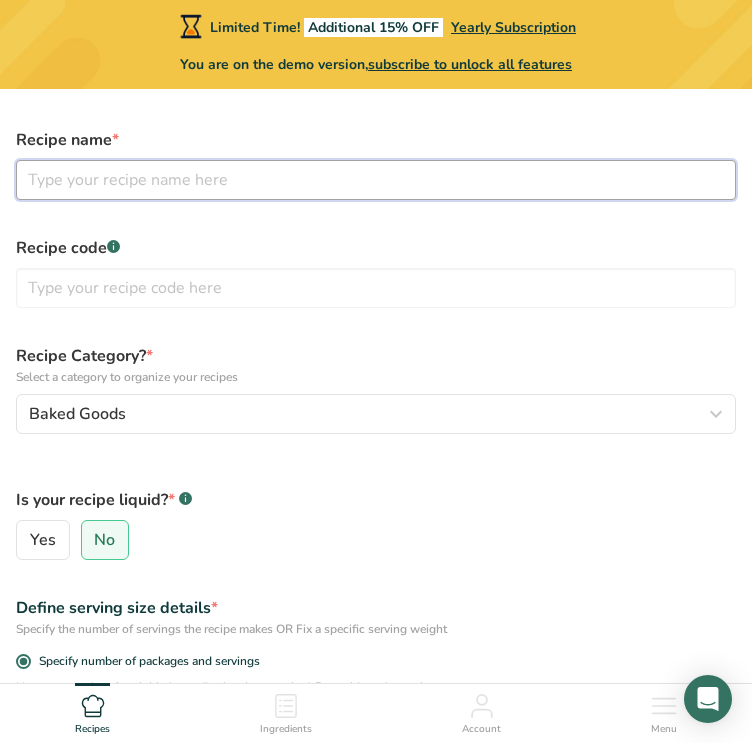click at bounding box center (376, 180) 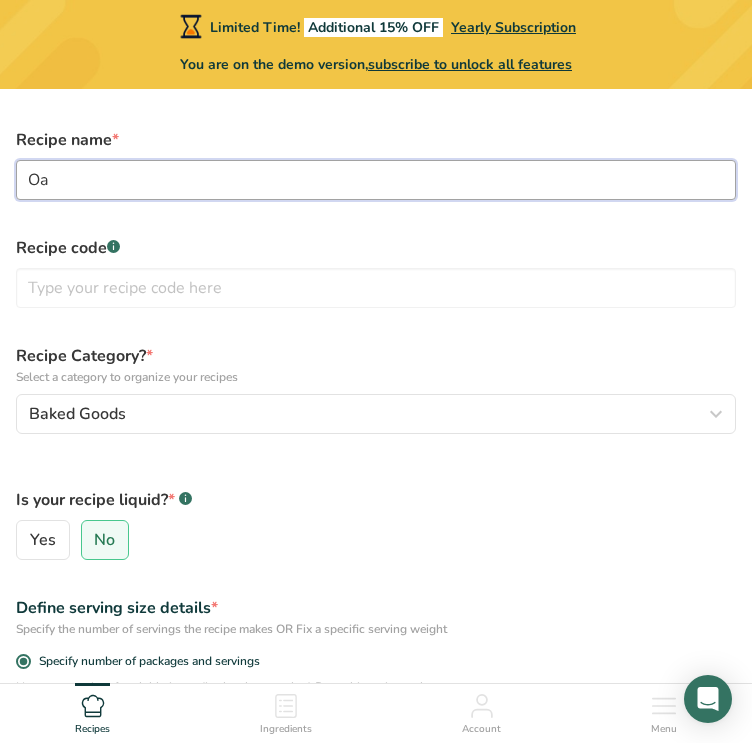type on "O" 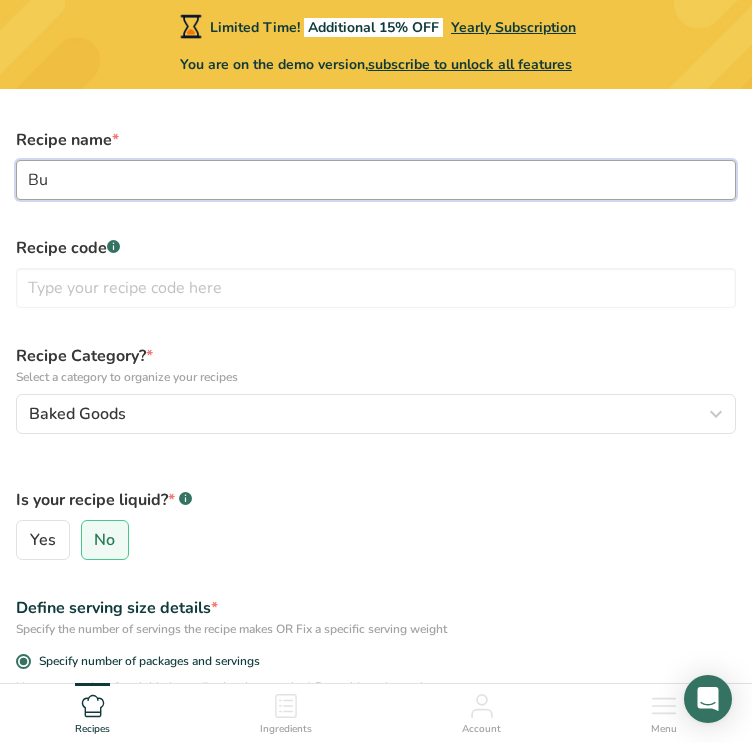 type on "B" 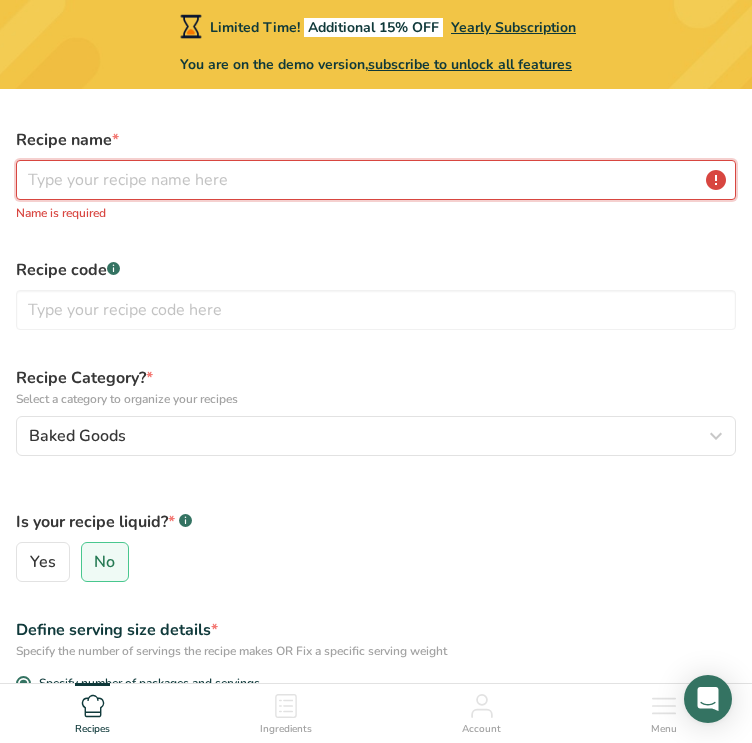type on "B" 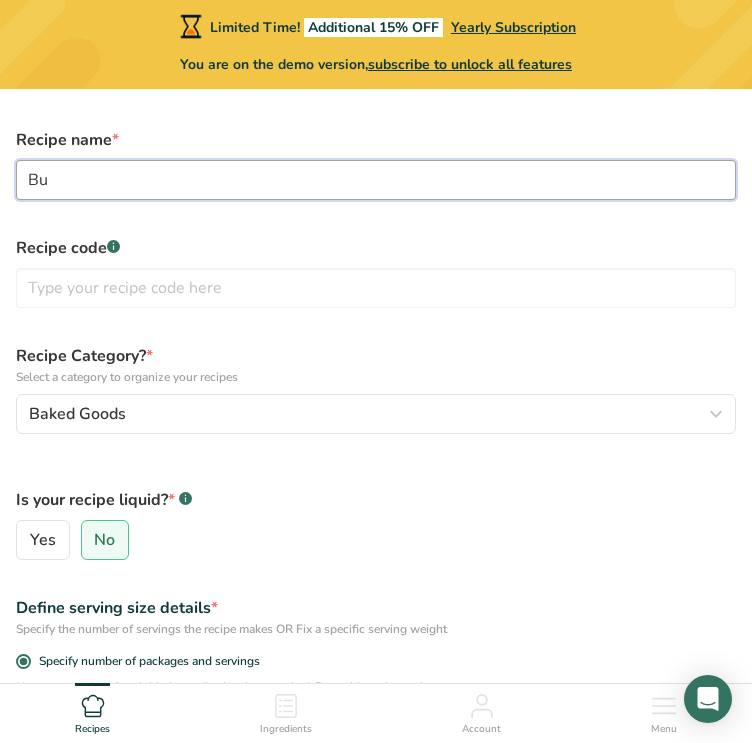 type on "B" 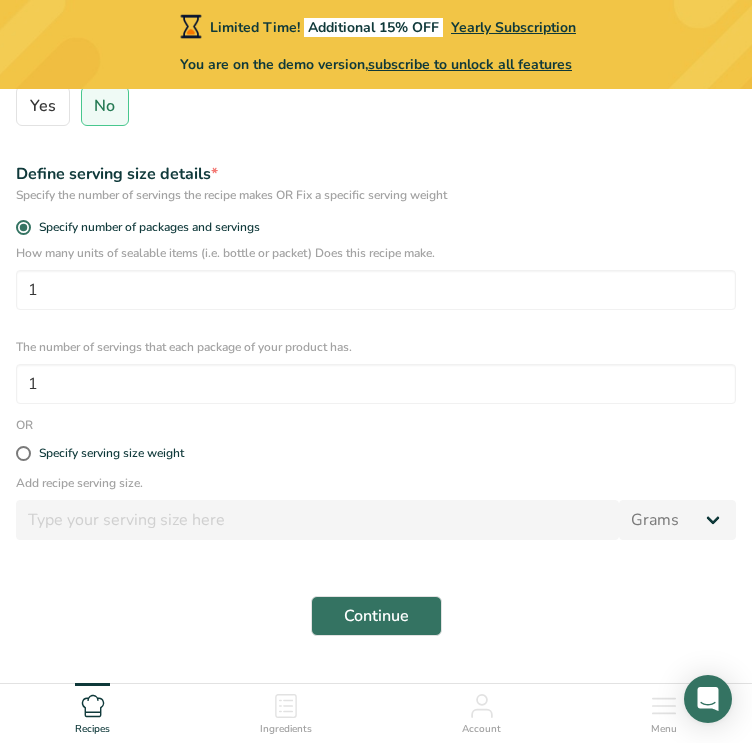 scroll, scrollTop: 549, scrollLeft: 0, axis: vertical 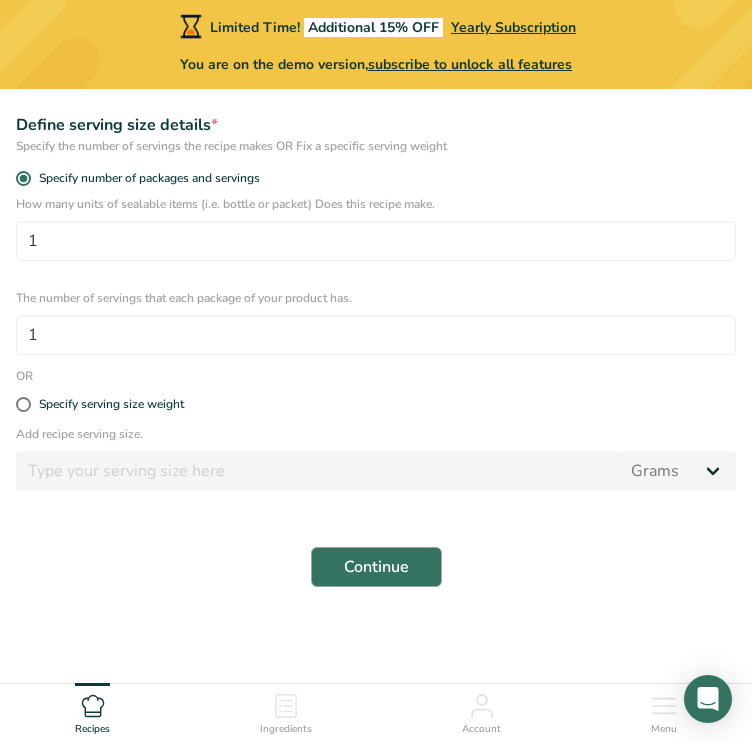type on "Oatmeal Butterscotch" 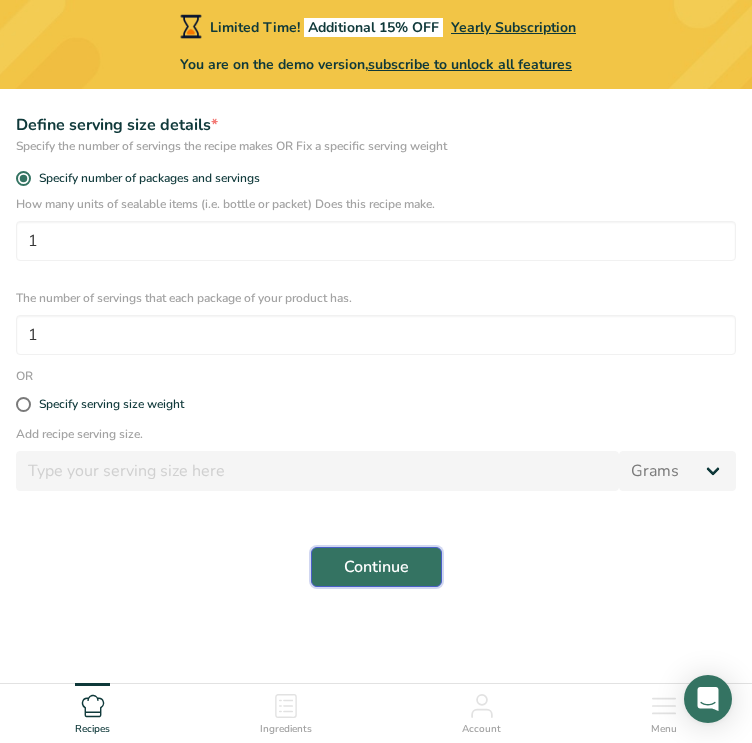 click on "Continue" at bounding box center (376, 567) 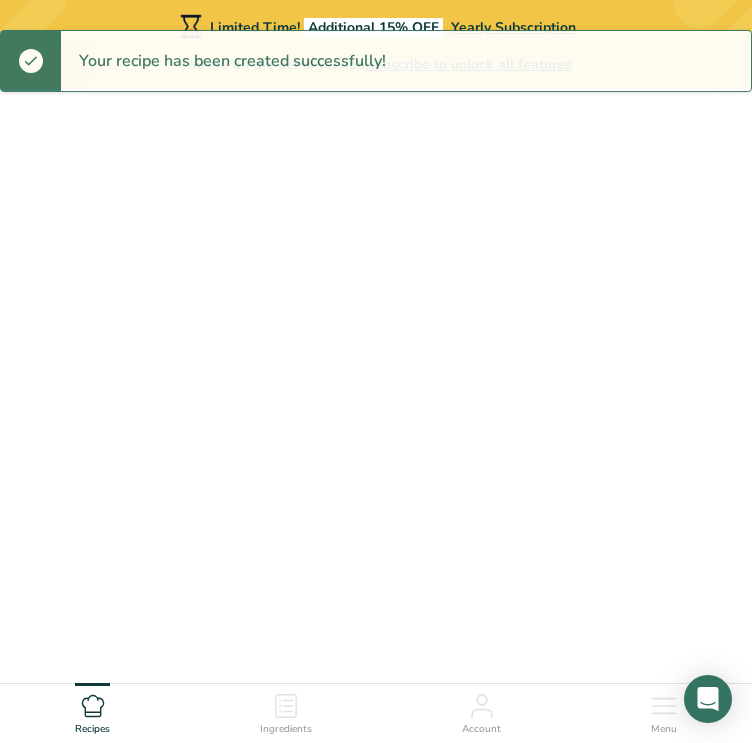 scroll, scrollTop: 0, scrollLeft: 0, axis: both 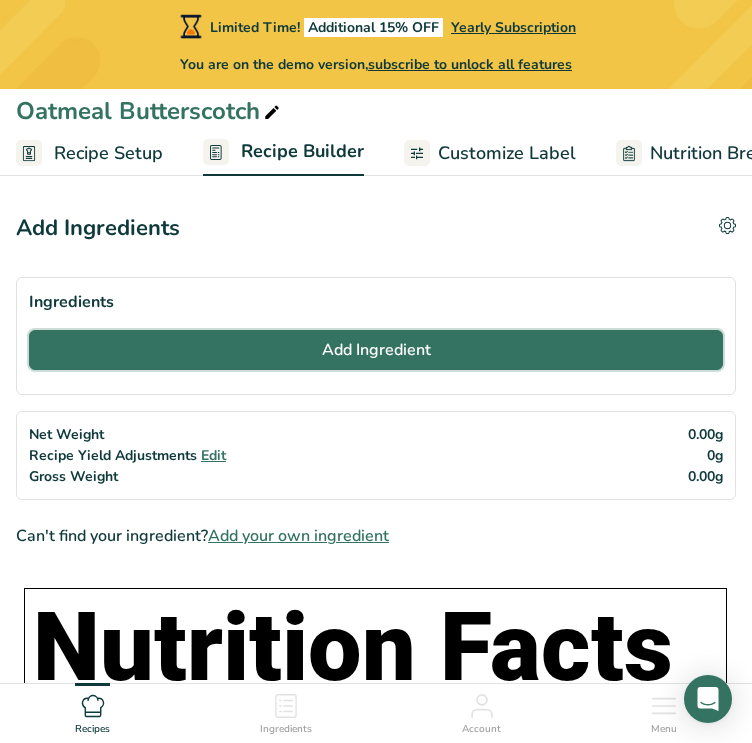 click on "Add Ingredient" at bounding box center (376, 350) 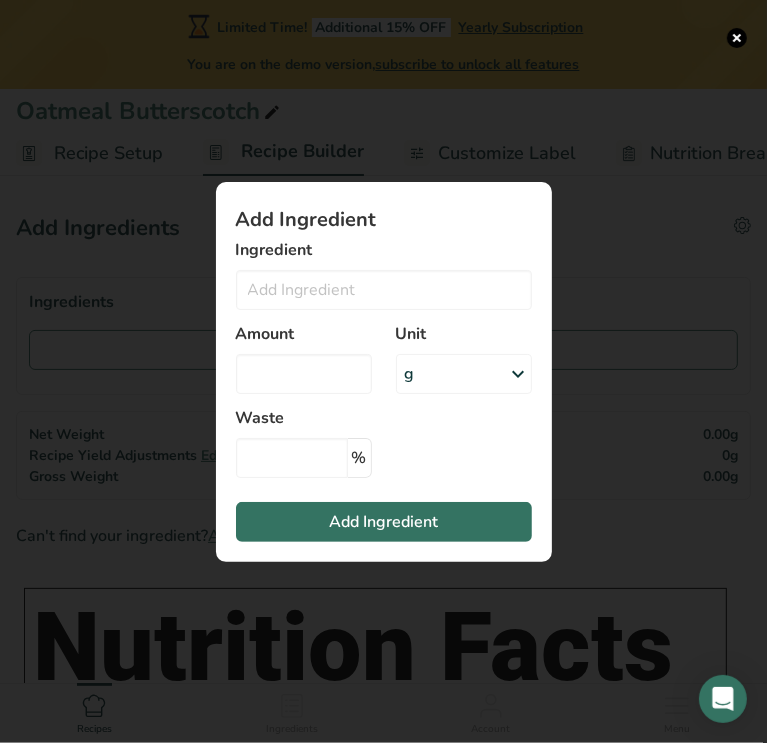 click at bounding box center [383, 371] 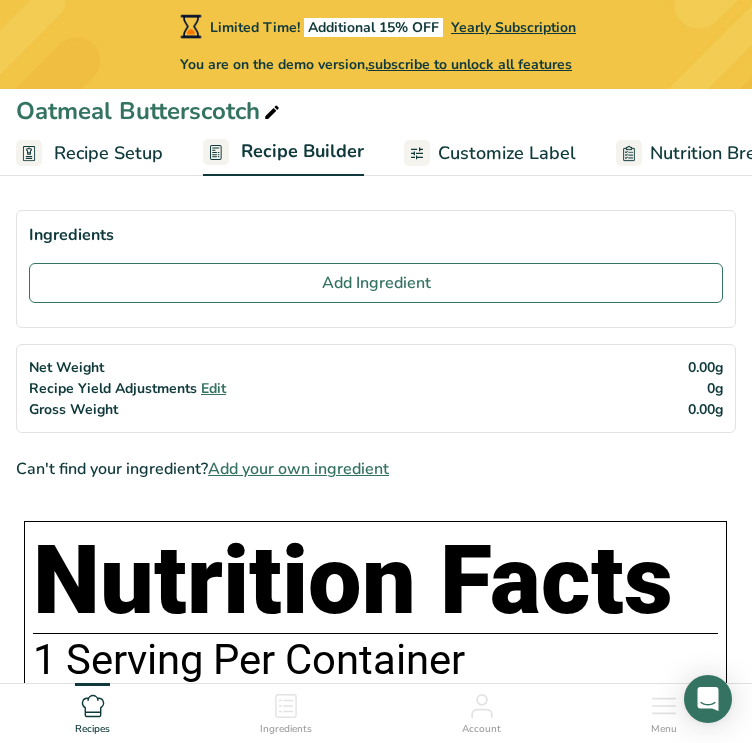 scroll, scrollTop: 0, scrollLeft: 0, axis: both 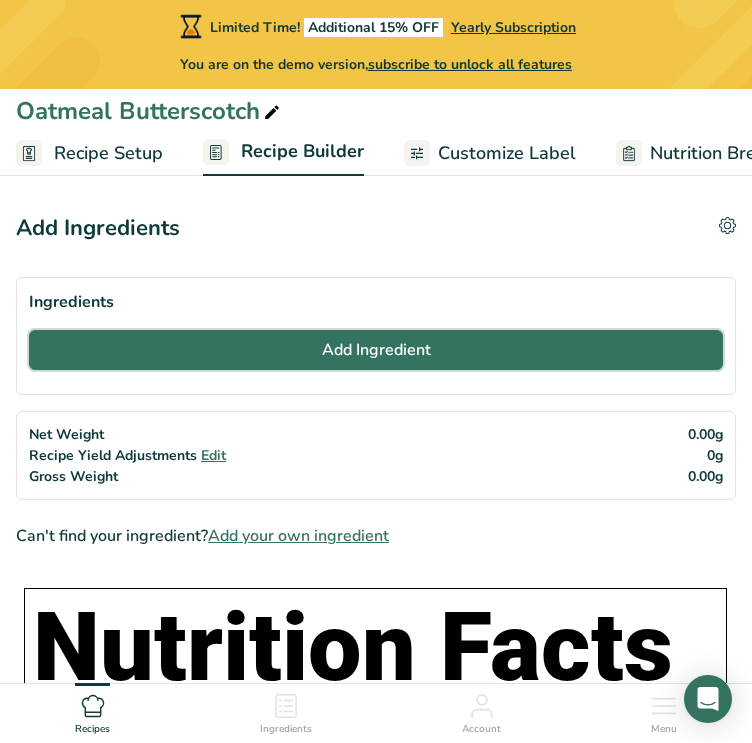 click on "Add Ingredient" at bounding box center (376, 350) 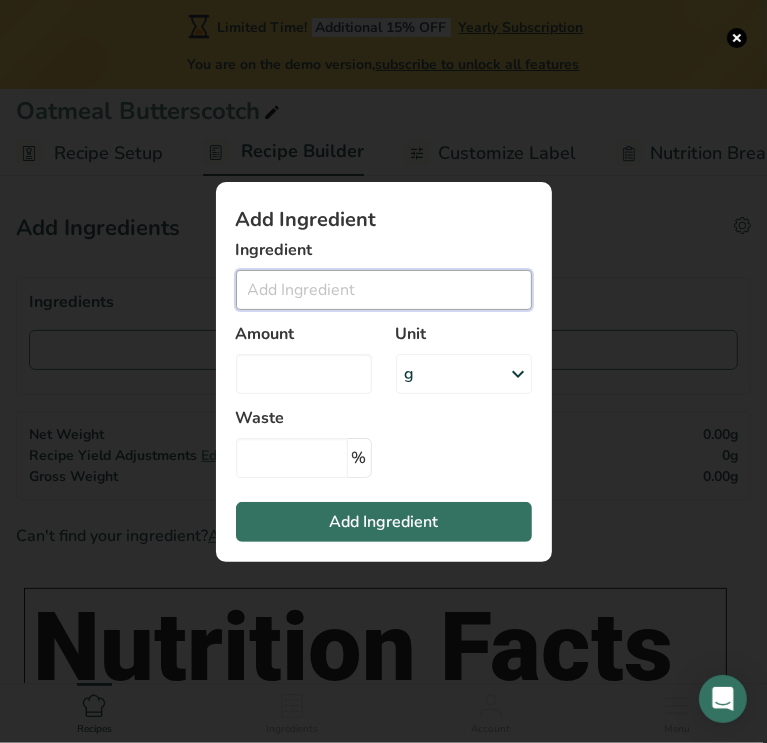 click at bounding box center (384, 290) 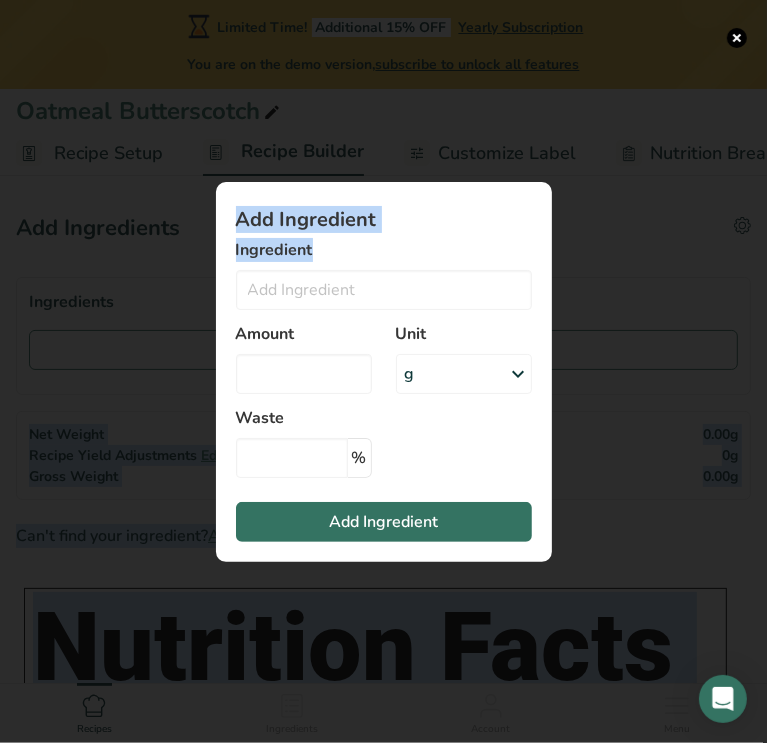 drag, startPoint x: 534, startPoint y: 302, endPoint x: 1067, endPoint y: 368, distance: 537.07074 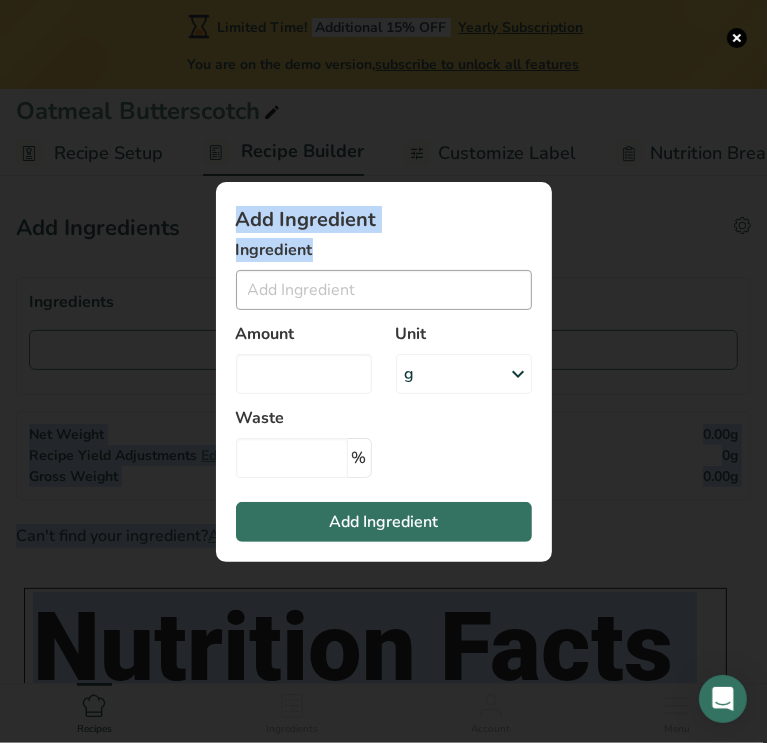 click at bounding box center [384, 290] 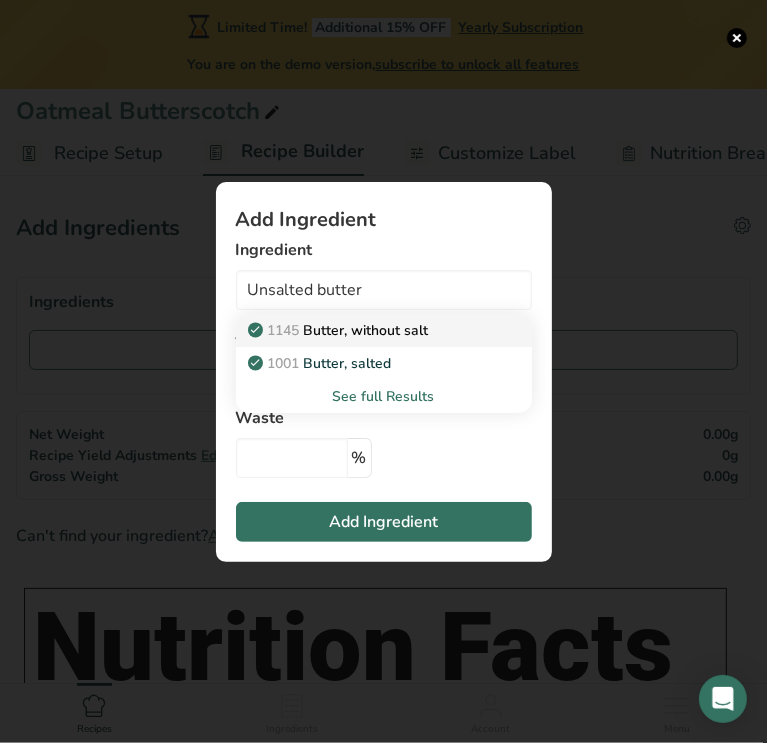 click on "1145
Butter, without salt" at bounding box center [340, 330] 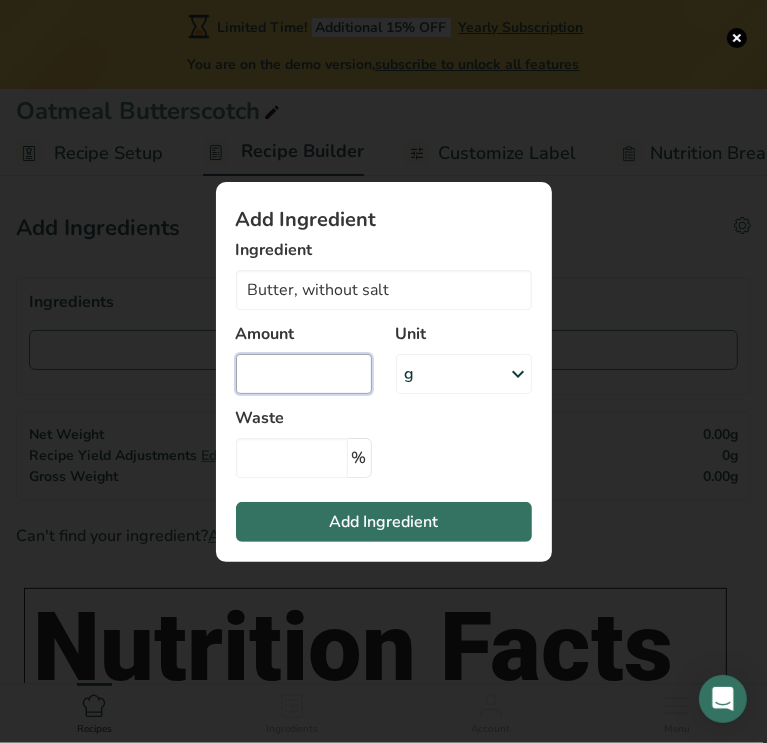 click at bounding box center [304, 374] 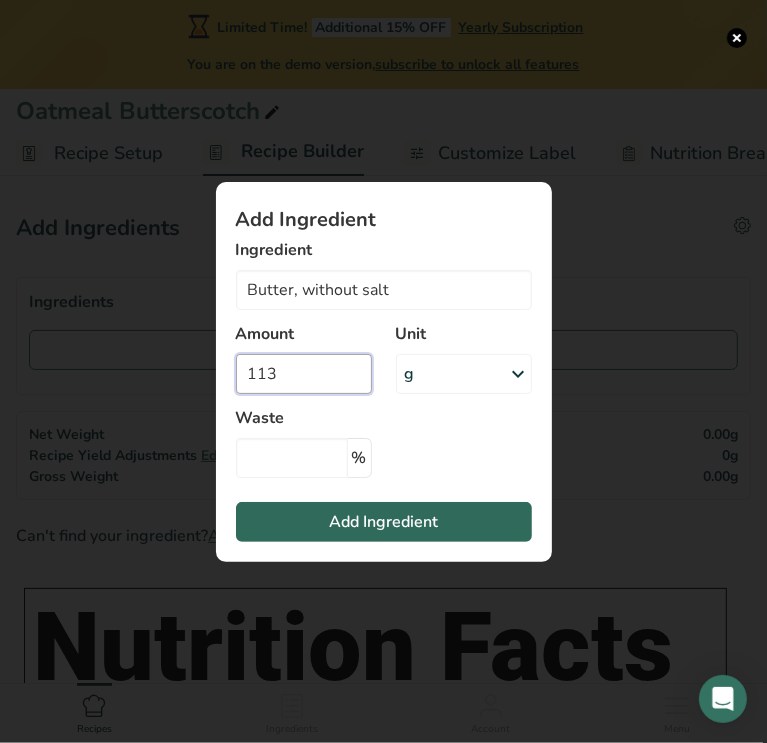type on "113" 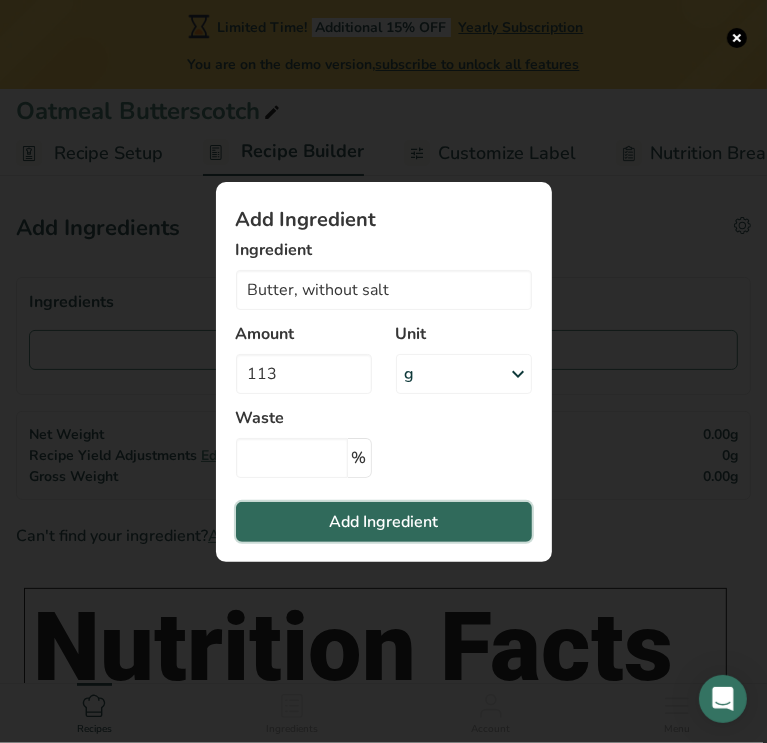 click on "Add Ingredient" at bounding box center (383, 522) 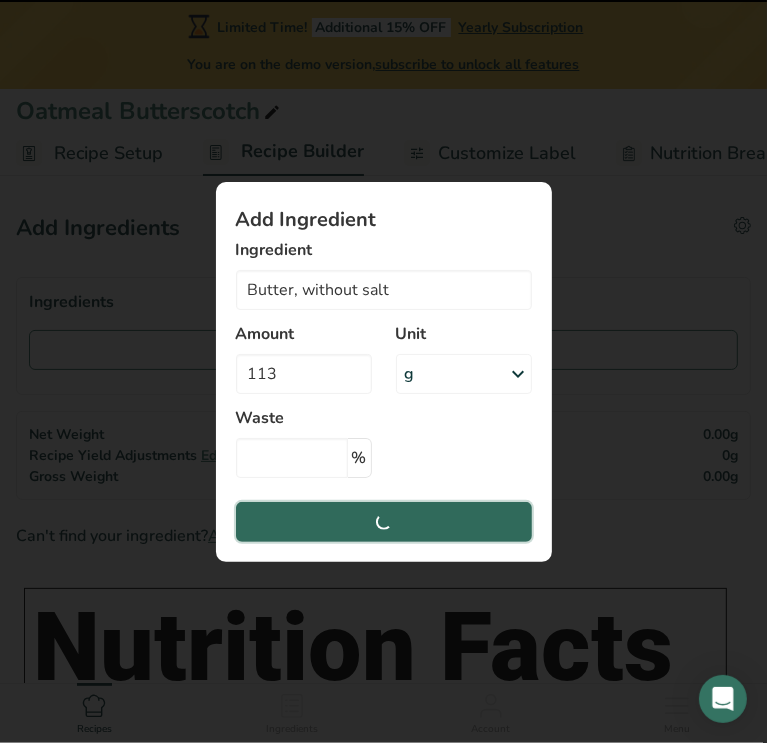 type 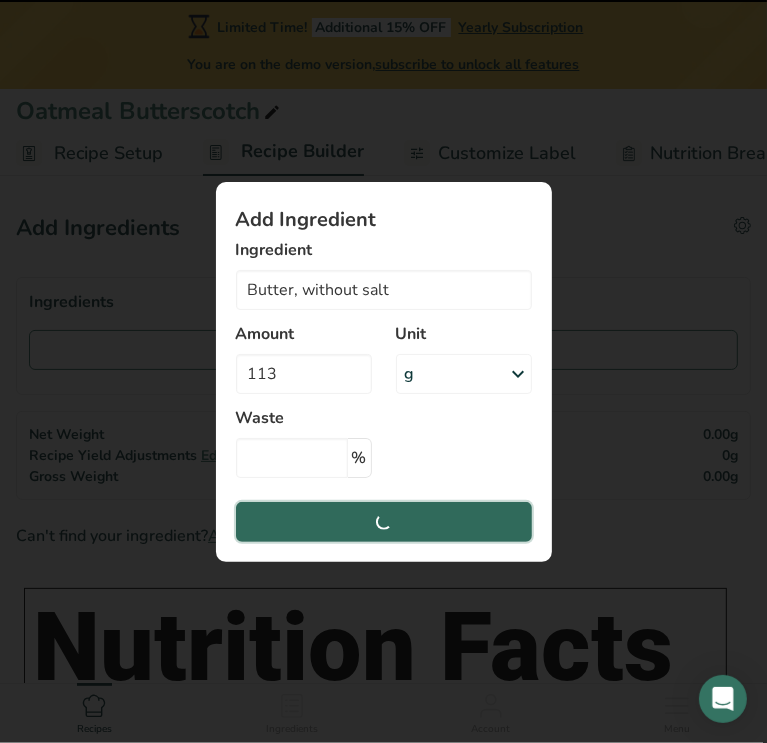 type 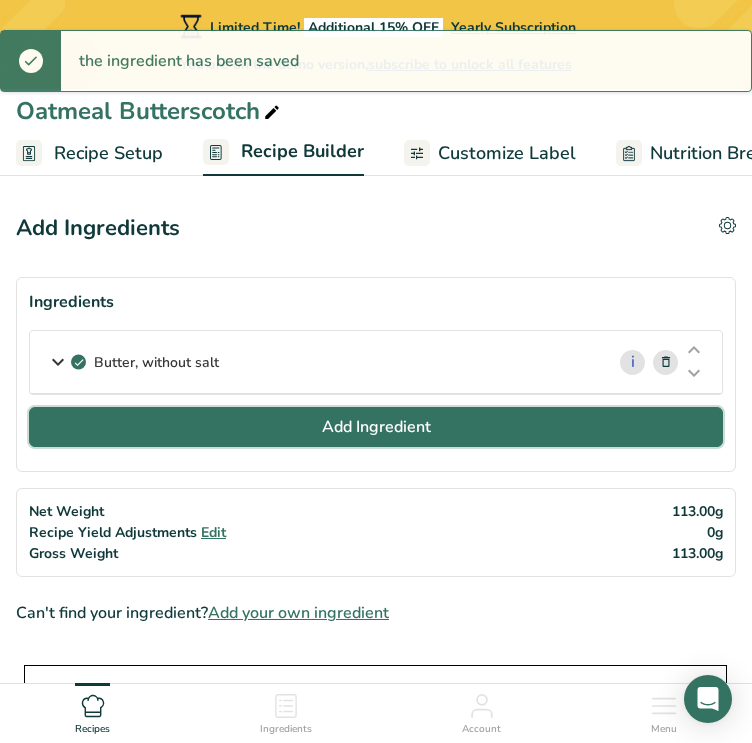 click on "Add Ingredient" at bounding box center (376, 427) 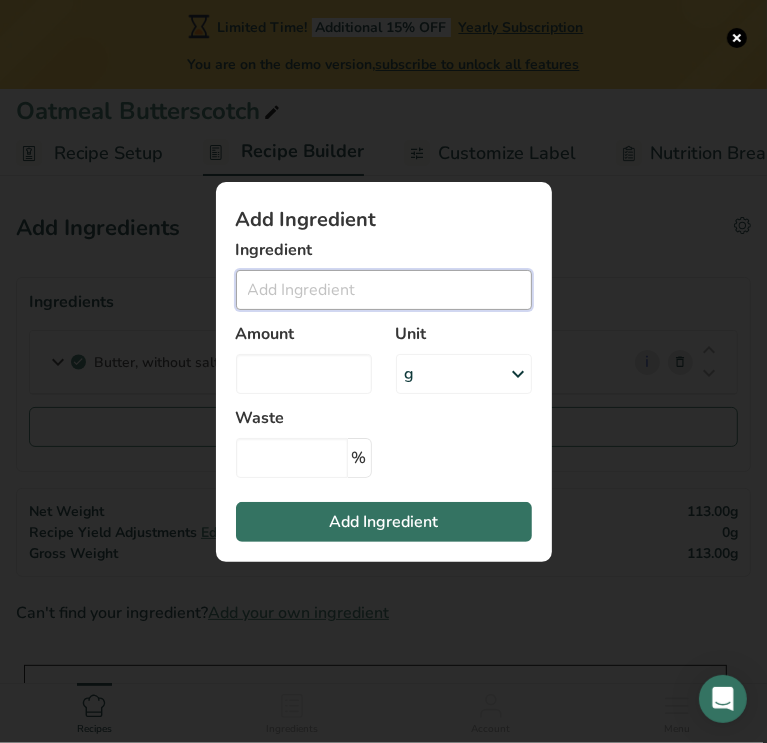 click at bounding box center (384, 290) 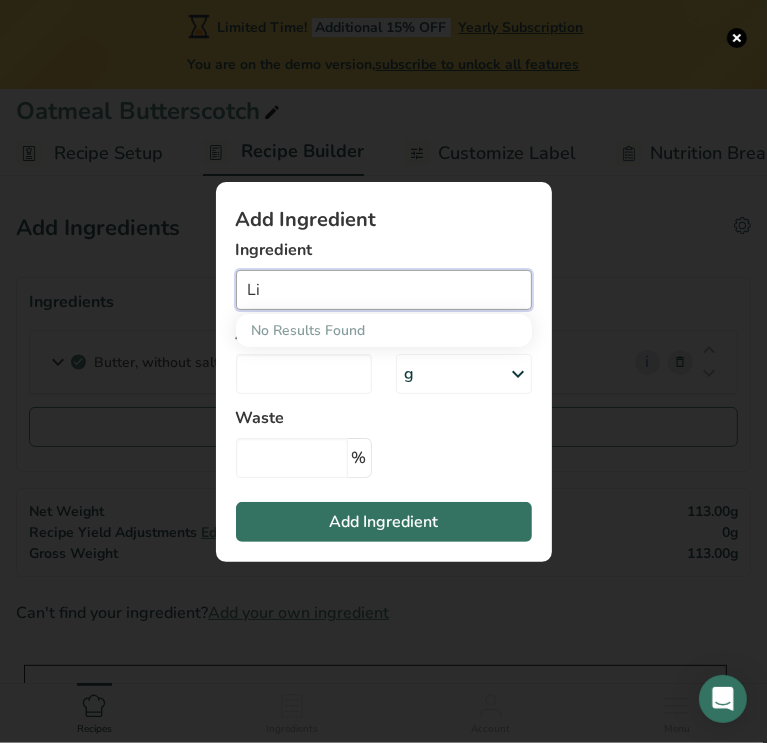 type on "L" 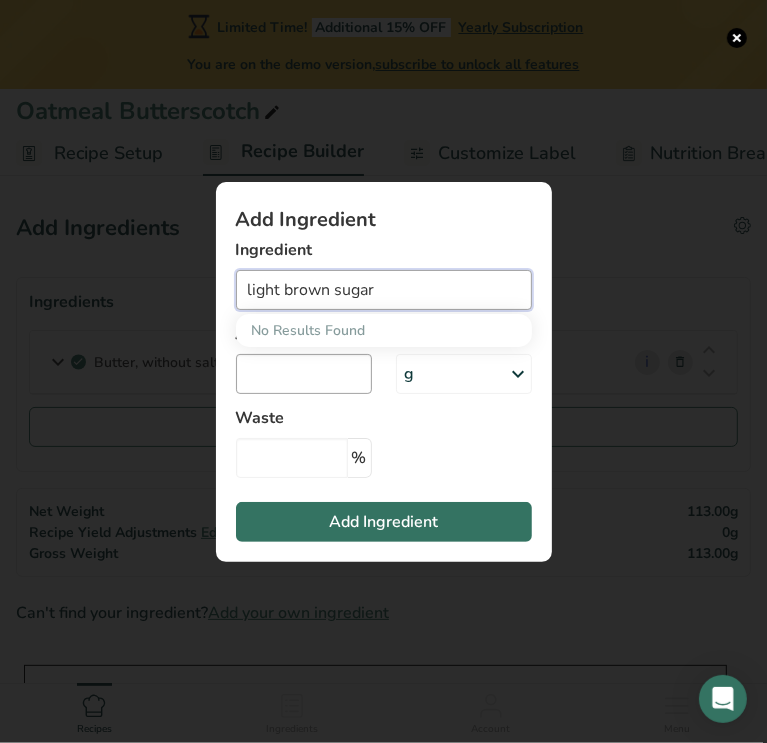 type on "light brown sugar" 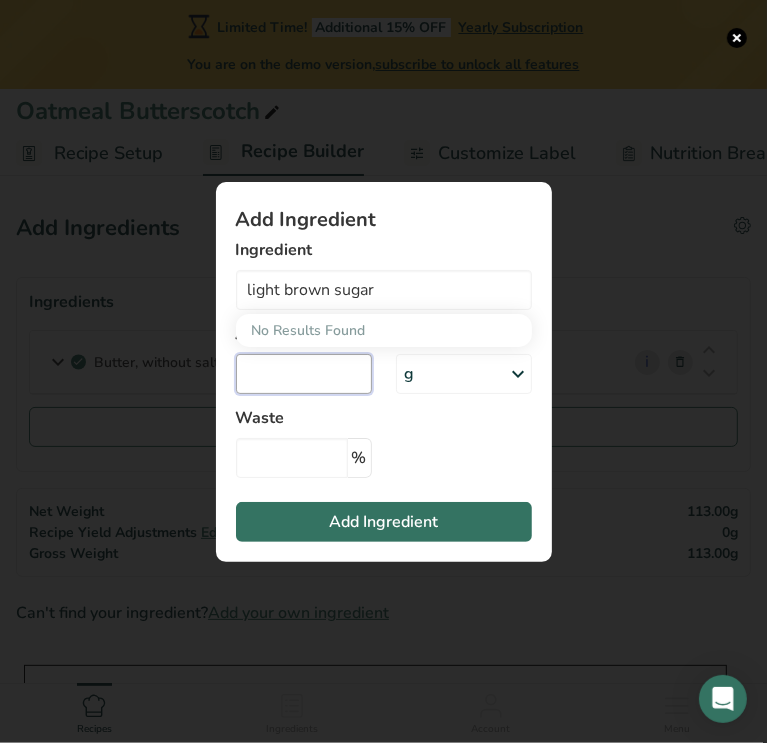 click at bounding box center (304, 374) 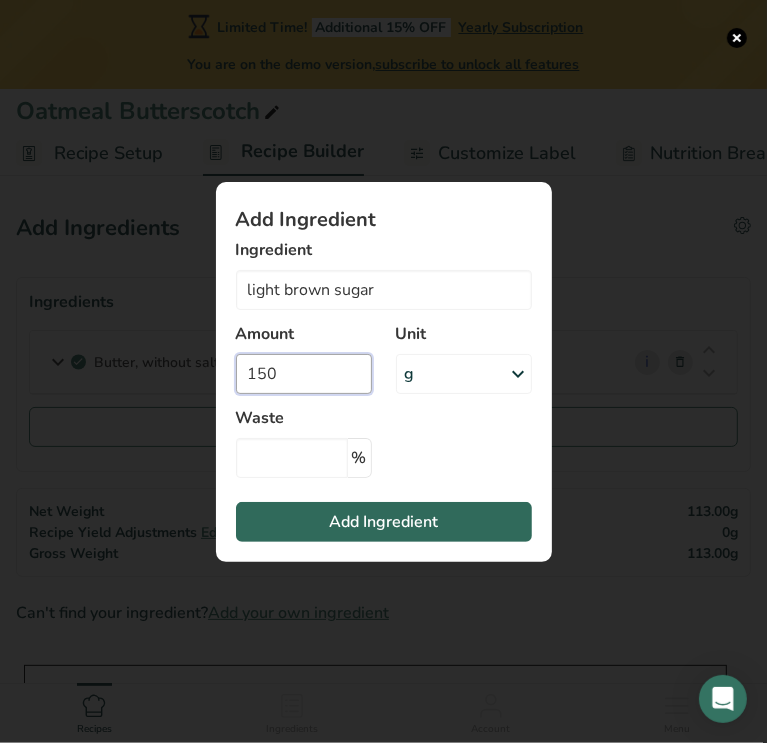 type on "150" 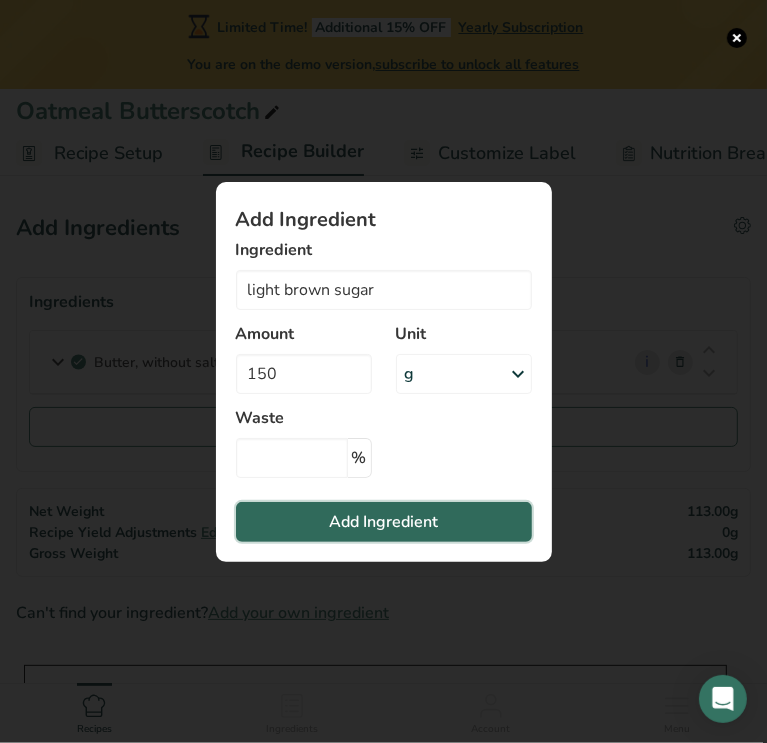 click on "Add Ingredient" at bounding box center (383, 522) 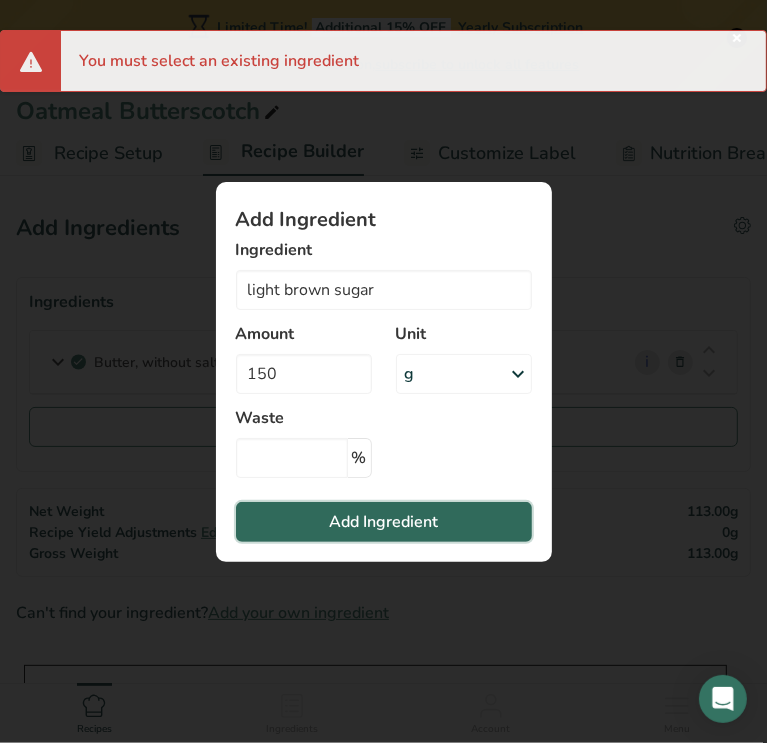 click on "Add Ingredient" at bounding box center (383, 522) 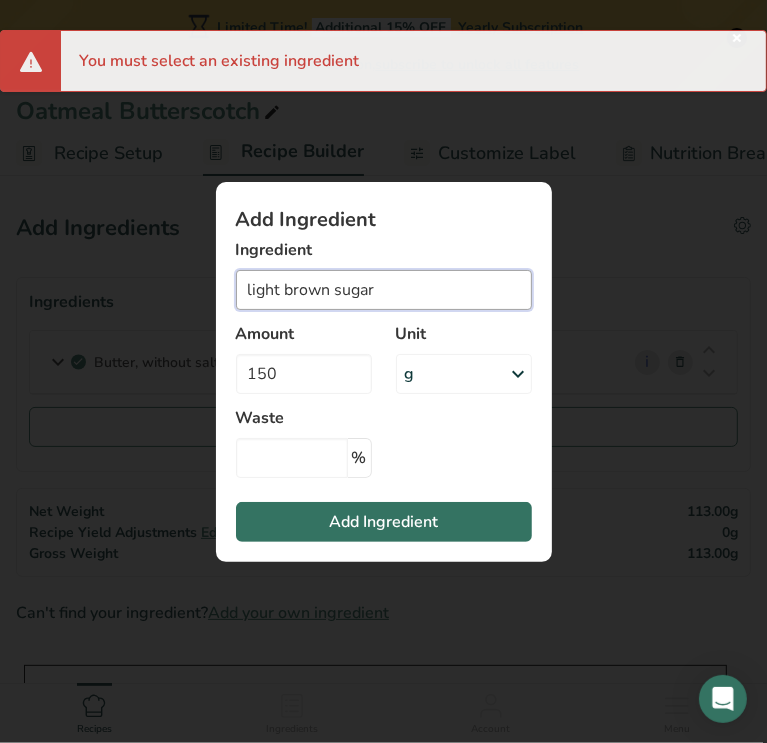 click on "light brown sugar" at bounding box center (384, 290) 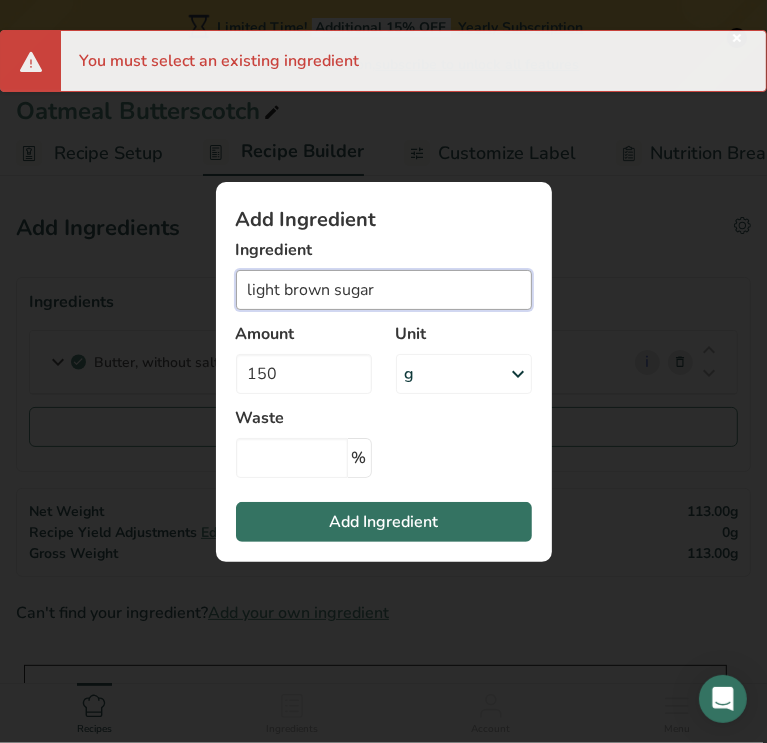 click on "light brown sugar" at bounding box center (384, 290) 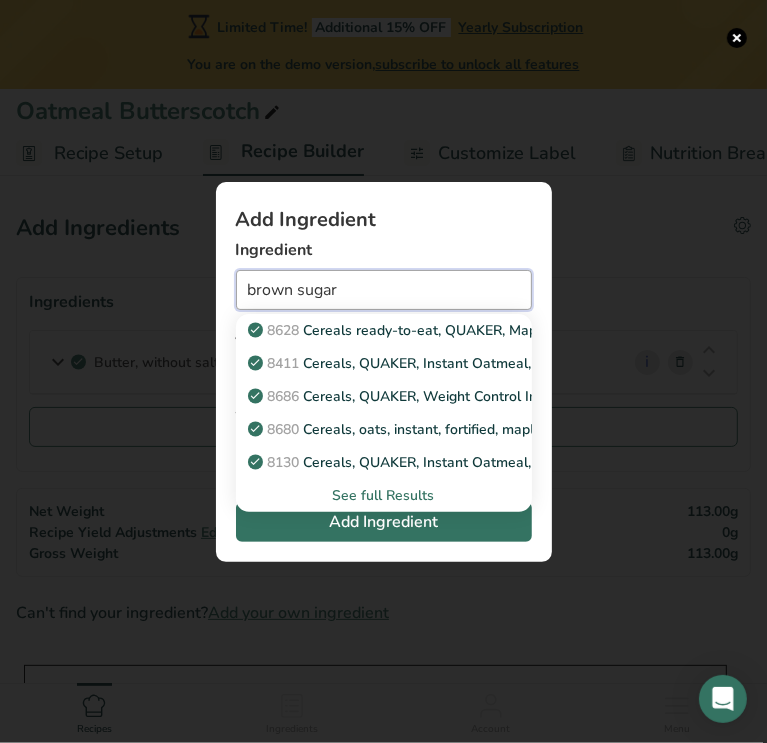 click on "brown sugar" at bounding box center (384, 290) 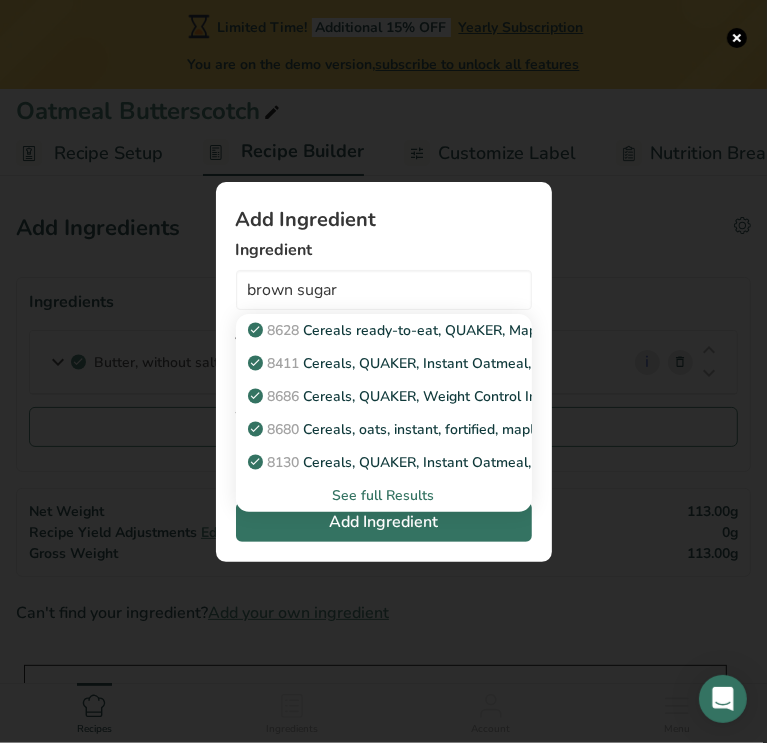 click on "See full Results" at bounding box center [384, 495] 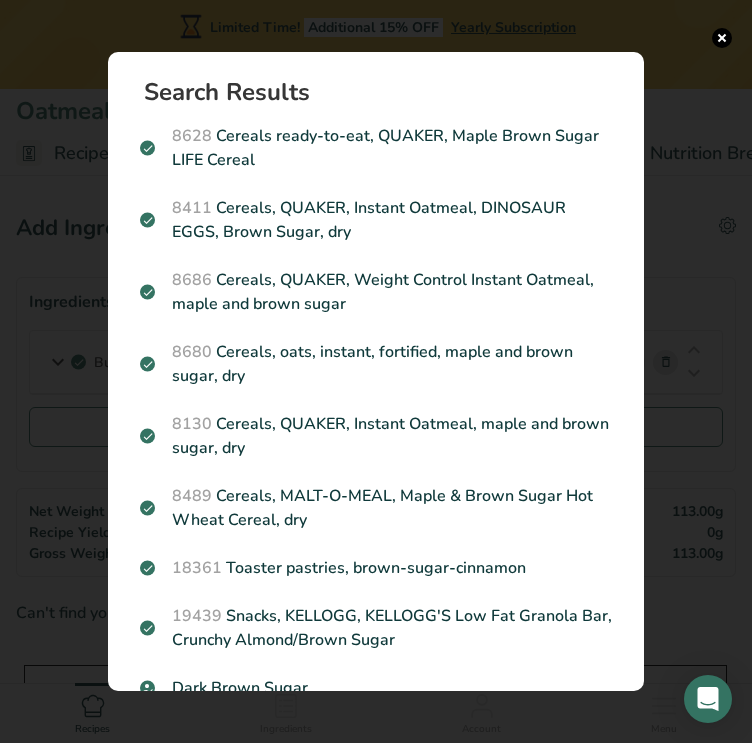 scroll, scrollTop: 208, scrollLeft: 0, axis: vertical 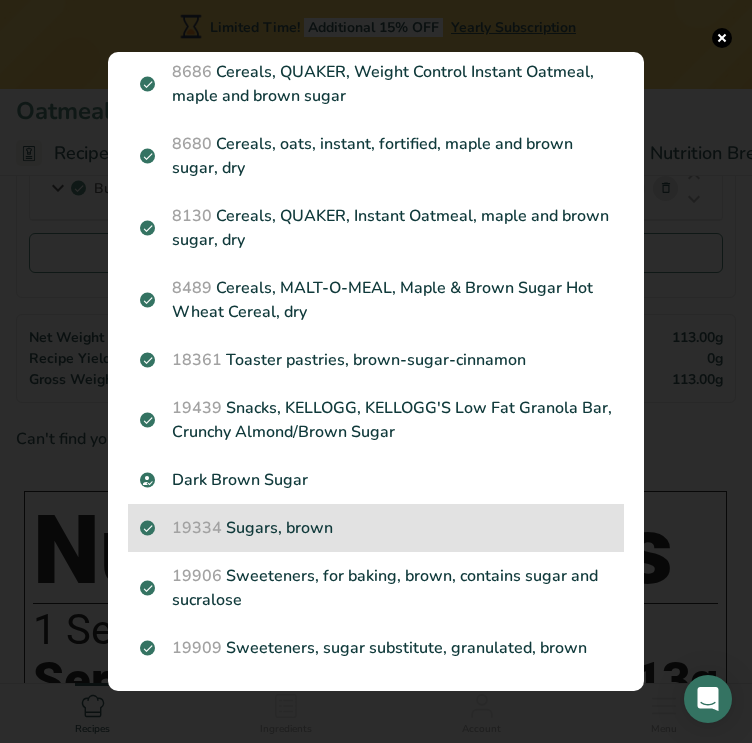 click on "19334
Sugars, brown" at bounding box center [376, 528] 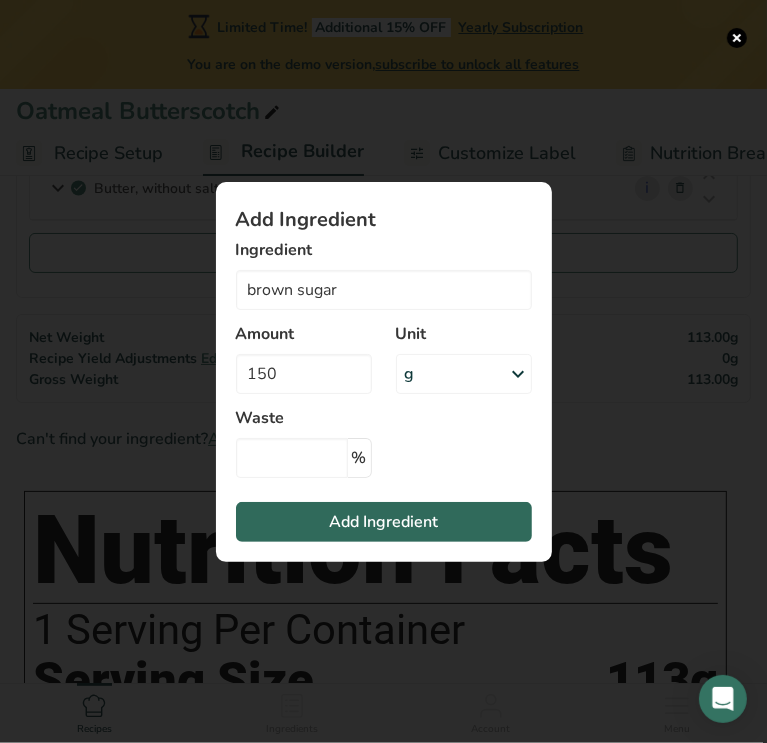type on "Sugars, brown" 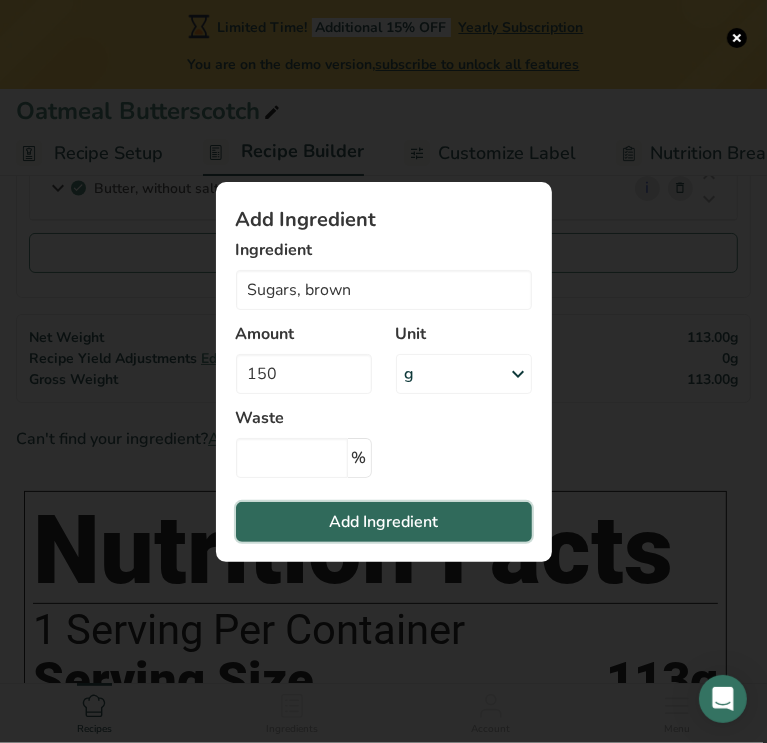 click on "Add Ingredient" at bounding box center [383, 522] 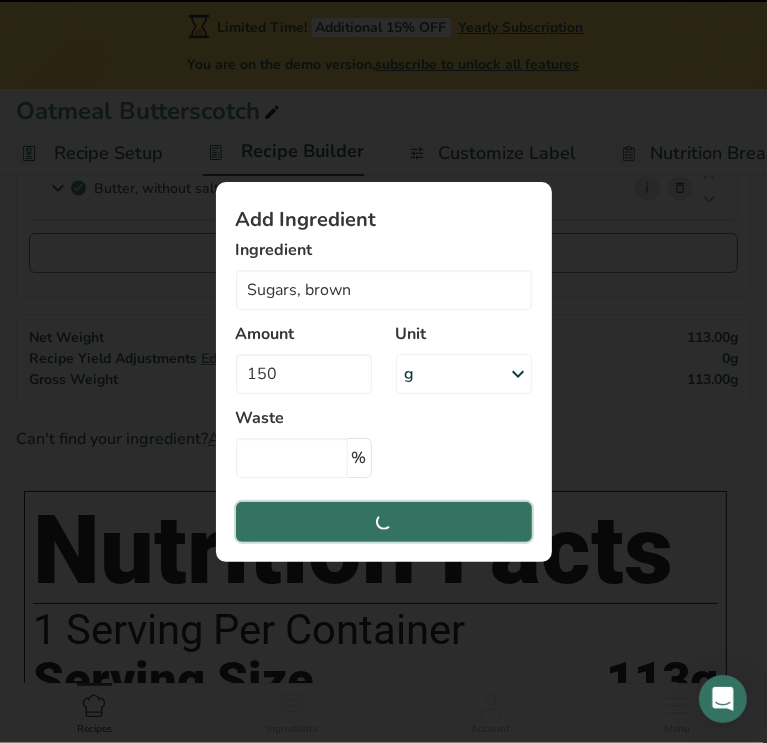 type 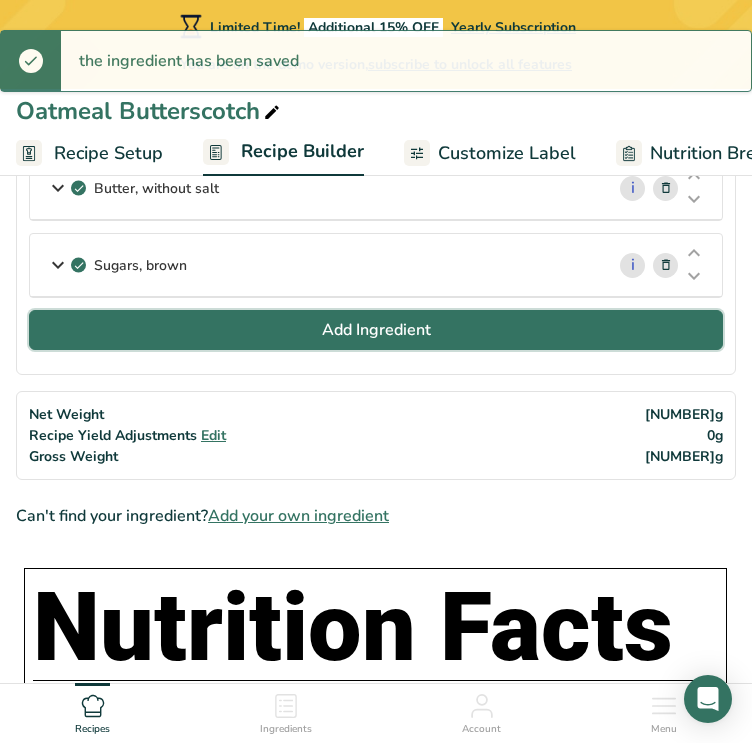 click on "Add Ingredient" at bounding box center [376, 330] 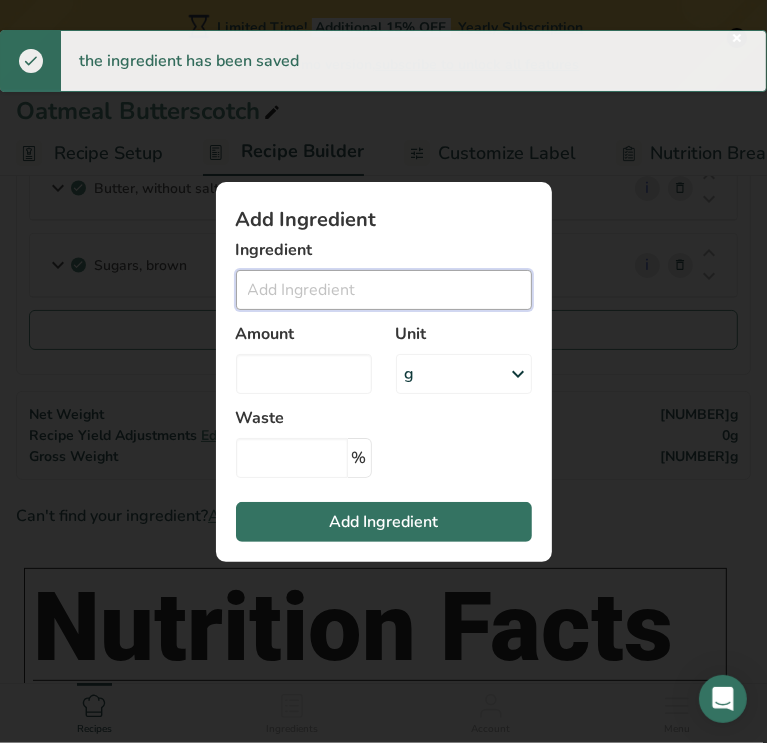 click at bounding box center [384, 290] 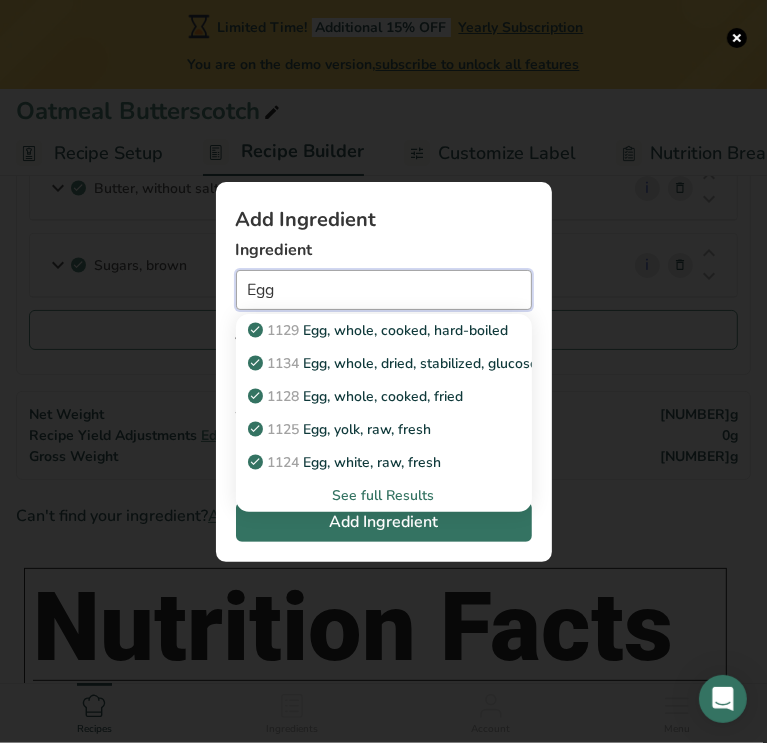 type on "Egg" 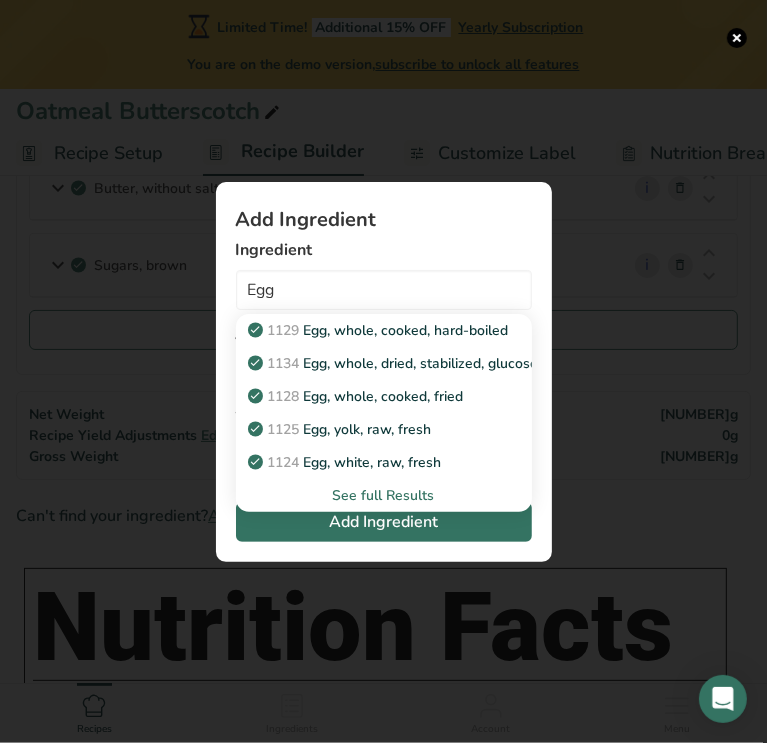 click on "Add Ingredient" at bounding box center (384, 220) 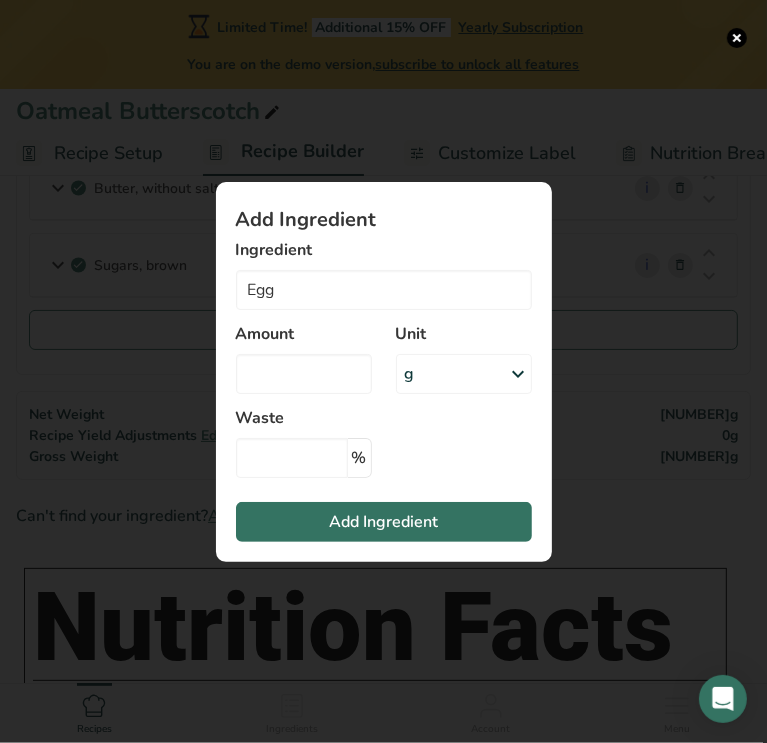 click on "g" at bounding box center (464, 374) 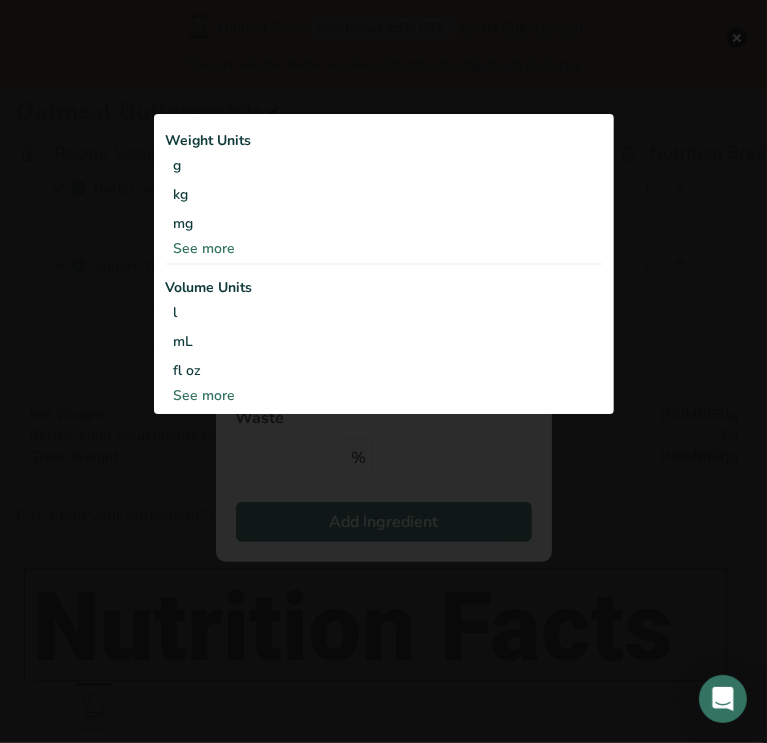 click at bounding box center (383, 371) 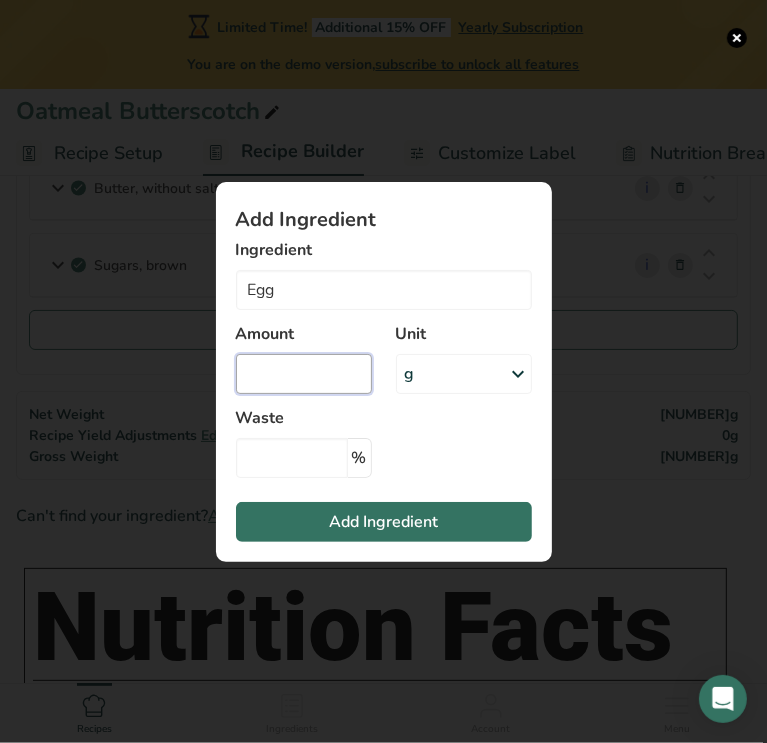 click at bounding box center (304, 374) 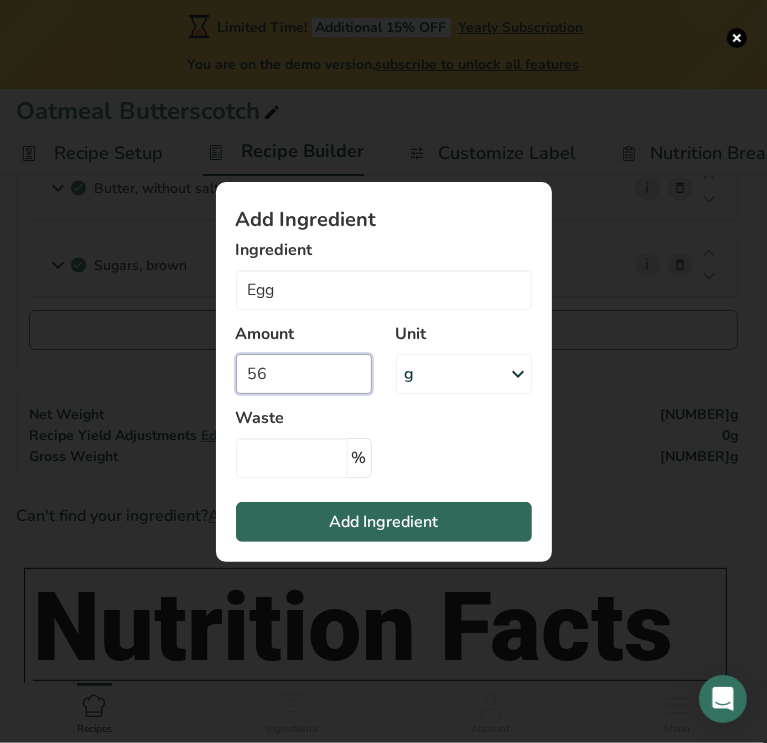 type on "56" 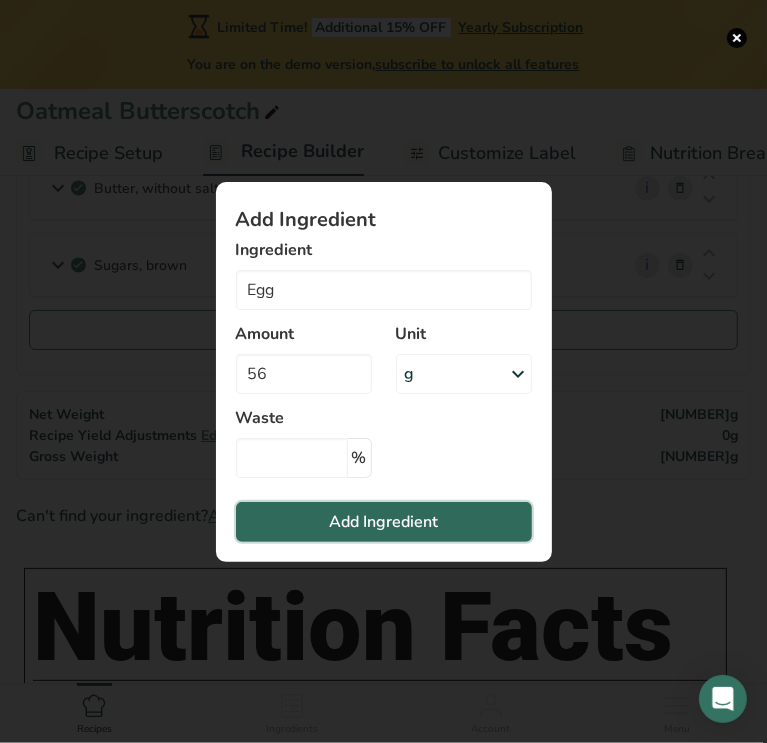 click on "Add Ingredient" at bounding box center (383, 522) 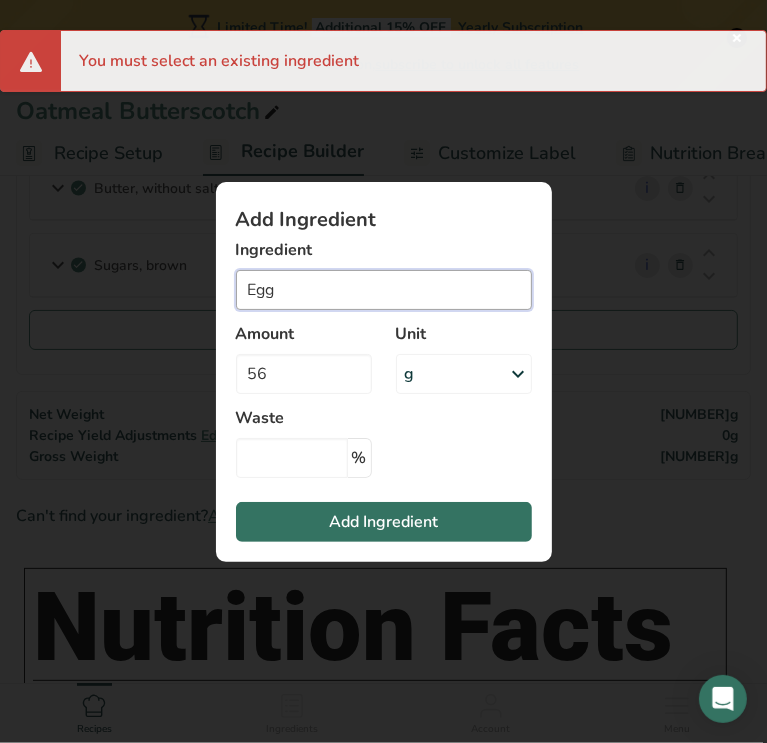click on "Egg" at bounding box center (384, 290) 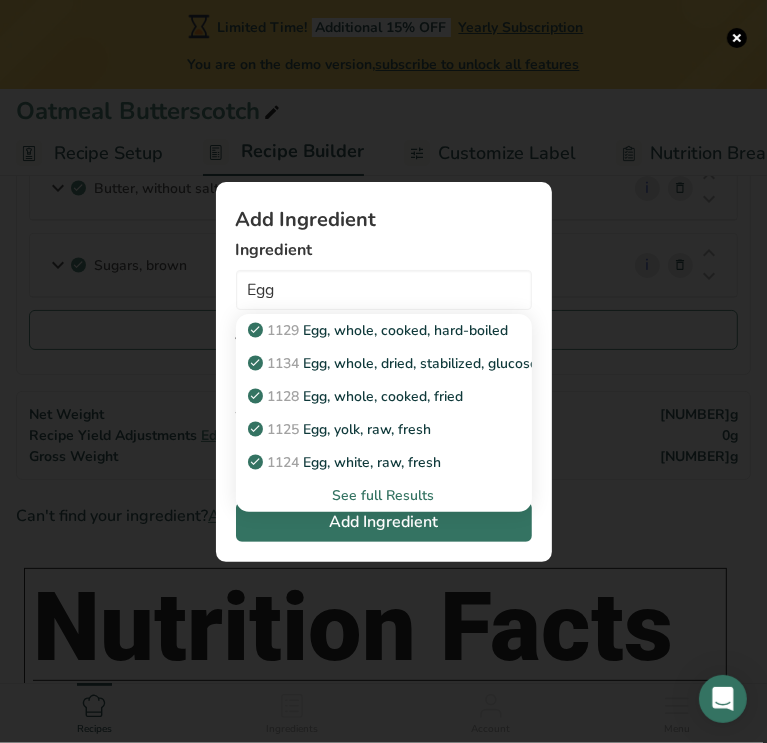 click on "See full Results" at bounding box center (384, 495) 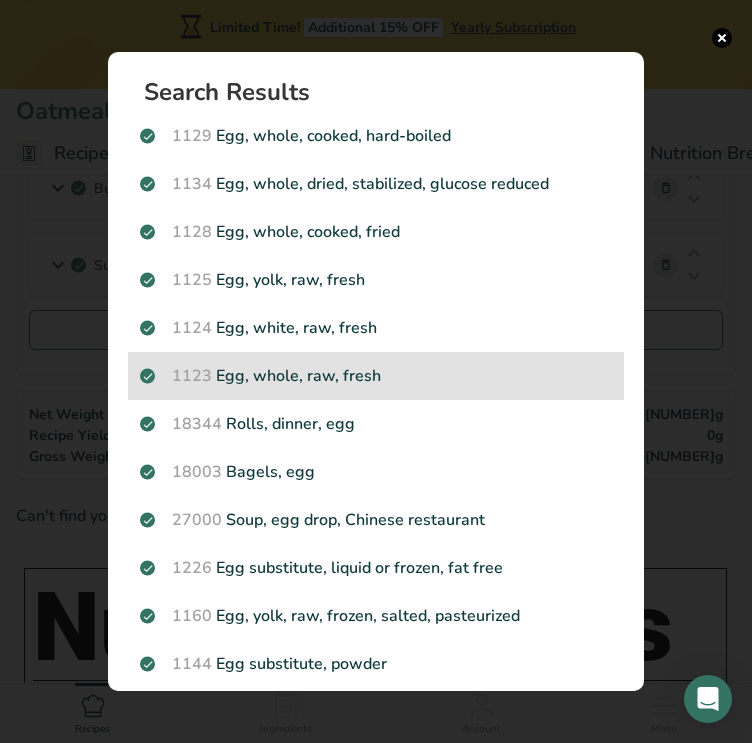 click on "1123
Egg, whole, raw, fresh" at bounding box center [376, 376] 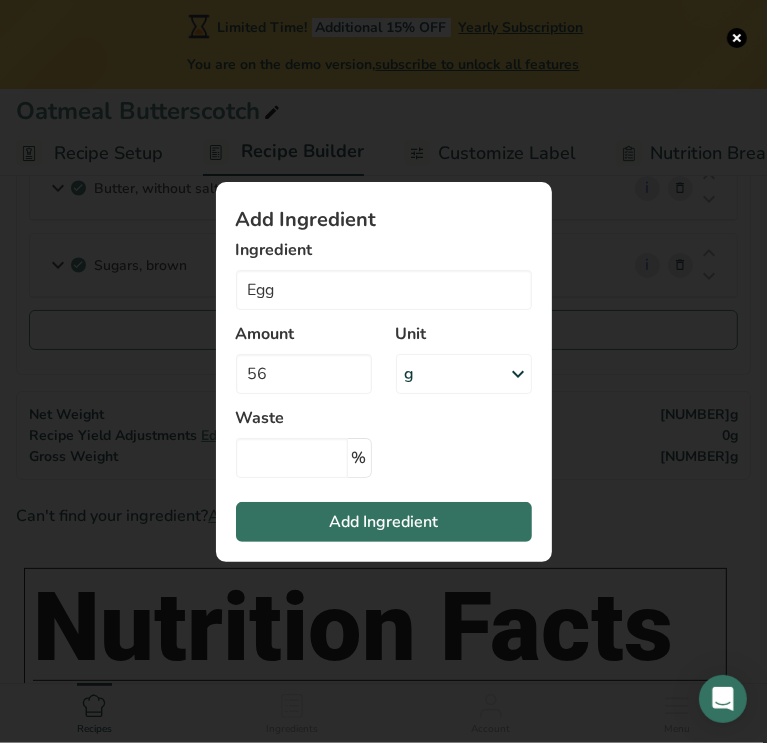 type on "Egg, whole, raw, fresh" 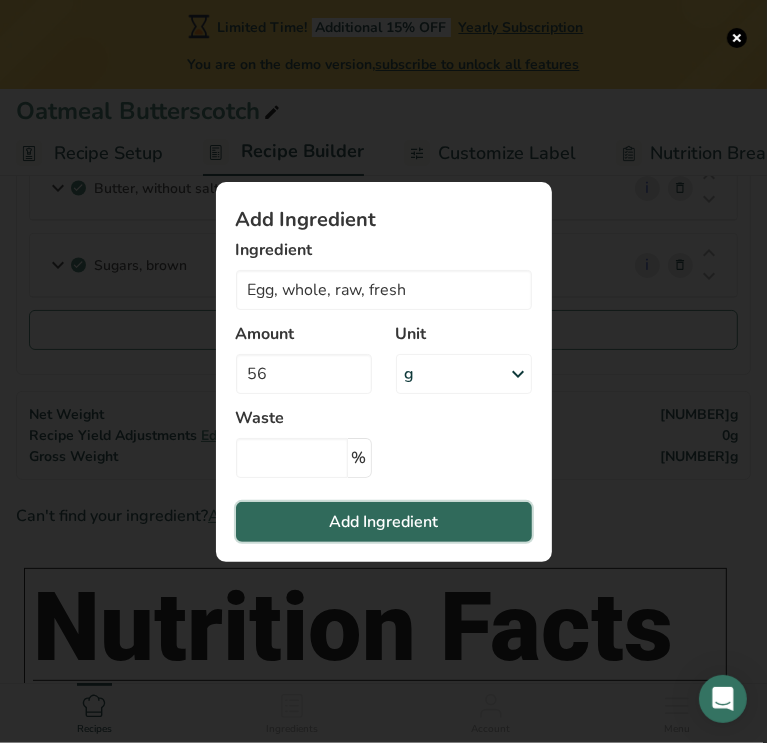 click on "Add Ingredient" at bounding box center [383, 522] 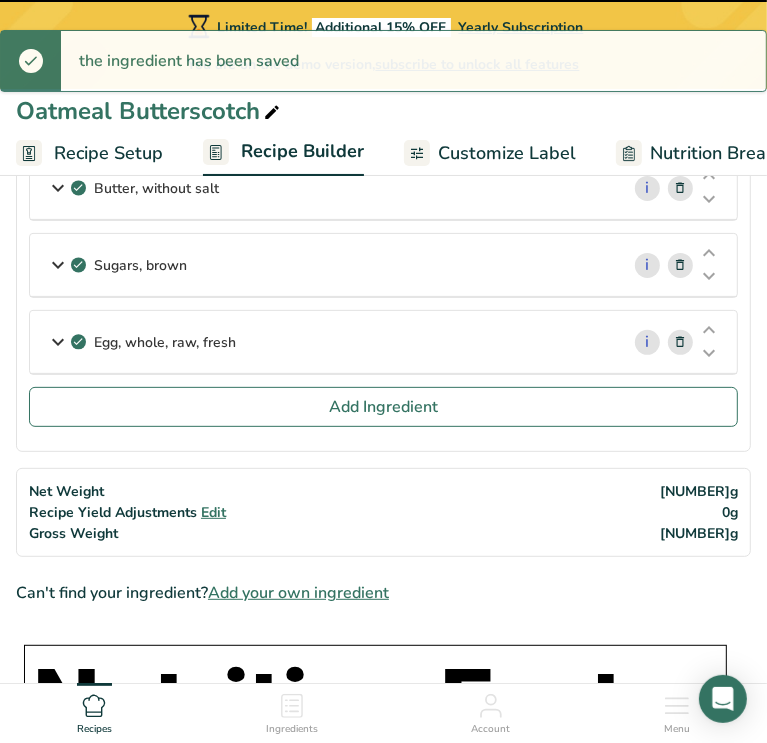 type 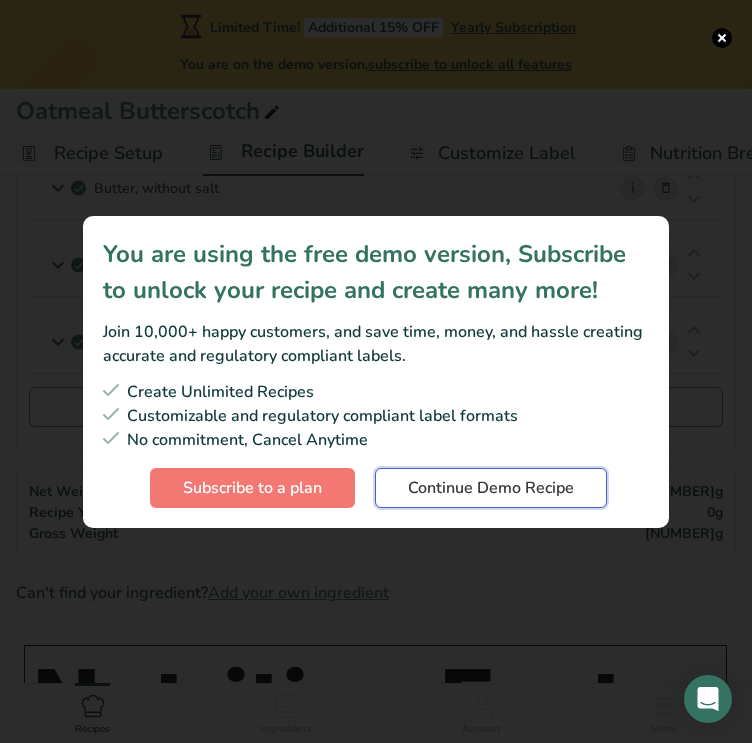 click on "Continue Demo Recipe" at bounding box center (491, 488) 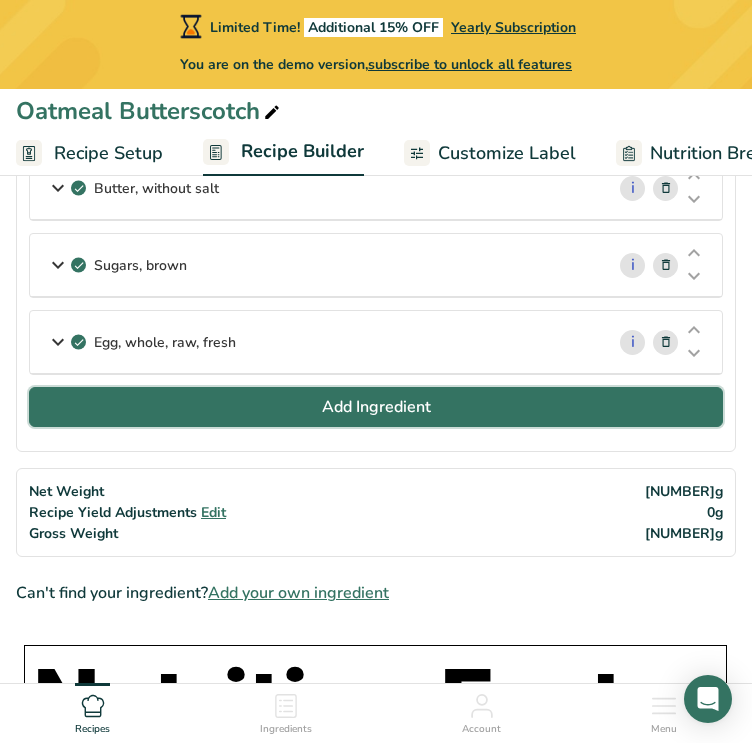 click on "Add Ingredient" at bounding box center (376, 407) 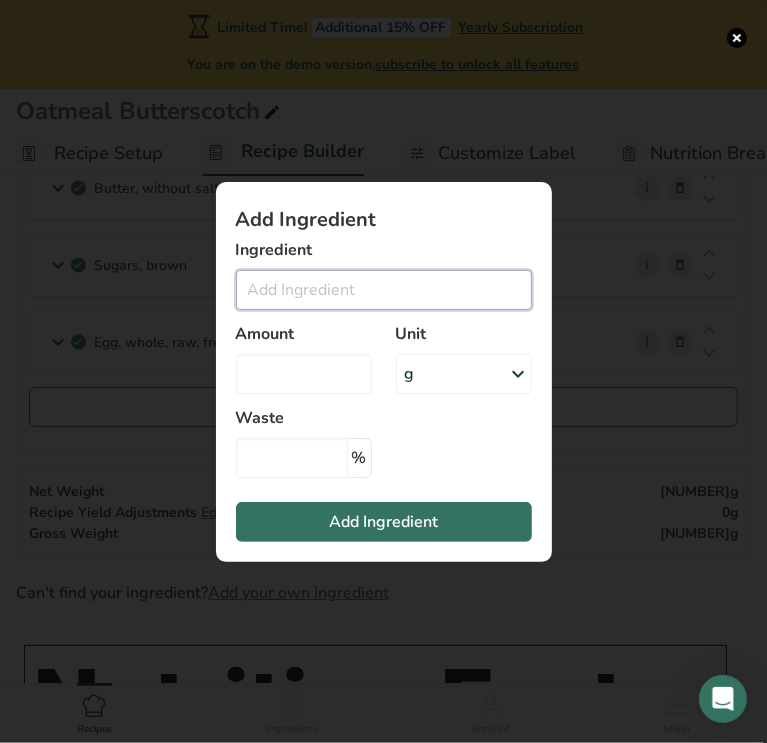 click at bounding box center [384, 290] 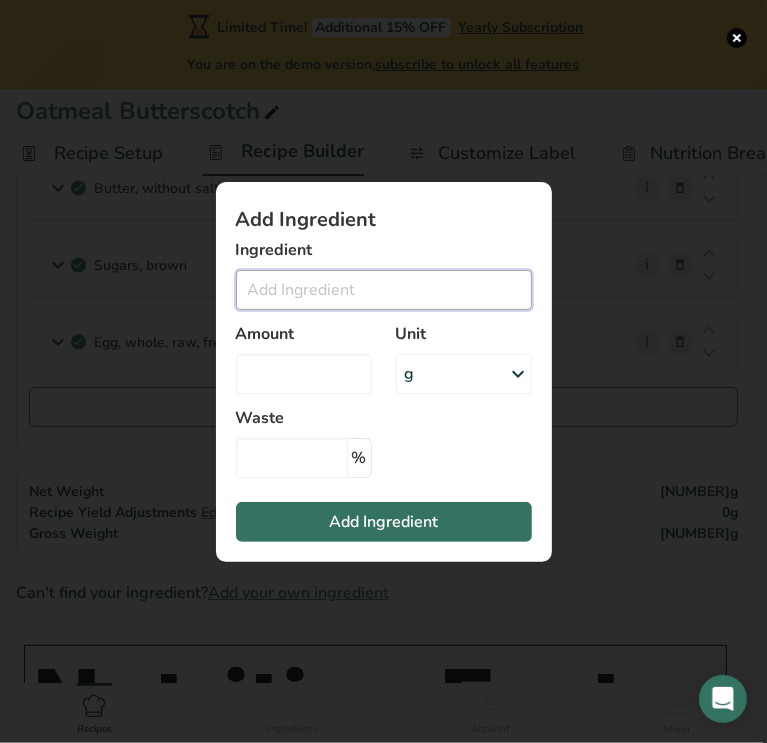 click at bounding box center (384, 290) 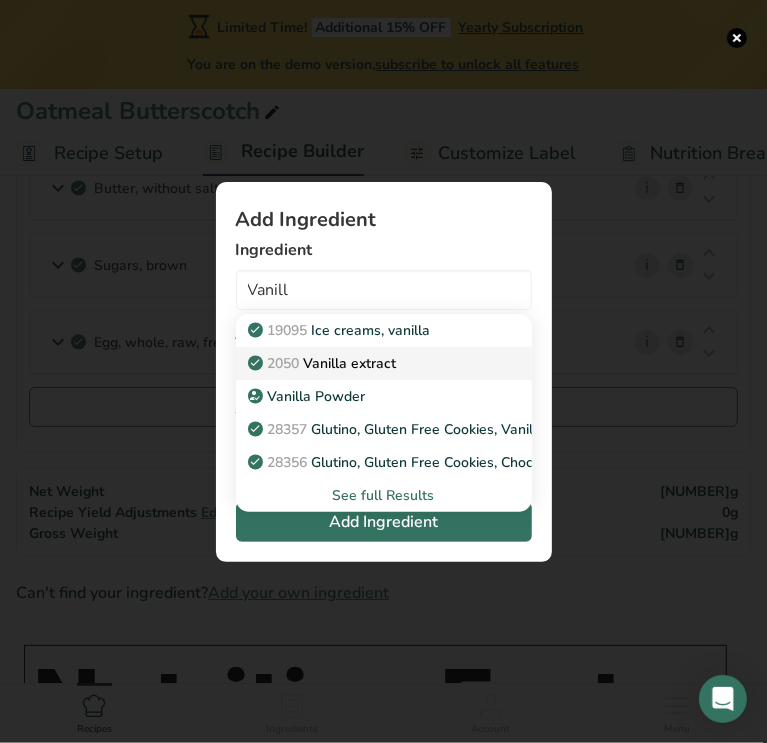 click on "2050
Vanilla extract" at bounding box center (324, 363) 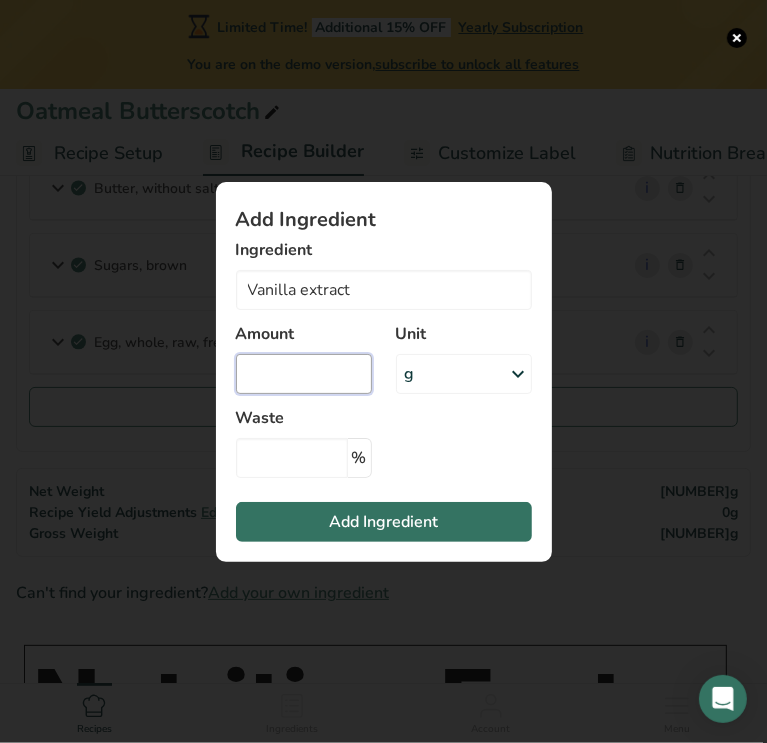 click at bounding box center (304, 374) 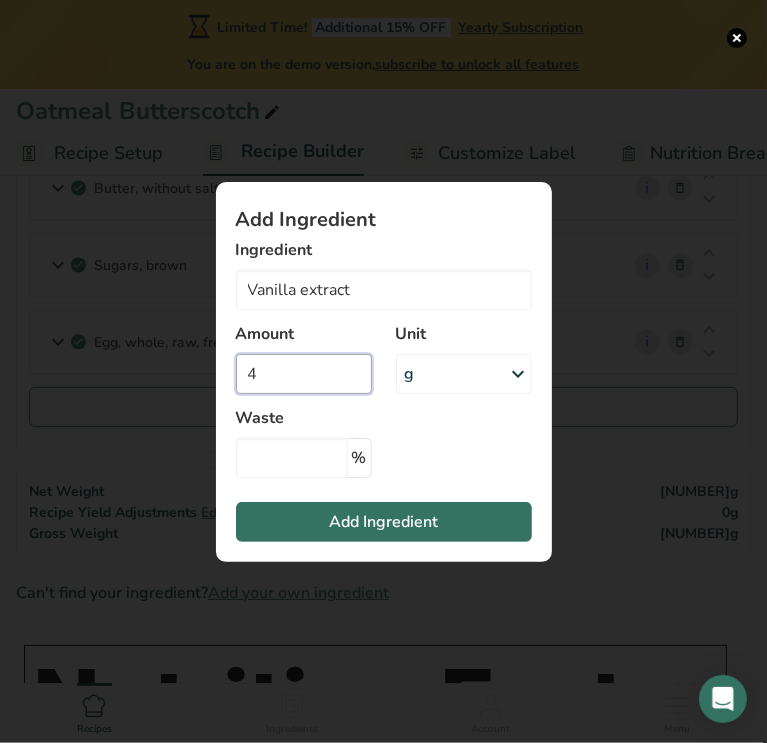 type on "4" 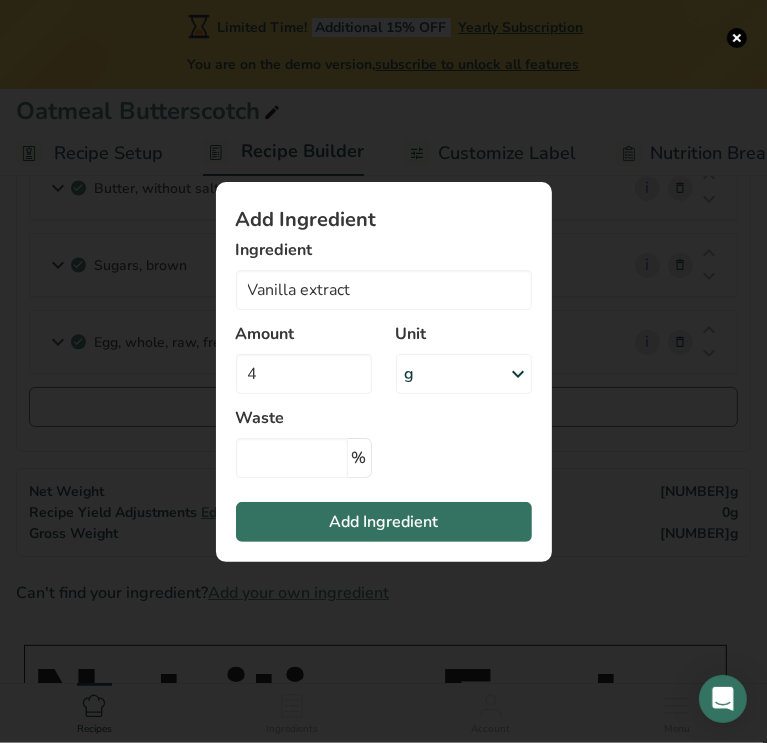 click on "g" at bounding box center [464, 374] 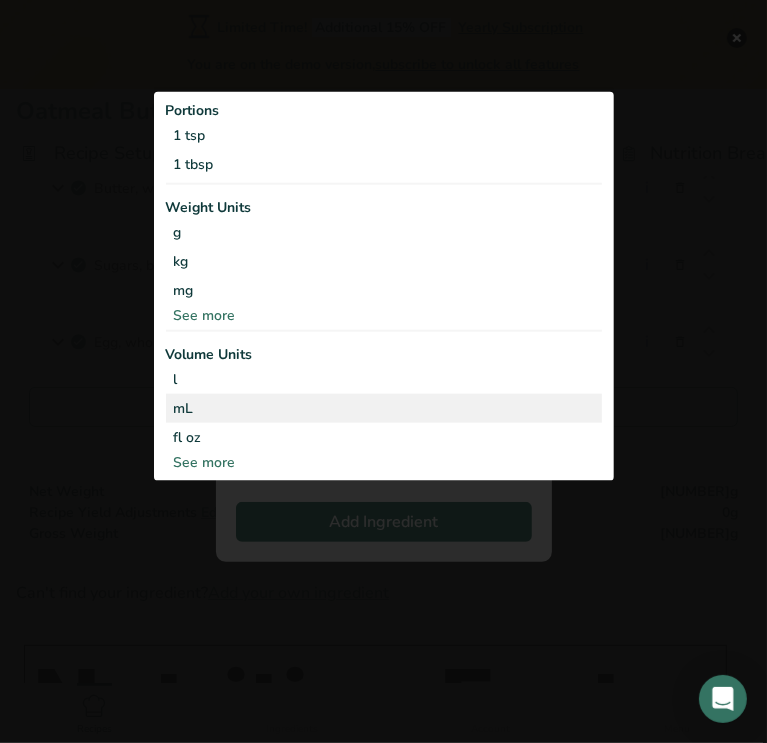 click on "mL" at bounding box center [384, 408] 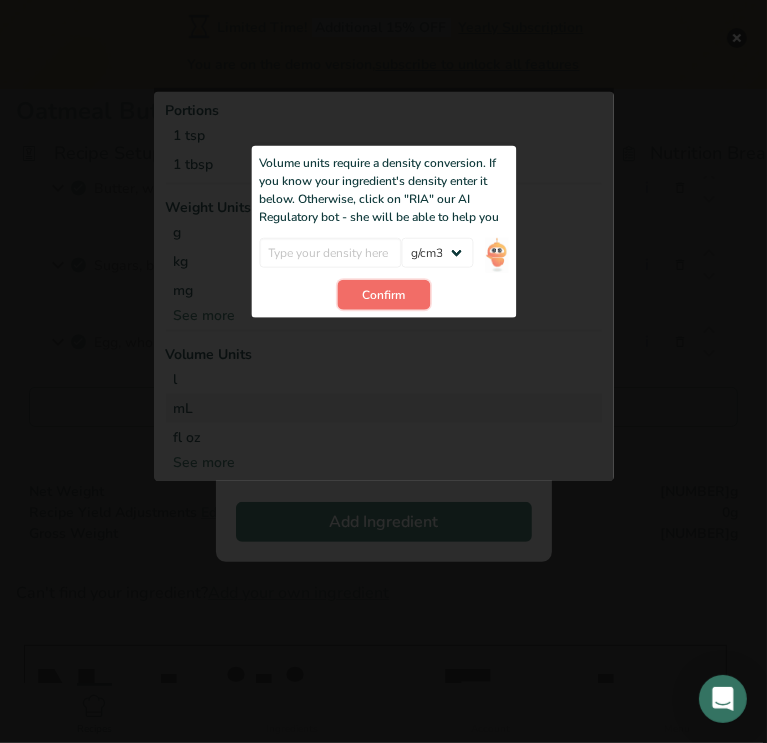 click on "Confirm" at bounding box center (383, 295) 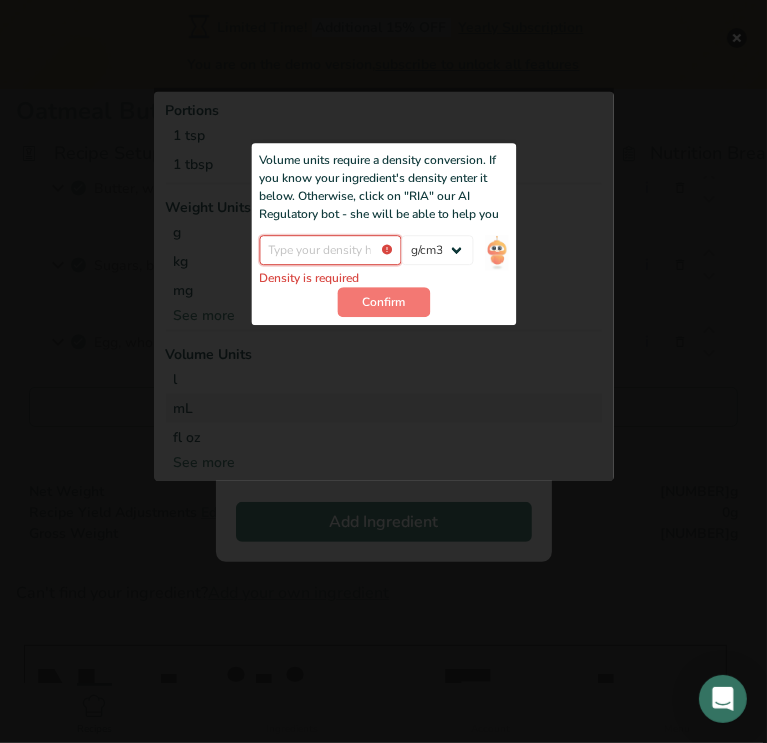 click at bounding box center [330, 250] 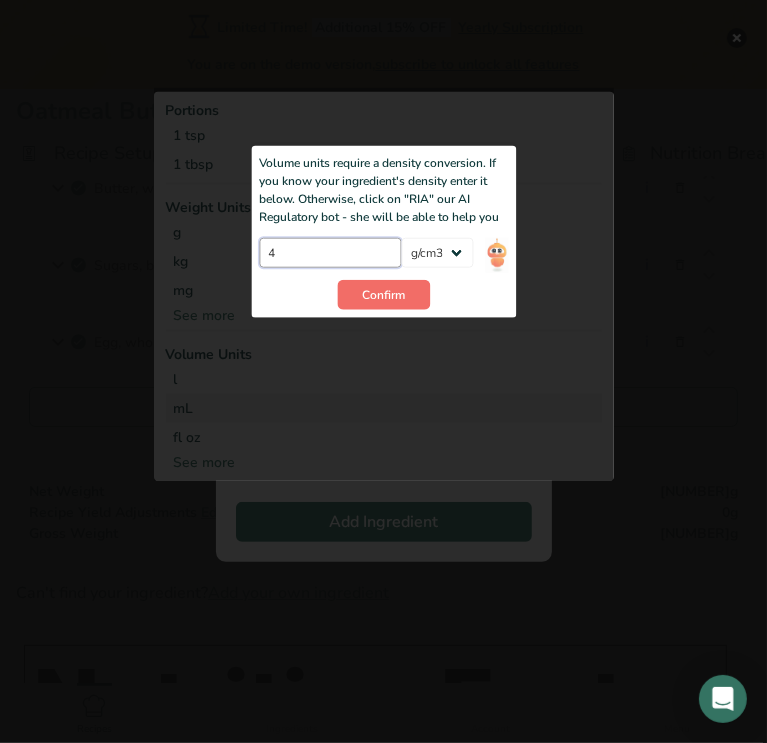 type on "4" 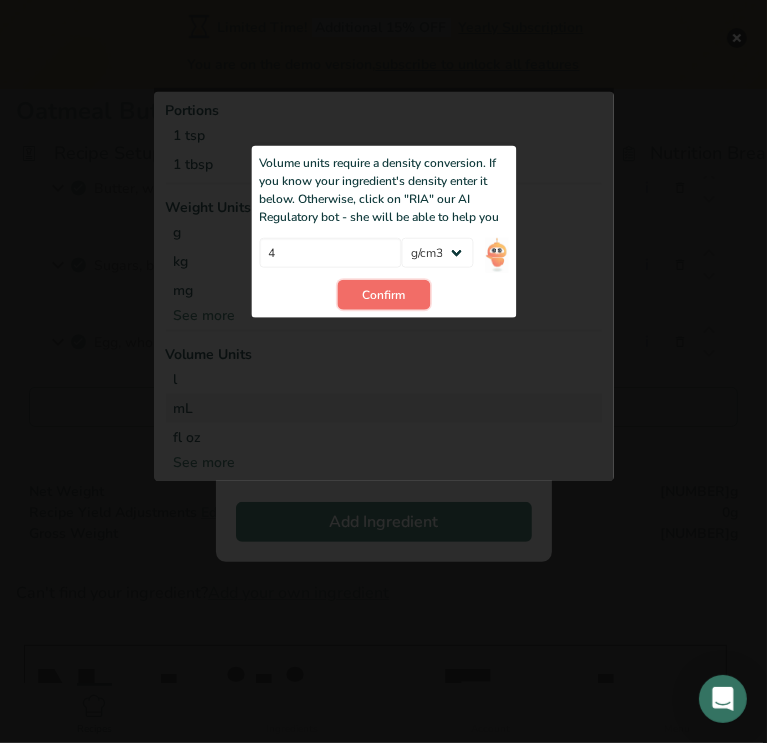 click on "Confirm" at bounding box center (383, 295) 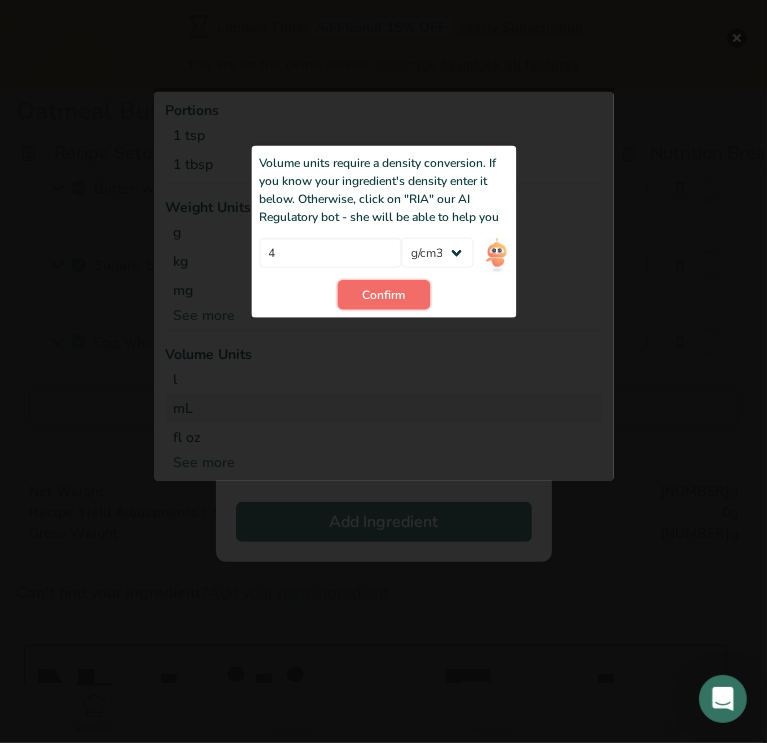type 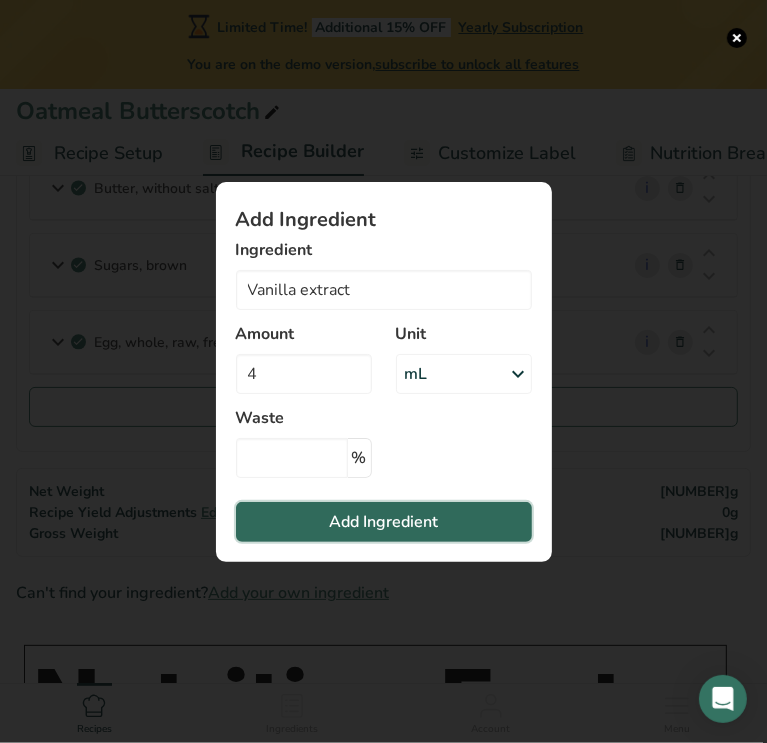 click on "Add Ingredient" at bounding box center [383, 522] 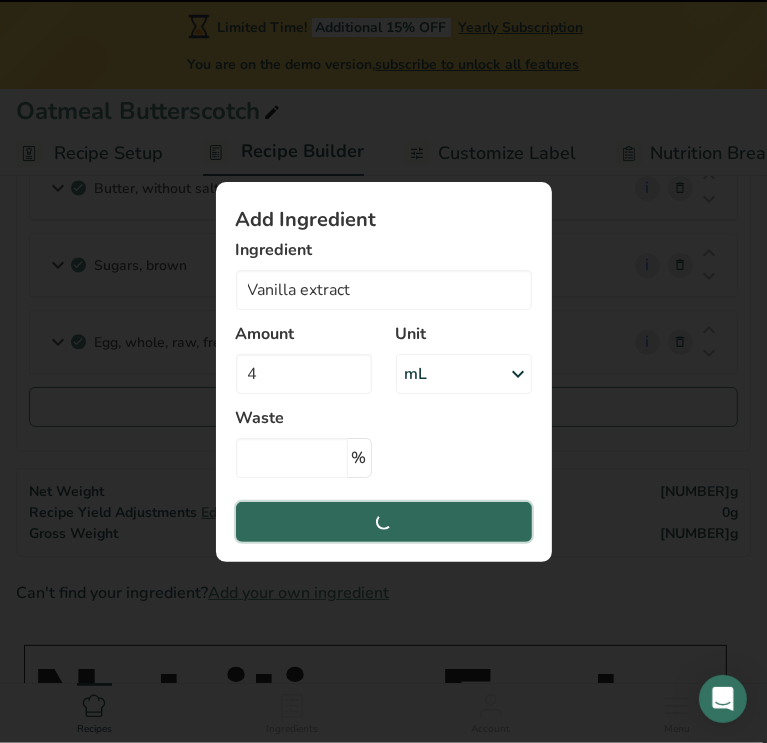 type 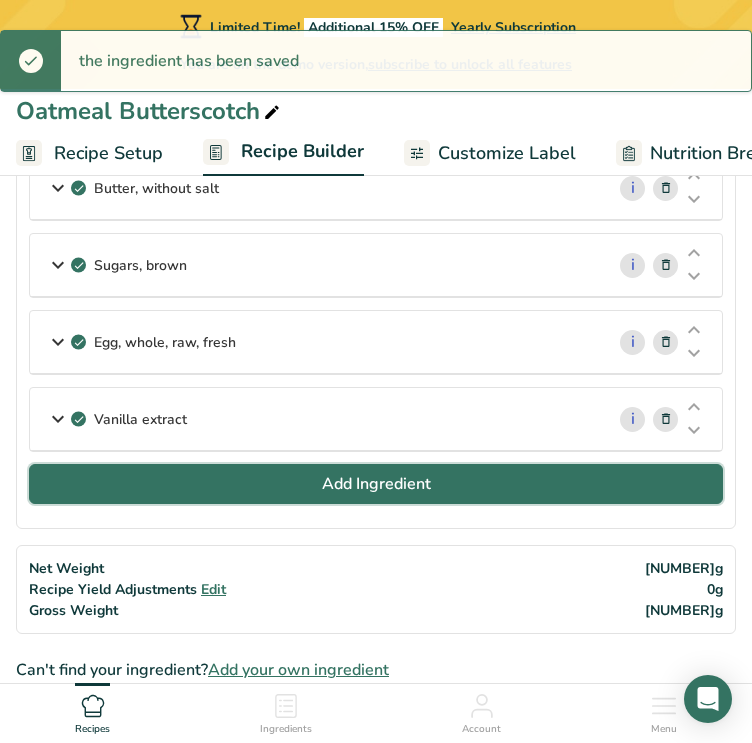 click on "Add Ingredient" at bounding box center [376, 484] 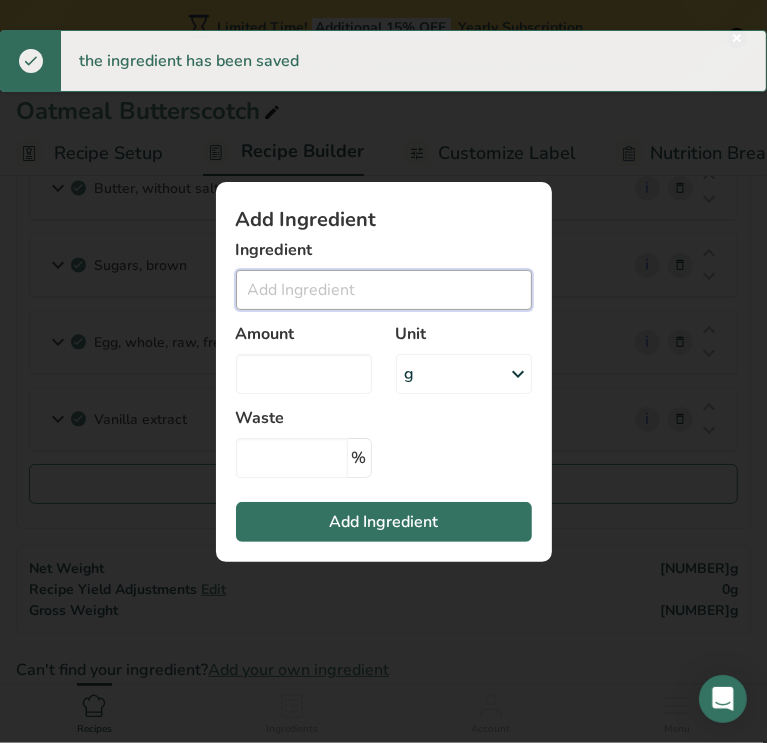 click at bounding box center (384, 290) 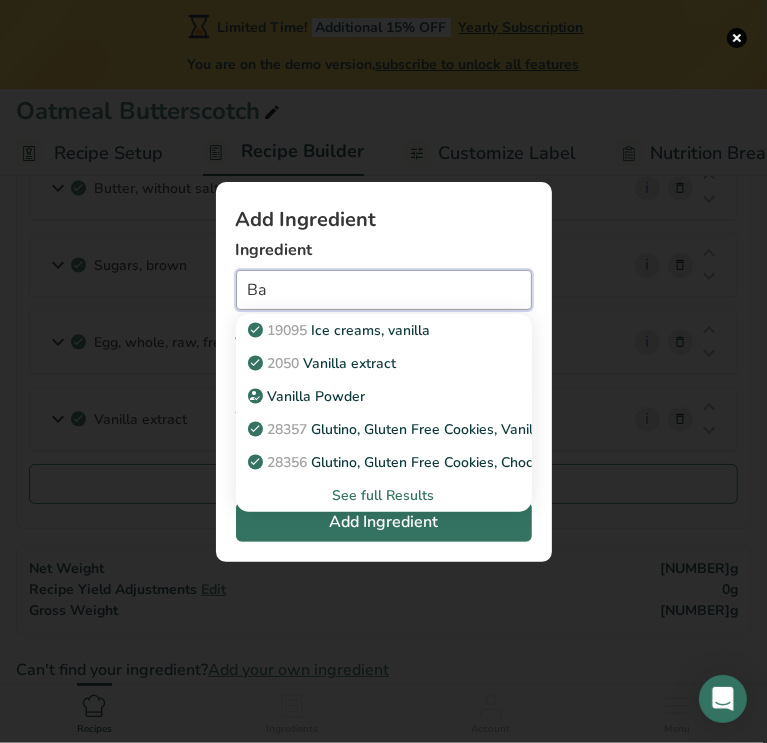 type on "B" 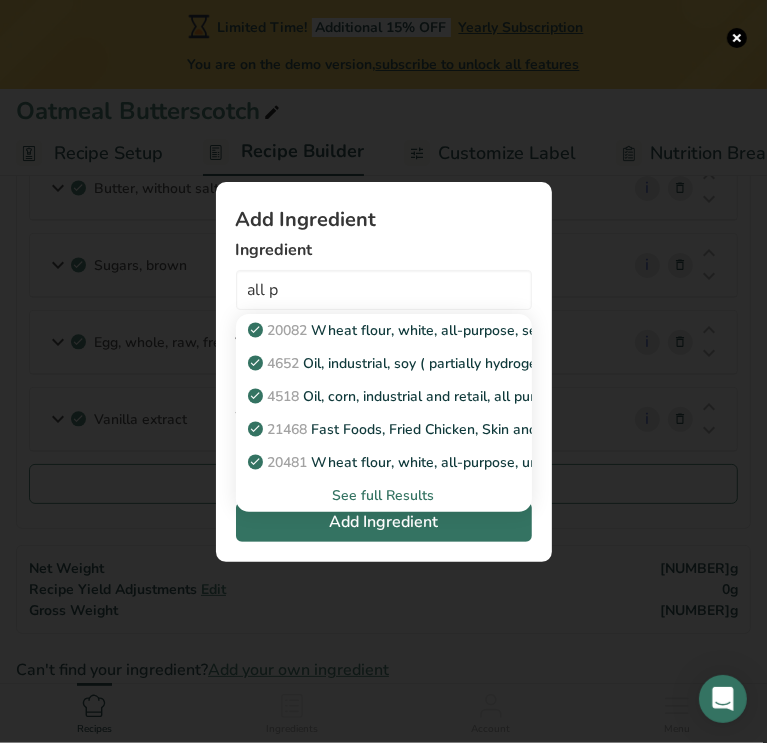 click on "See full Results" at bounding box center (384, 495) 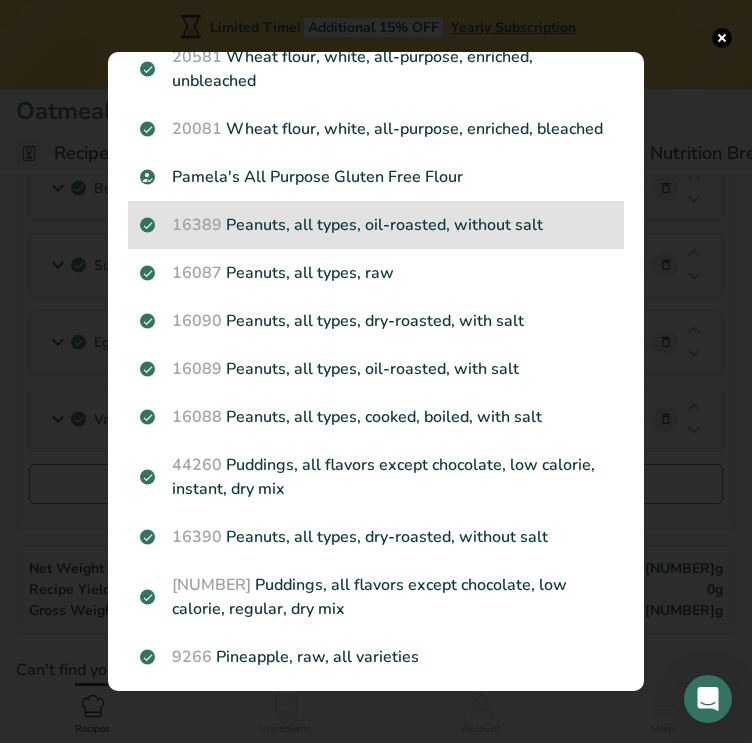 scroll, scrollTop: 0, scrollLeft: 0, axis: both 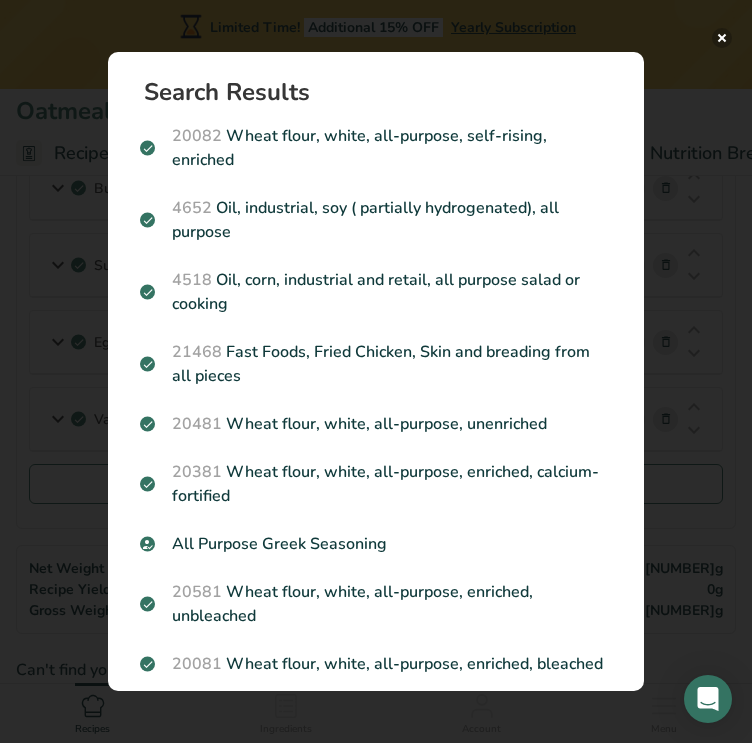 click at bounding box center [722, 38] 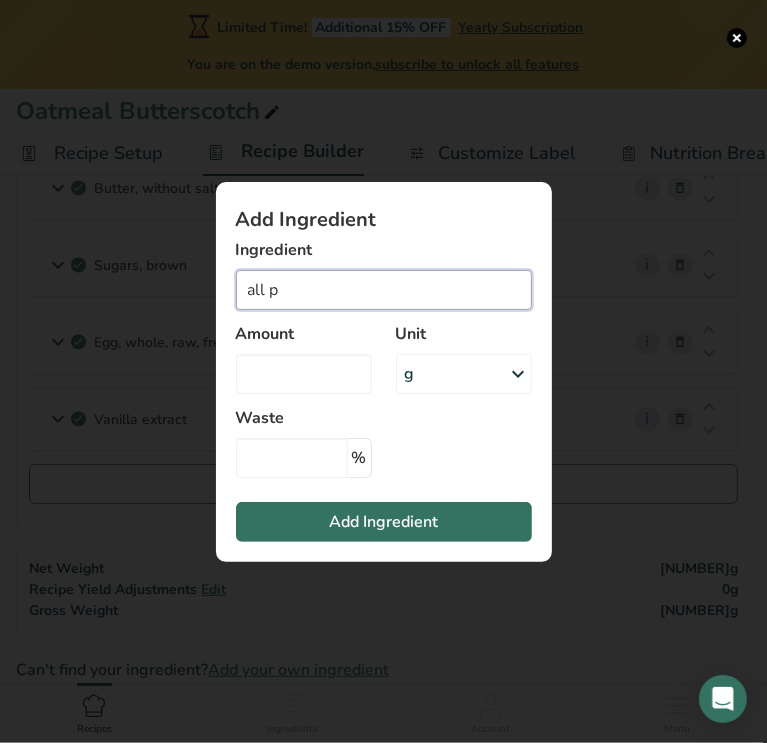 click on "all p" at bounding box center [384, 290] 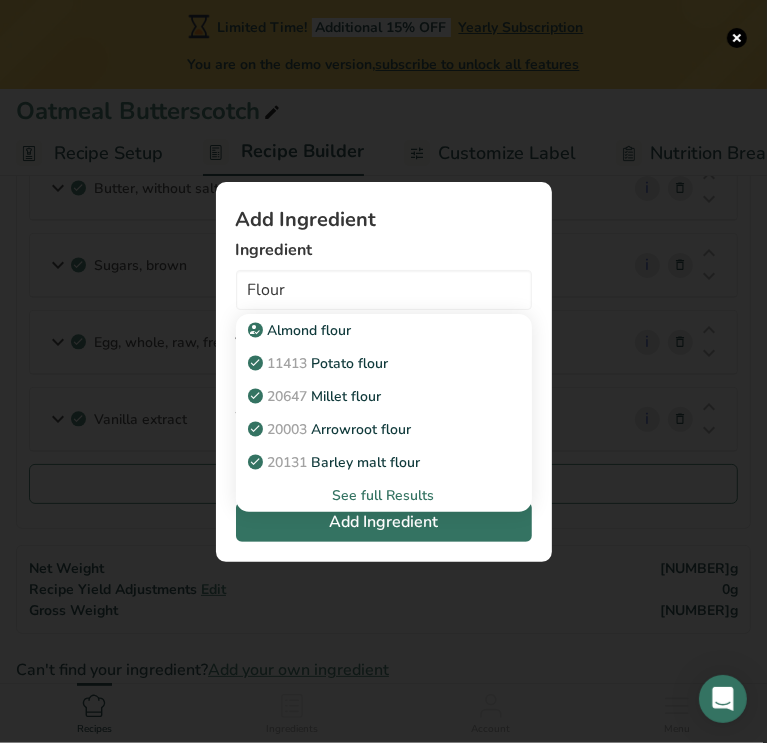 click on "See full Results" at bounding box center [384, 495] 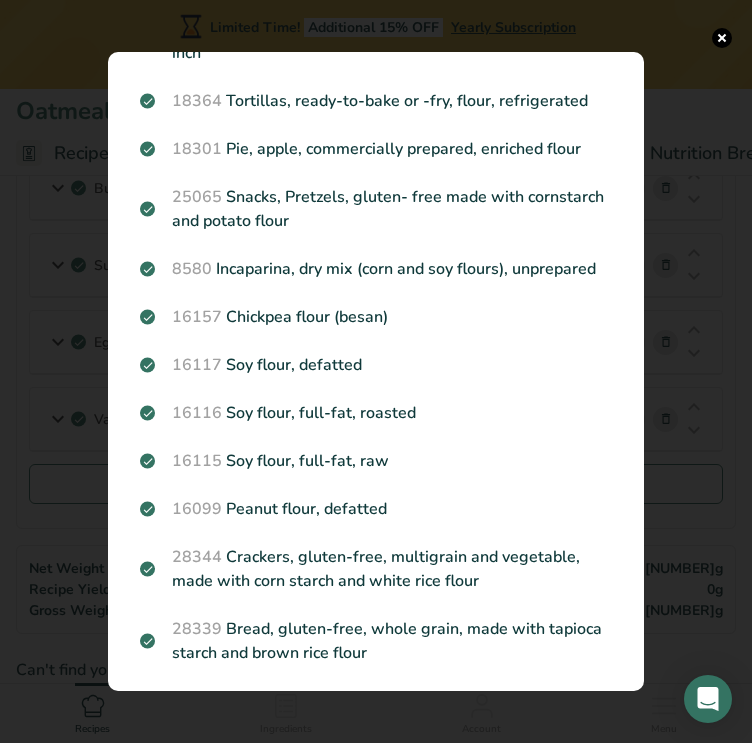 scroll, scrollTop: 0, scrollLeft: 0, axis: both 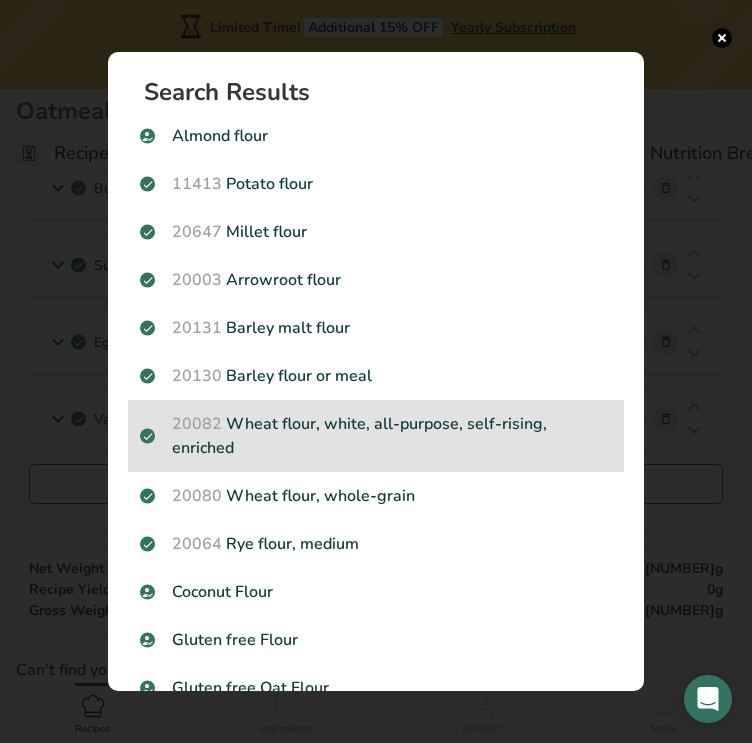 click on "20082
Wheat flour, white, all-purpose, self-rising, enriched" at bounding box center (376, 436) 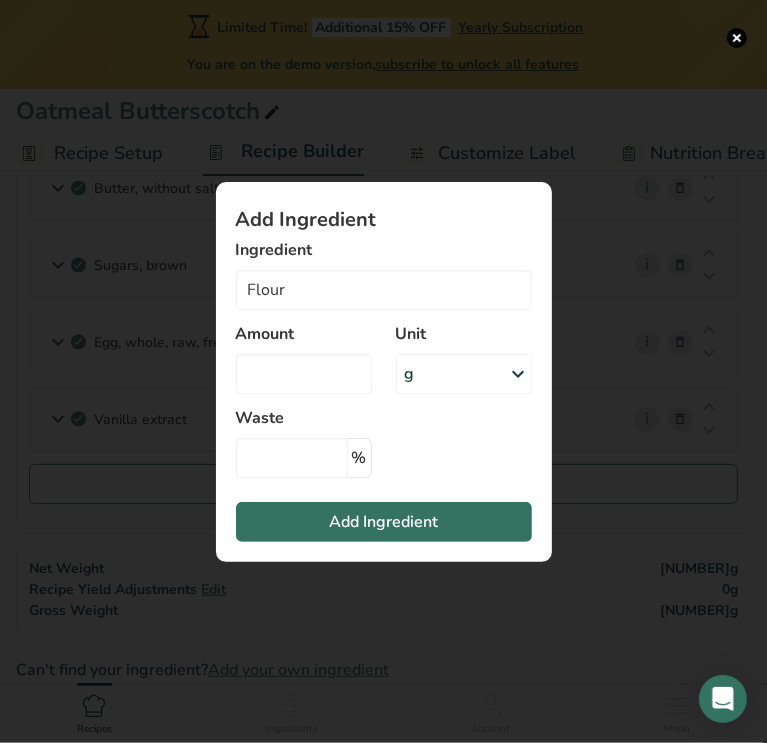 type on "Wheat flour, white, all-purpose, self-rising, enriched" 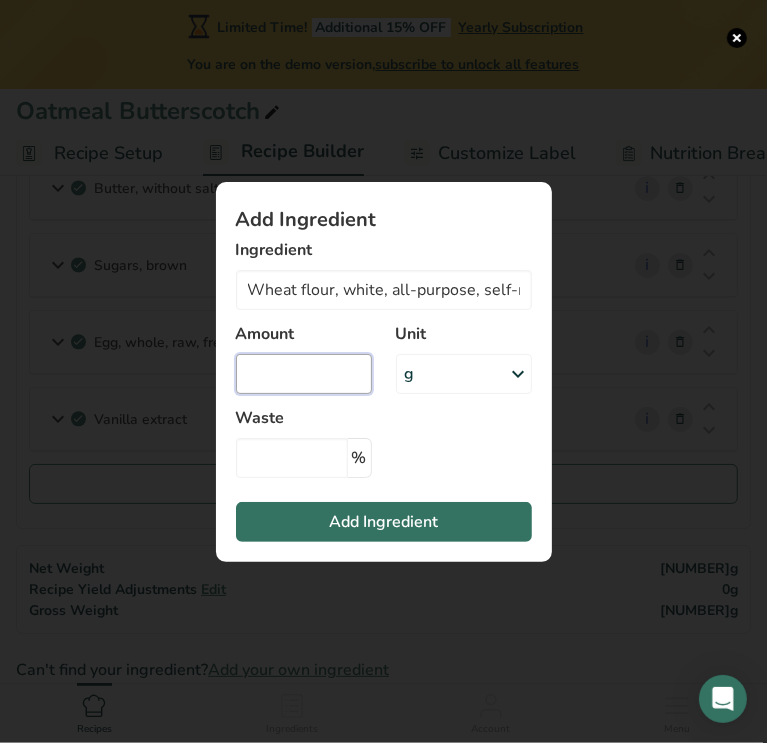 click at bounding box center [304, 374] 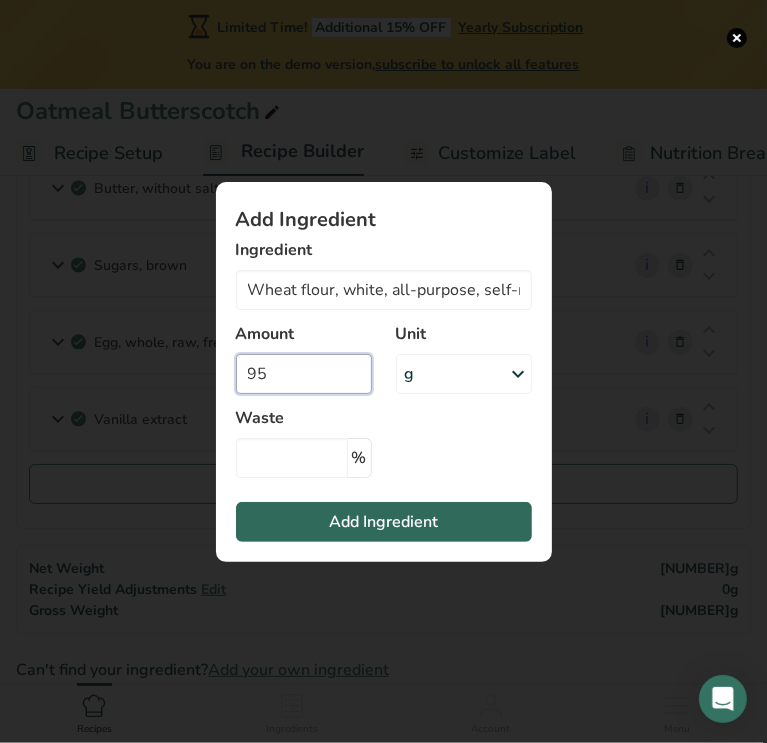 type on "95" 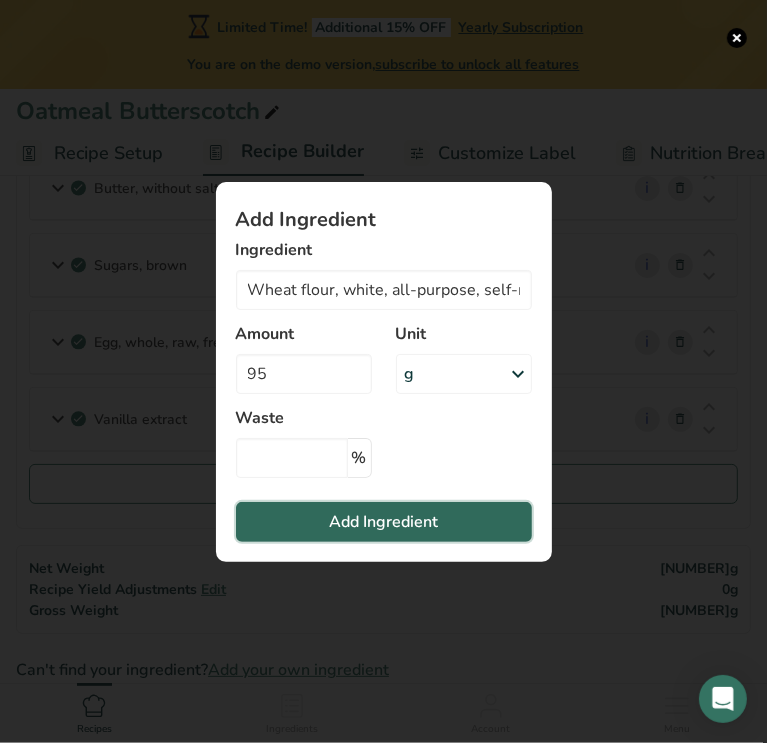 click on "Add Ingredient" at bounding box center [383, 522] 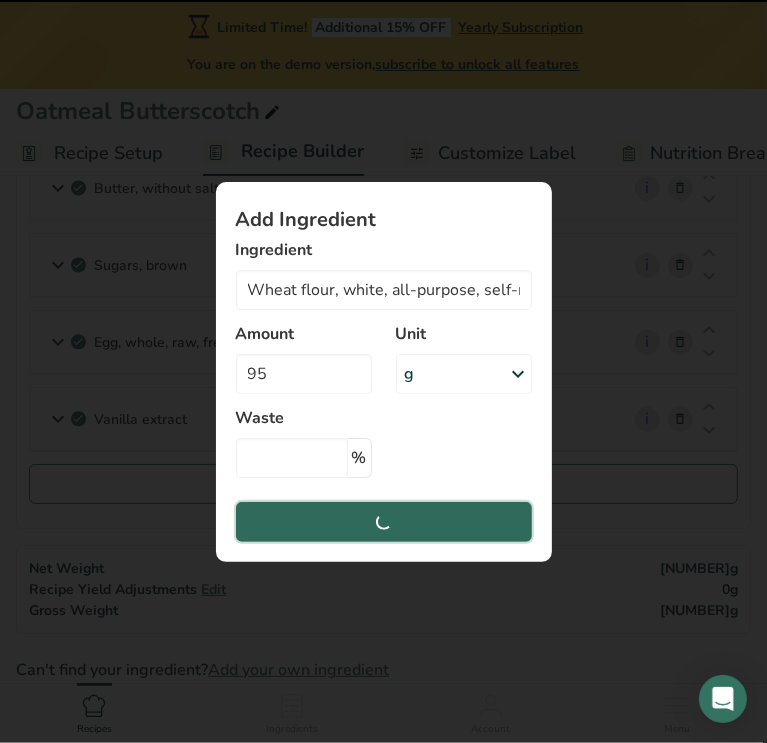 type 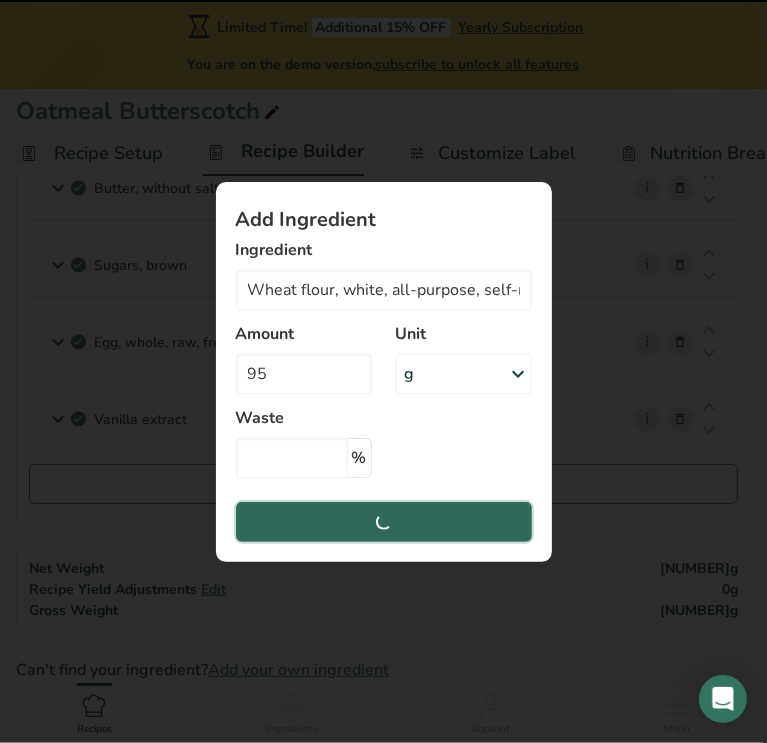 type 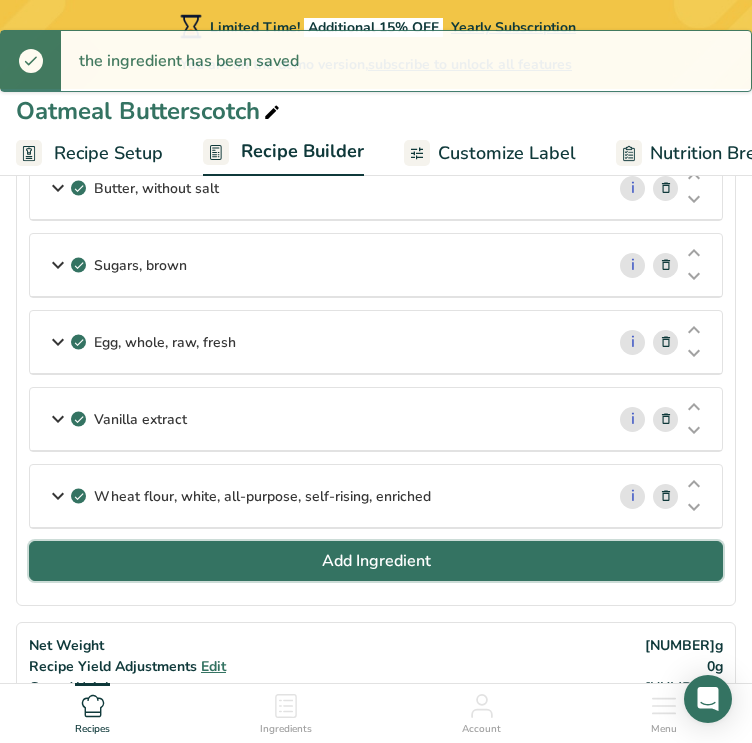 click on "Add Ingredient" at bounding box center [376, 561] 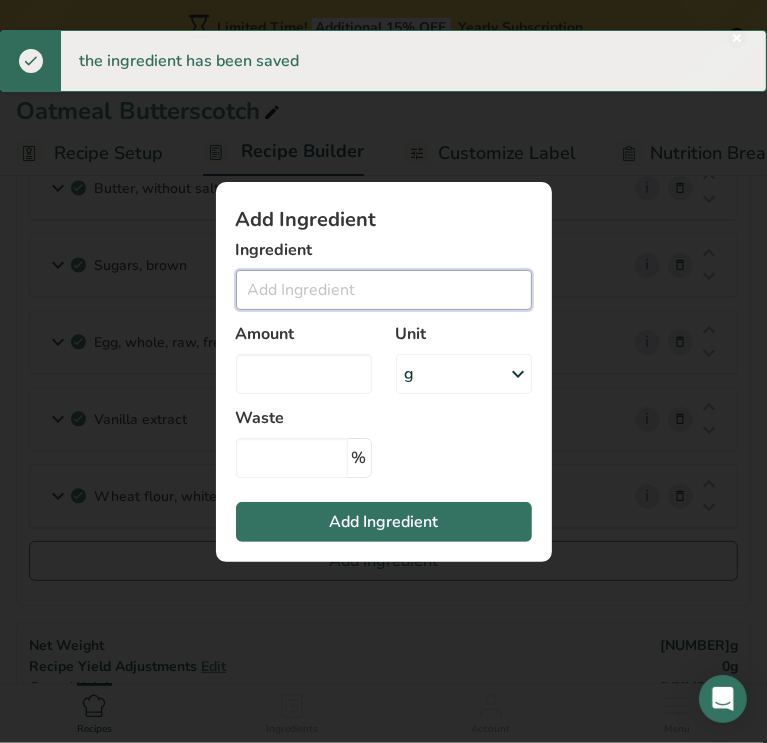 click at bounding box center (384, 290) 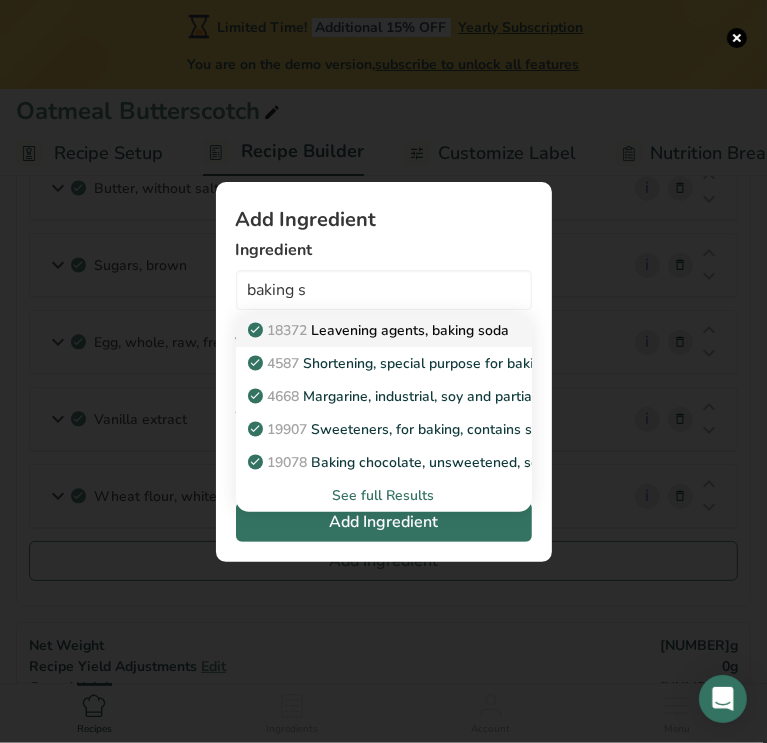 click on "[NUMBER]
[TEXT], [TEXT]" at bounding box center [381, 330] 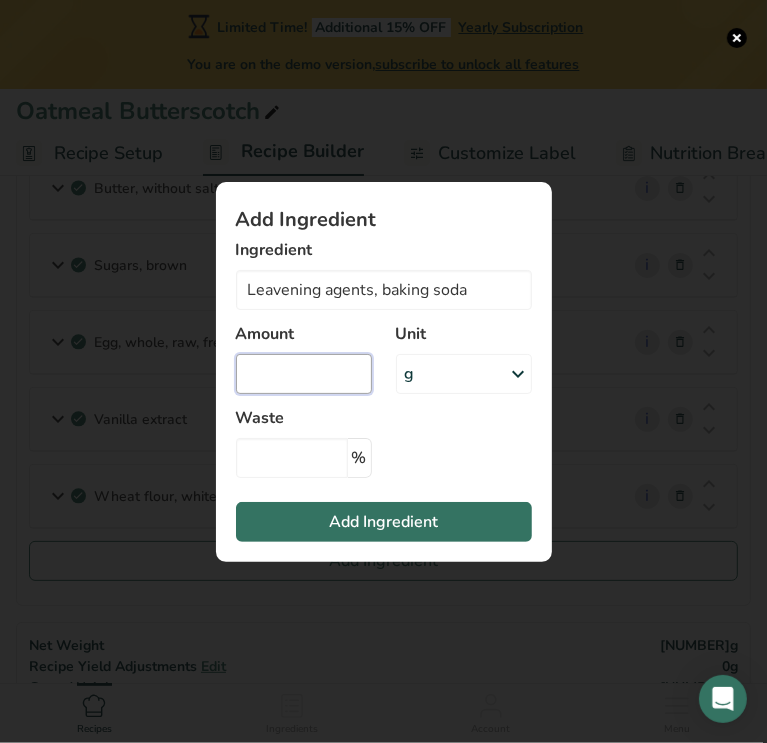 click at bounding box center [304, 374] 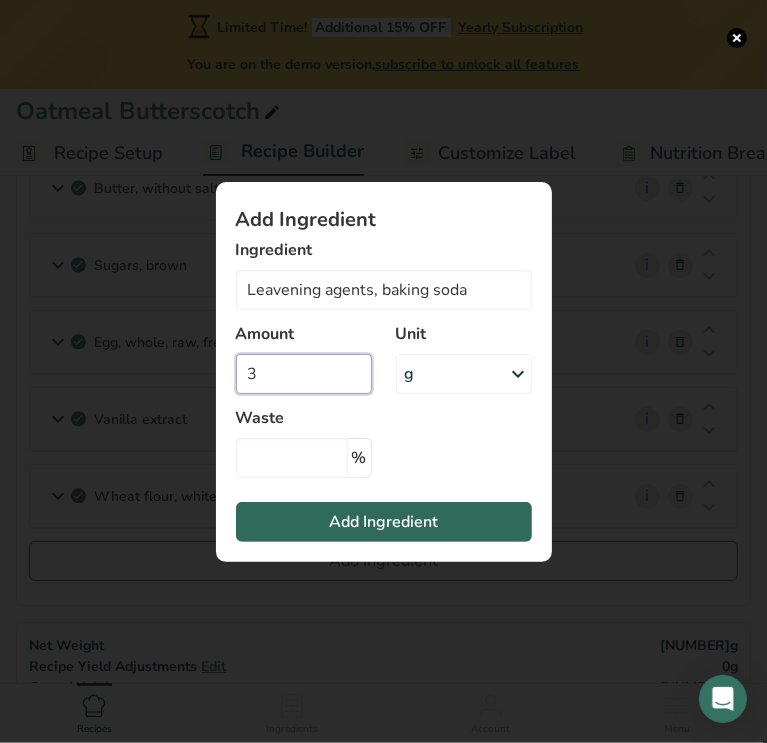 type on "3" 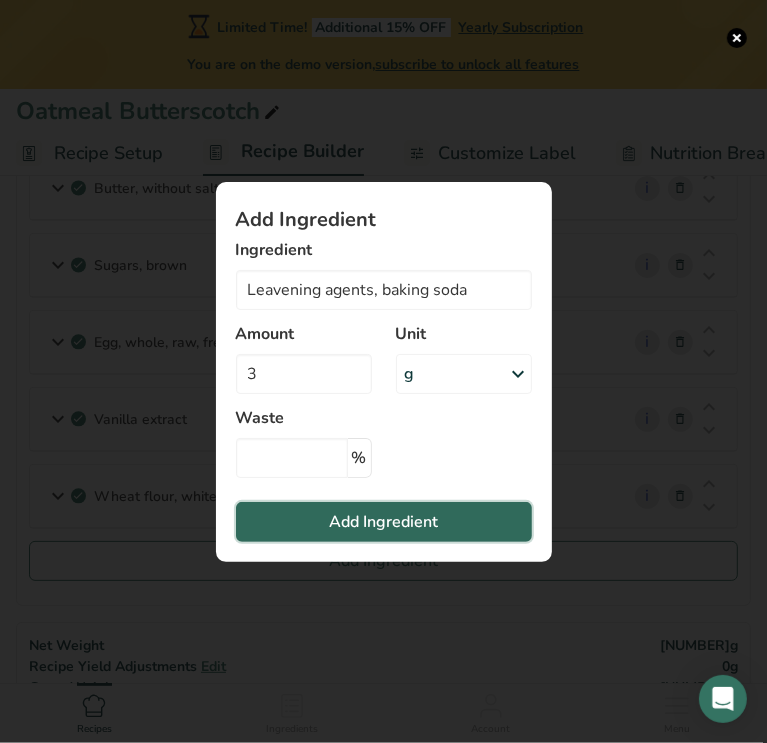 click on "Add Ingredient" at bounding box center (383, 522) 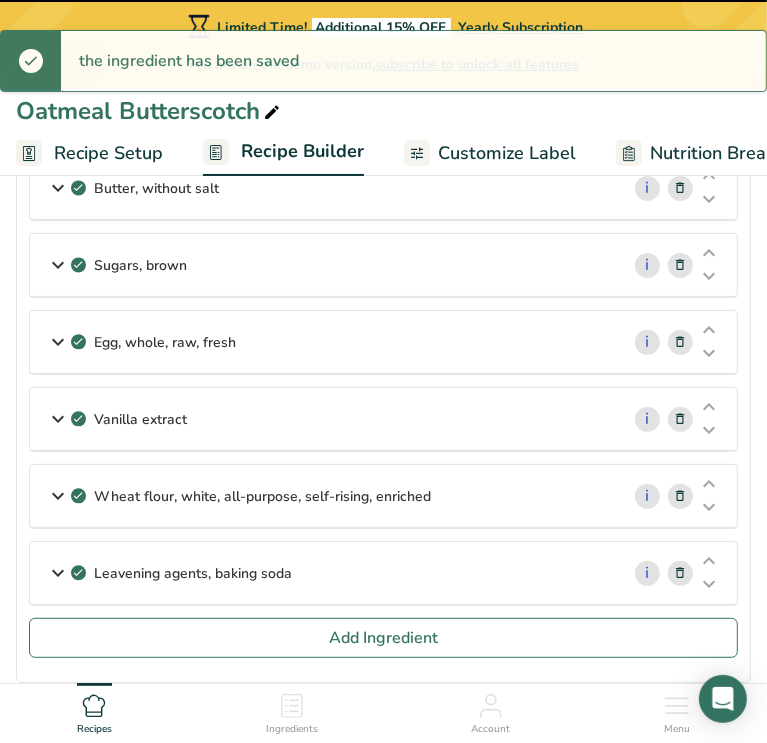 type 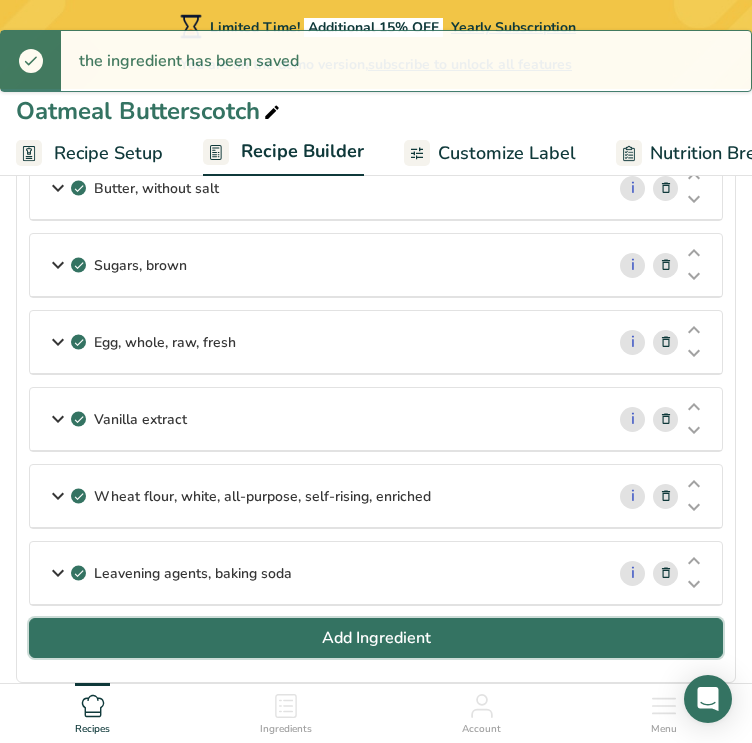 click on "Add Ingredient" at bounding box center (376, 638) 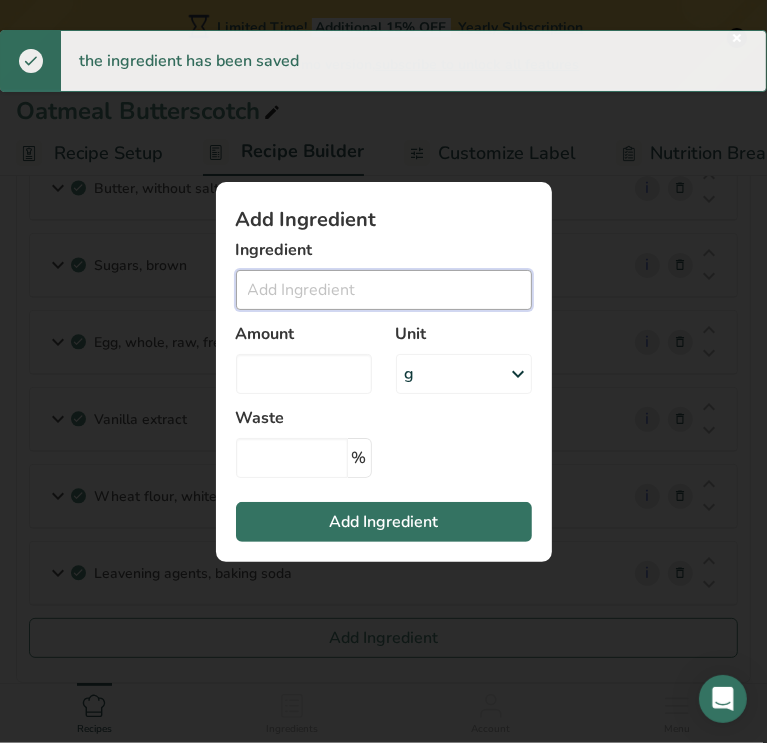 click at bounding box center [384, 290] 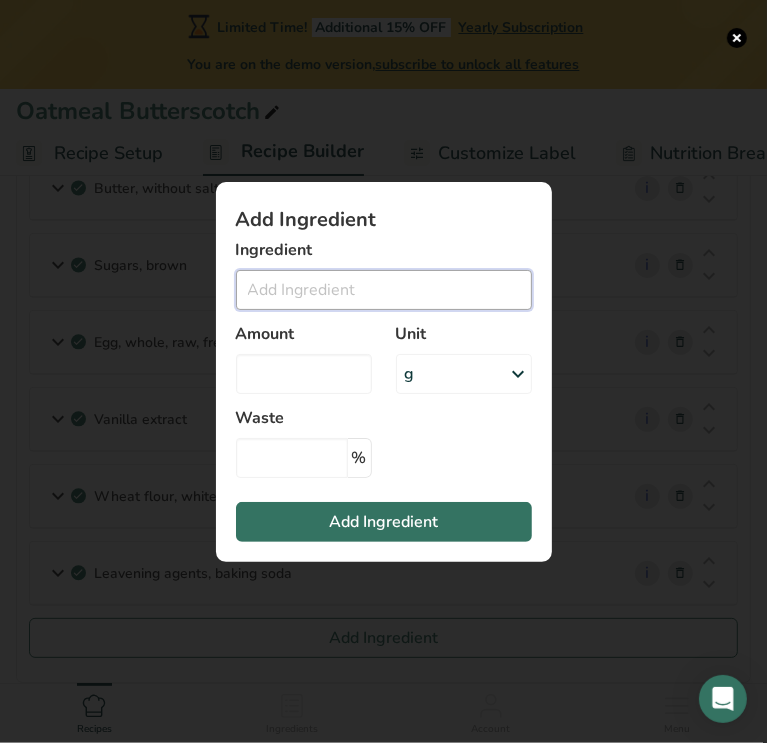 click at bounding box center (384, 290) 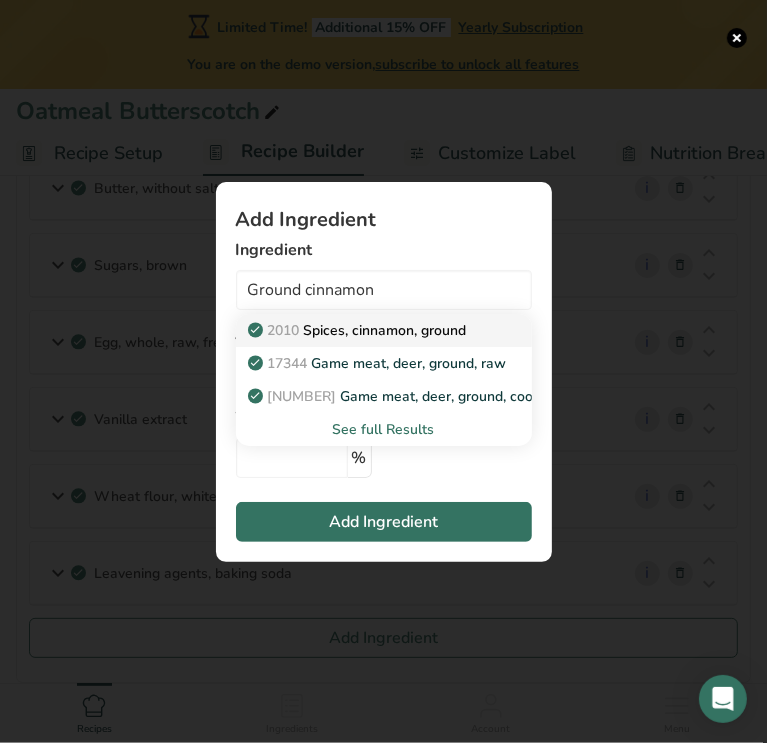 click on "2010
Spices, cinnamon, ground" at bounding box center [359, 330] 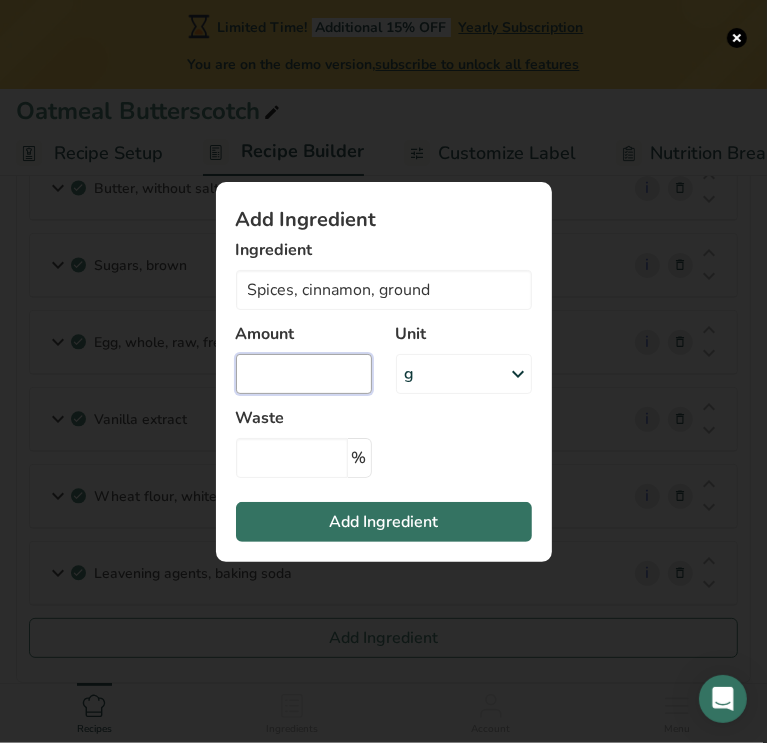 click at bounding box center [304, 374] 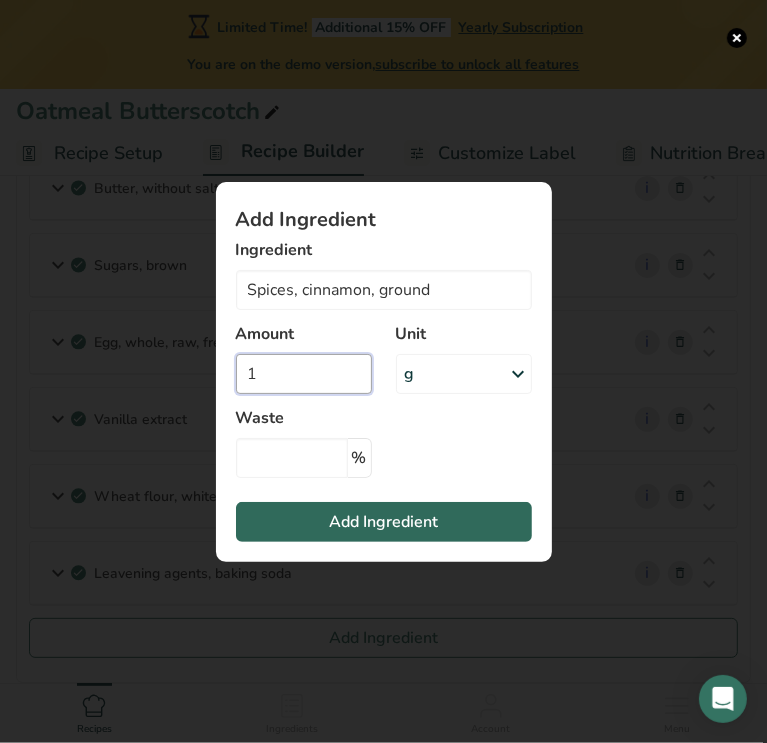 type on "1" 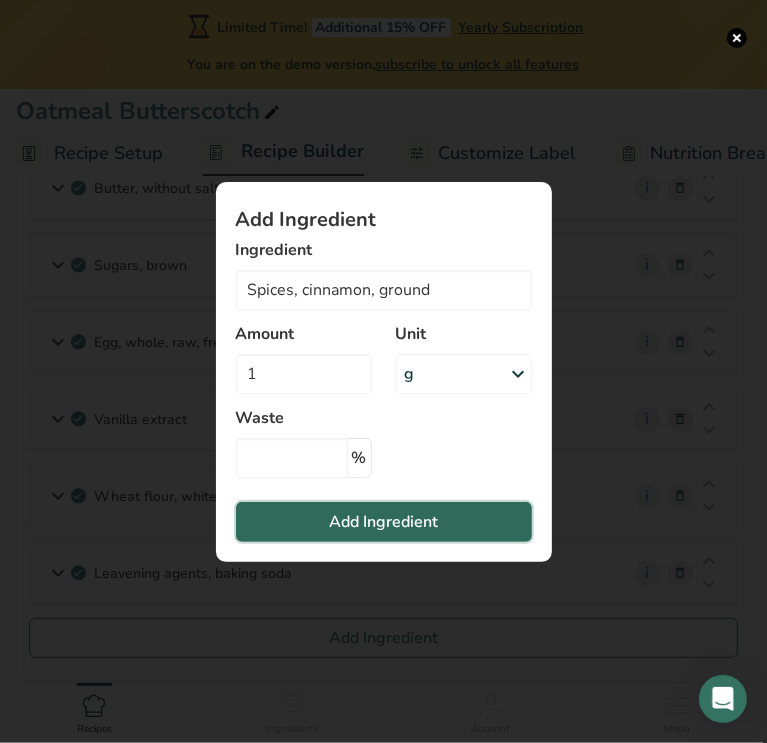 click on "Add Ingredient" at bounding box center (383, 522) 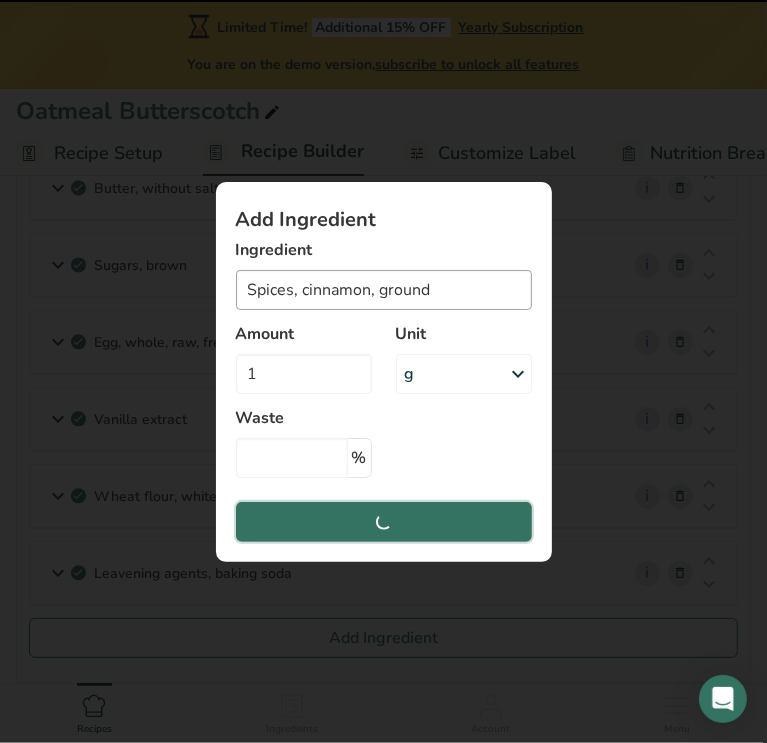 type 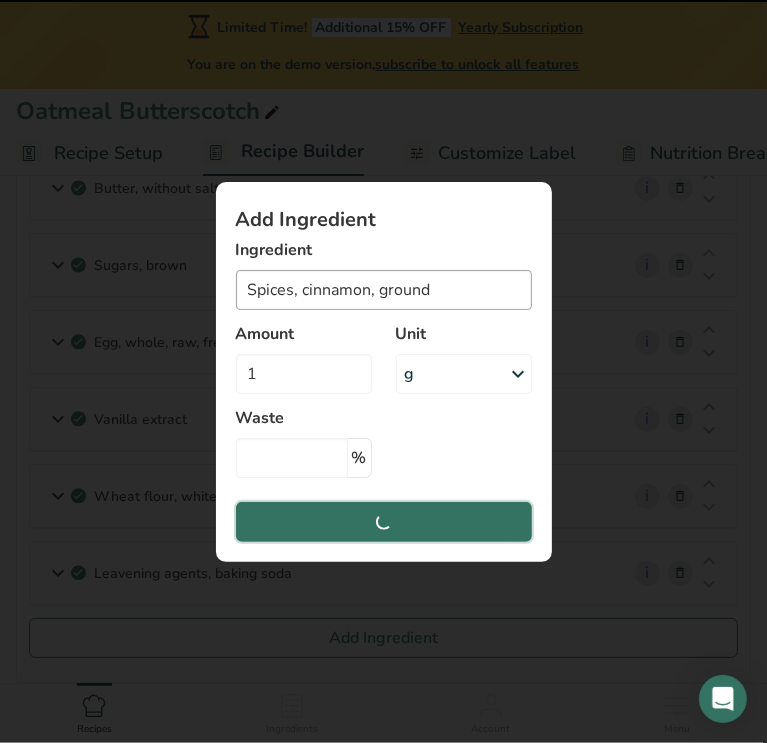 type 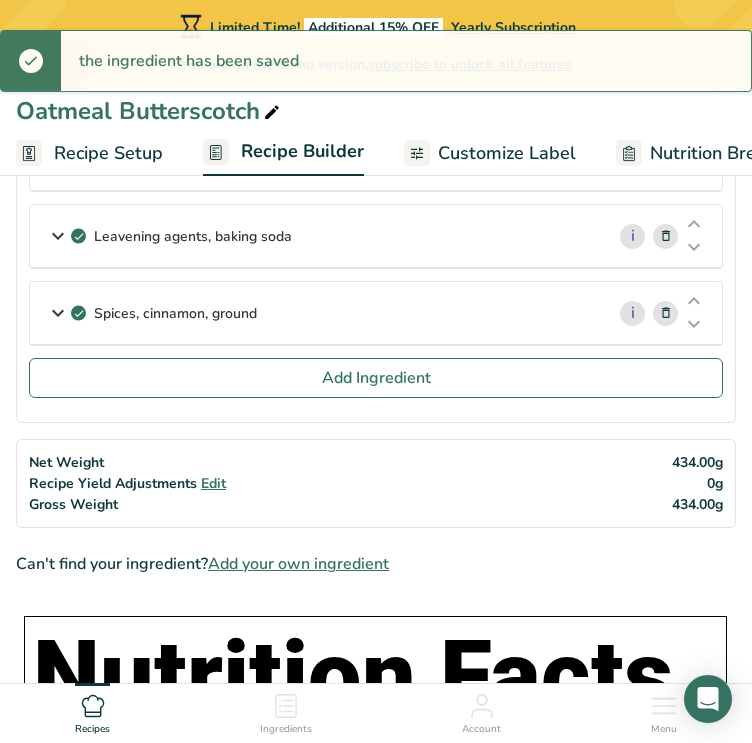 scroll, scrollTop: 515, scrollLeft: 0, axis: vertical 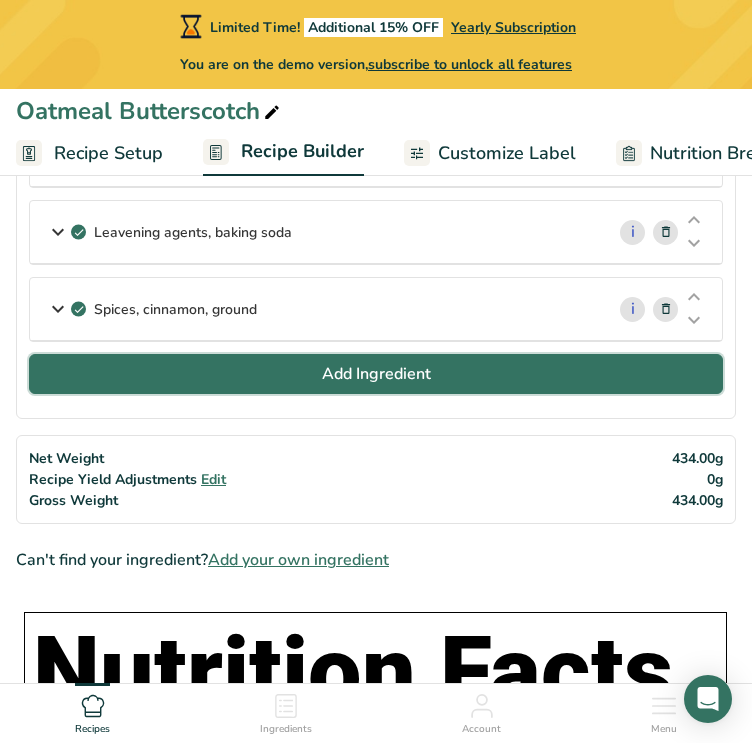 click on "Add Ingredient" at bounding box center [376, 374] 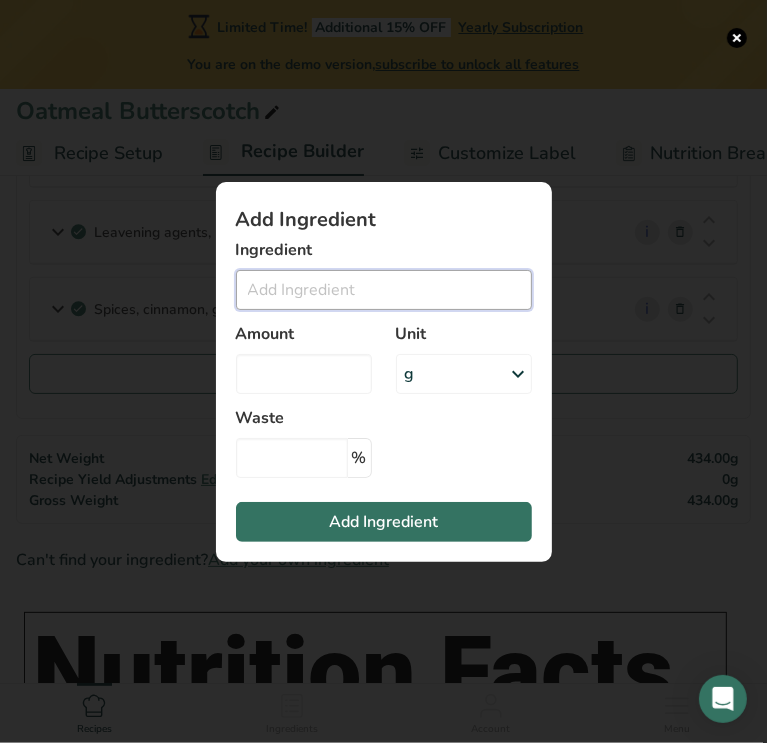 click at bounding box center (384, 290) 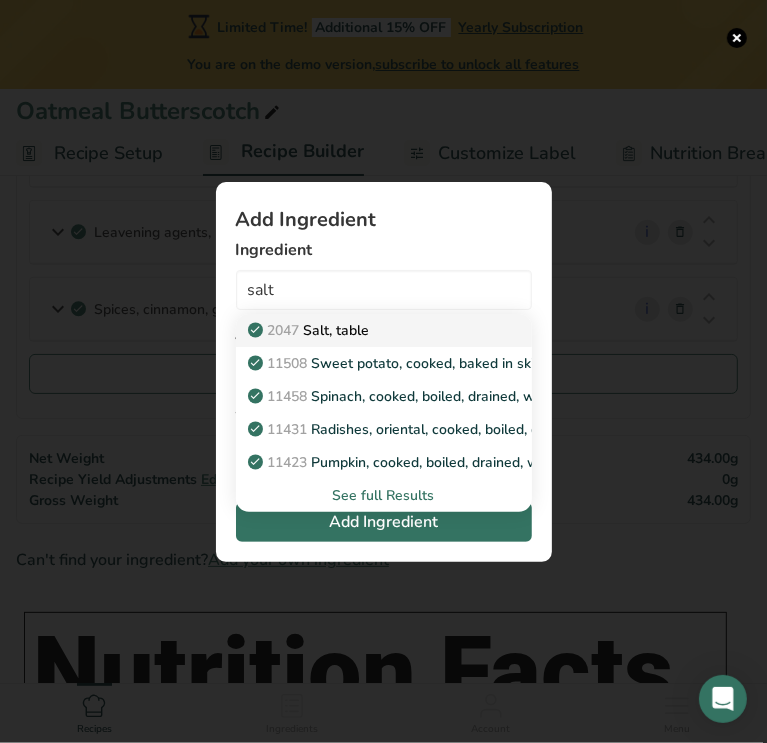 click on "2047
Salt, table" at bounding box center (311, 330) 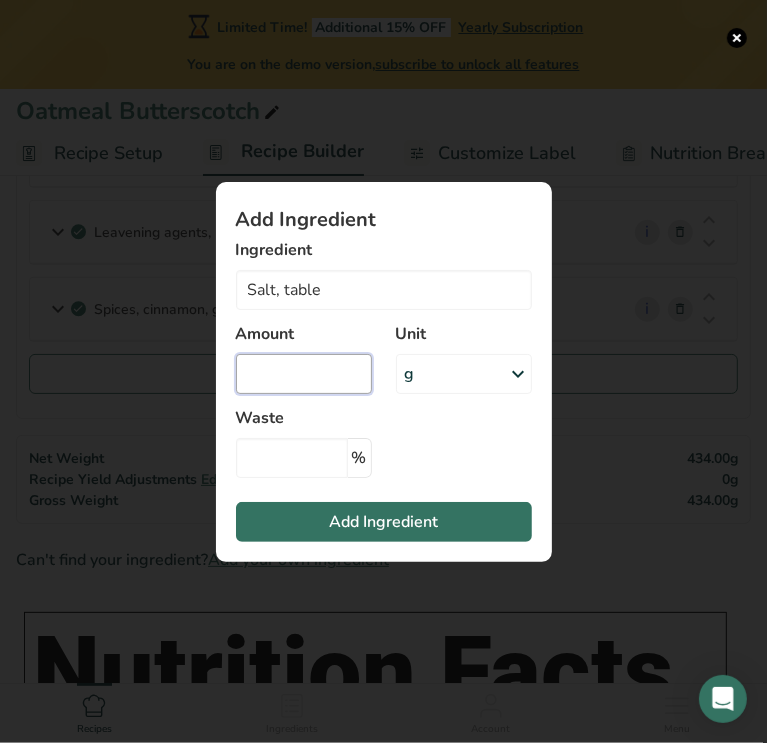 click at bounding box center (304, 374) 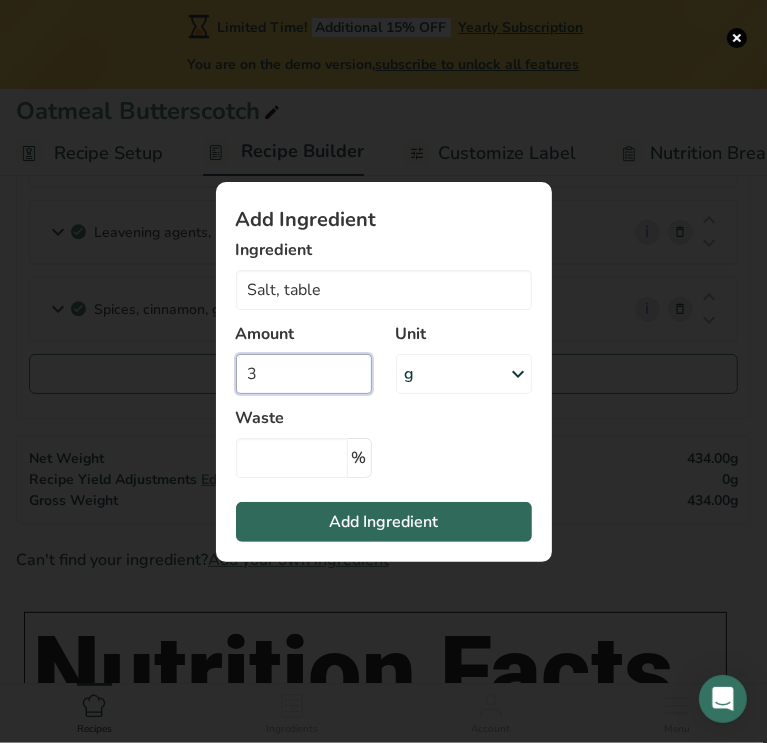 type on "3" 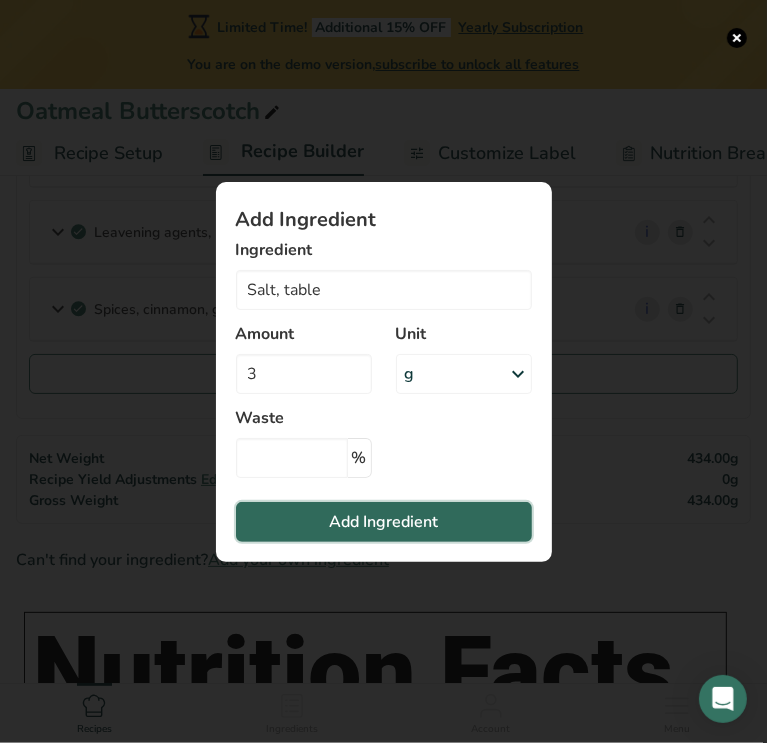 click on "Add Ingredient" at bounding box center (383, 522) 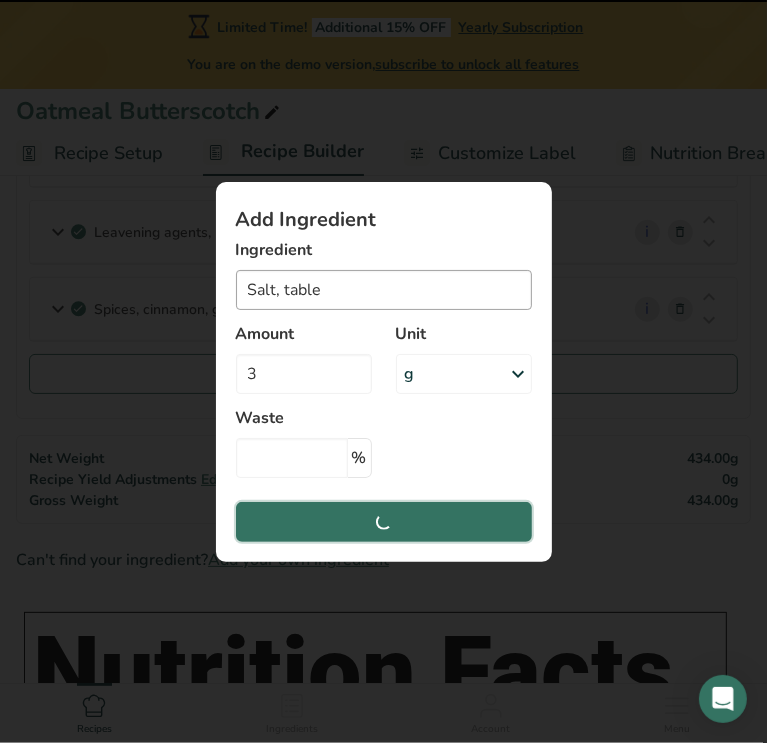 type 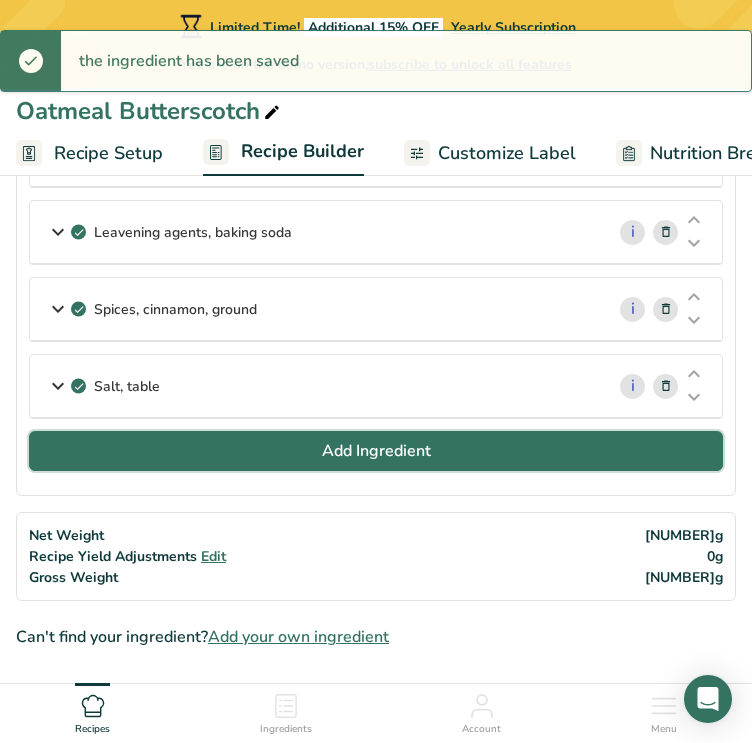click on "Add Ingredient" at bounding box center (376, 451) 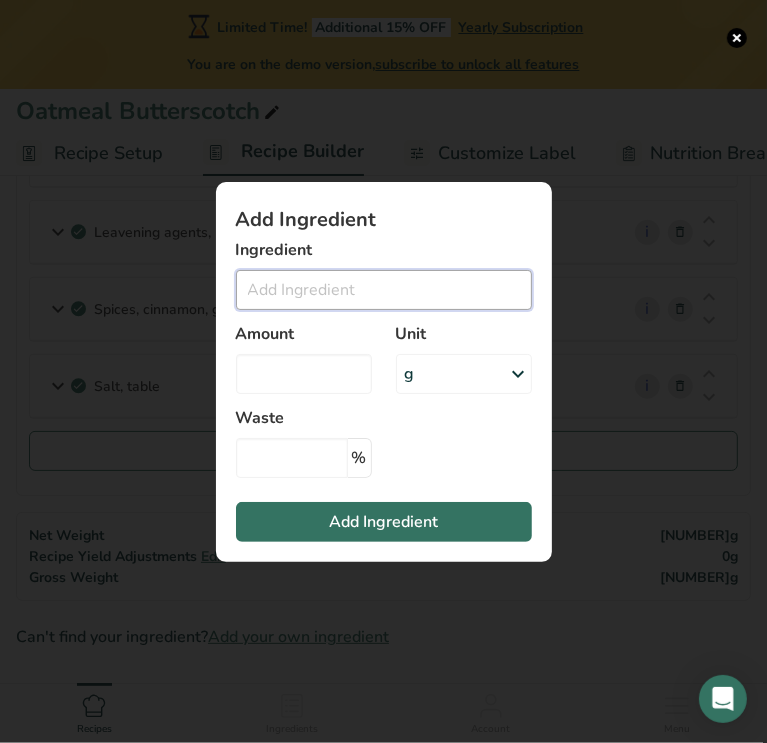 click at bounding box center [384, 290] 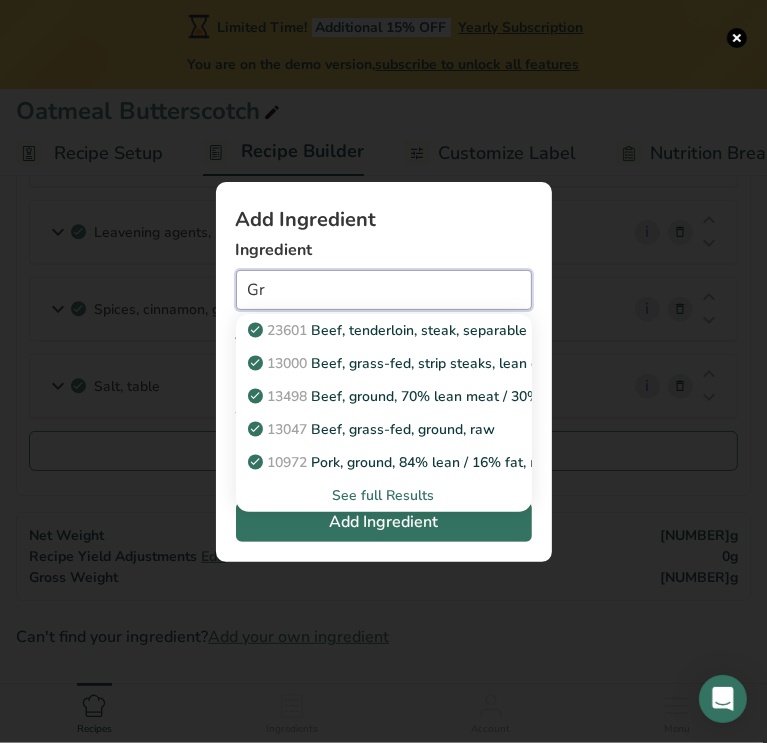 type on "G" 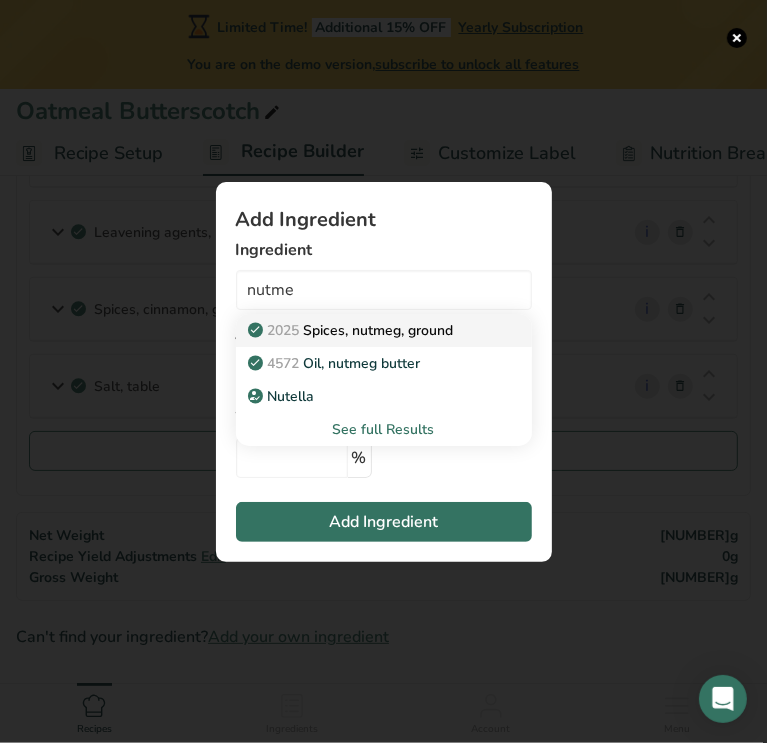 click on "[NUMBER]
[TEXT], [TEXT]" at bounding box center (353, 330) 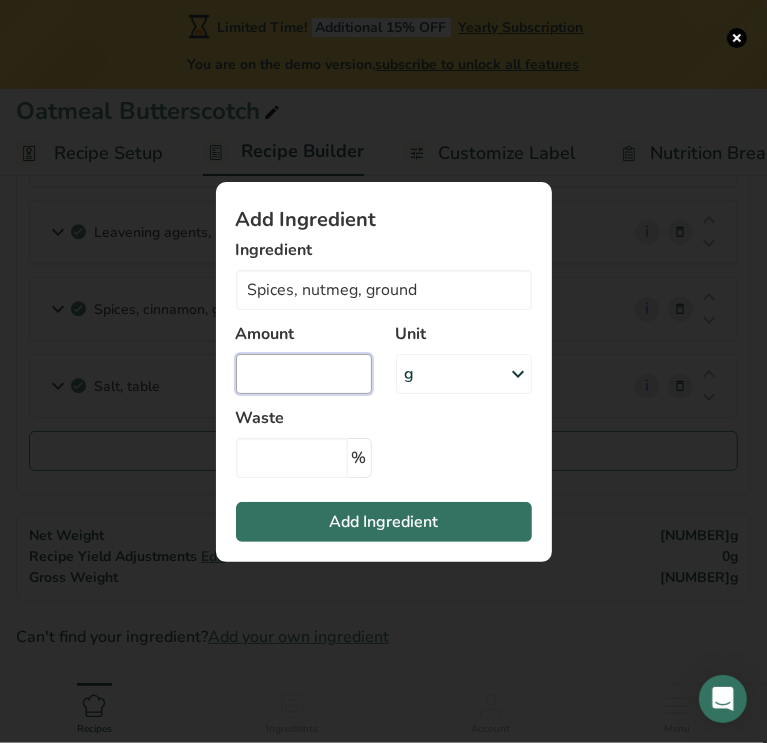 click at bounding box center (304, 374) 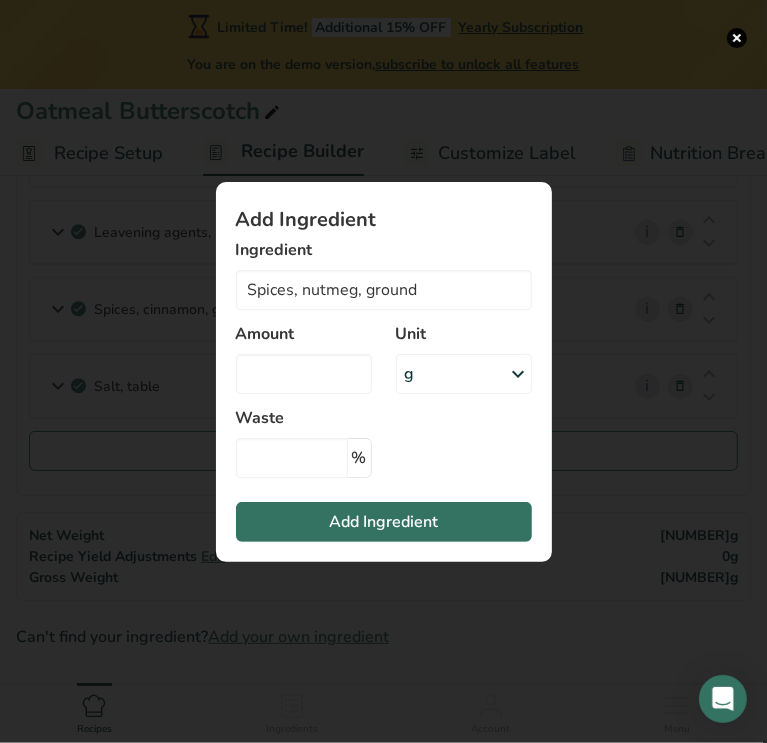 click on "g" at bounding box center (464, 374) 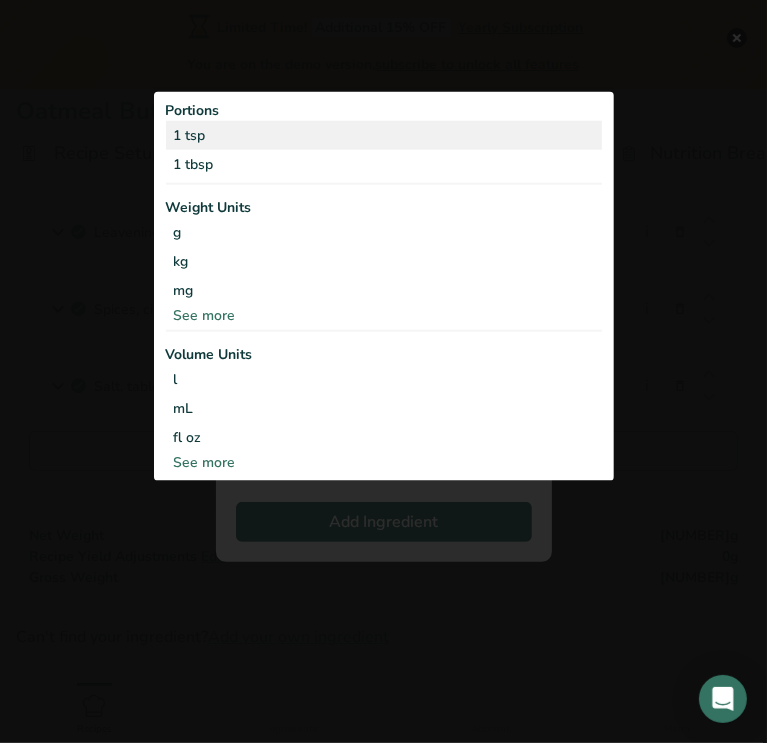 click on "1 tsp" at bounding box center (384, 135) 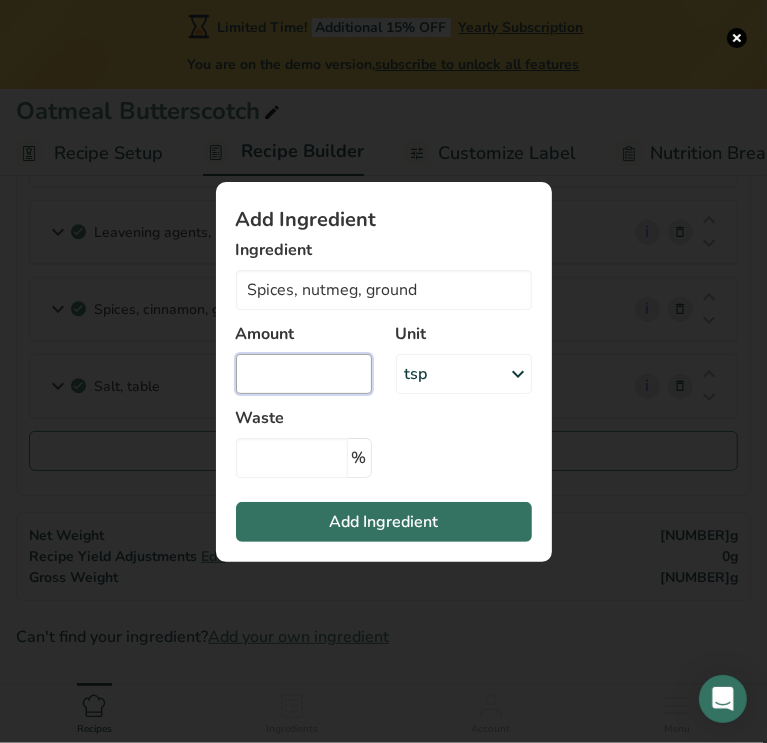click at bounding box center [304, 374] 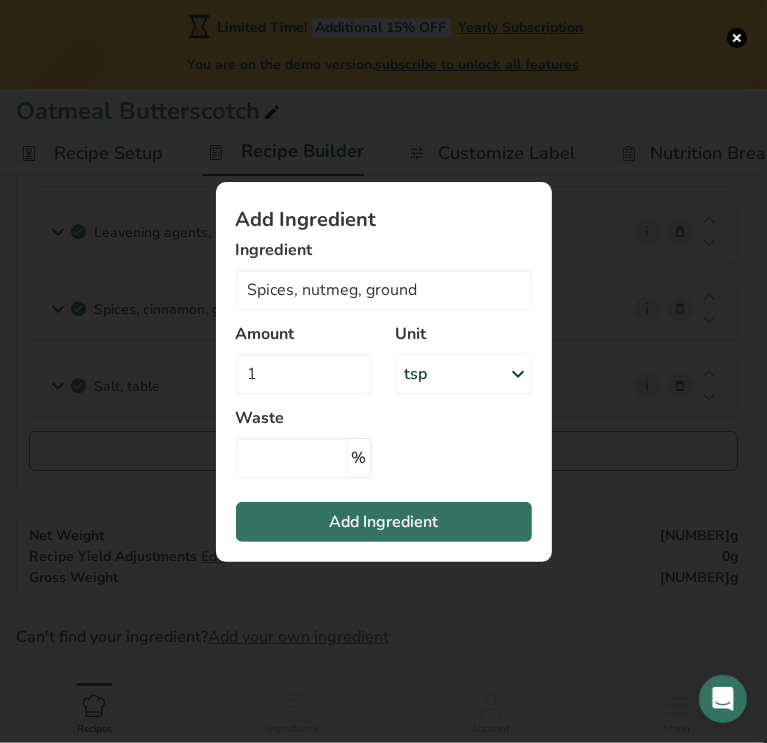 click on "tsp" at bounding box center [464, 374] 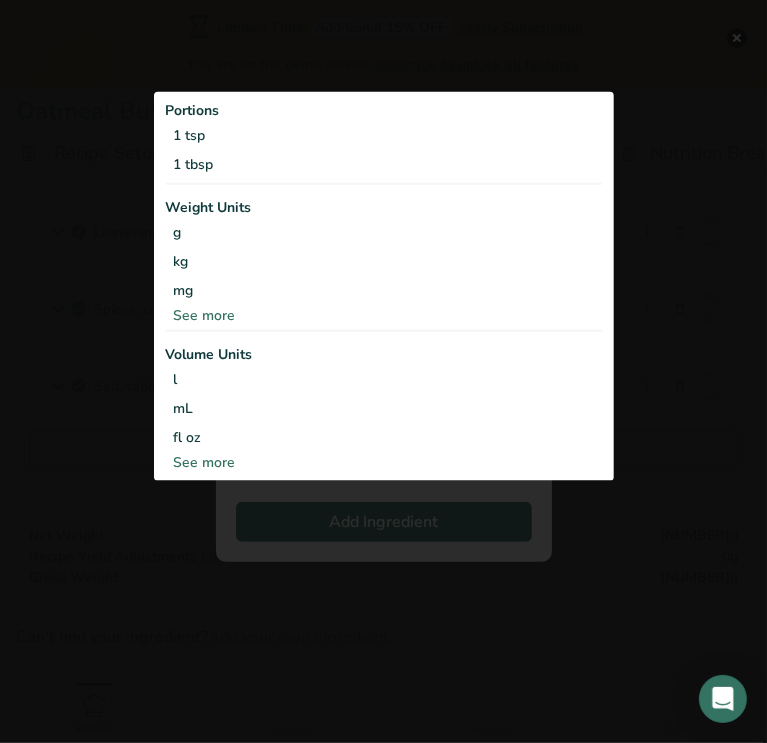 click at bounding box center [383, 371] 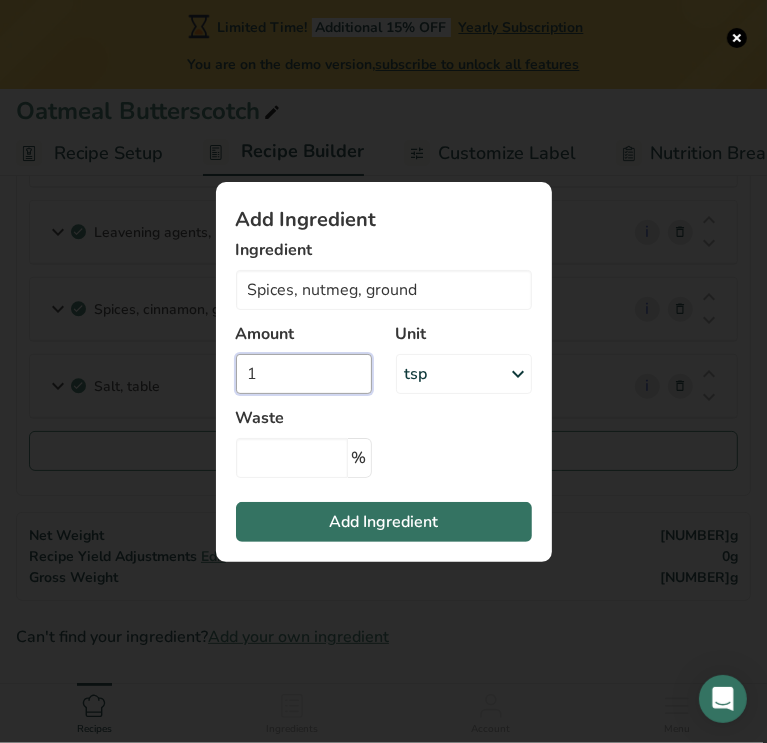 click on "1" at bounding box center [304, 374] 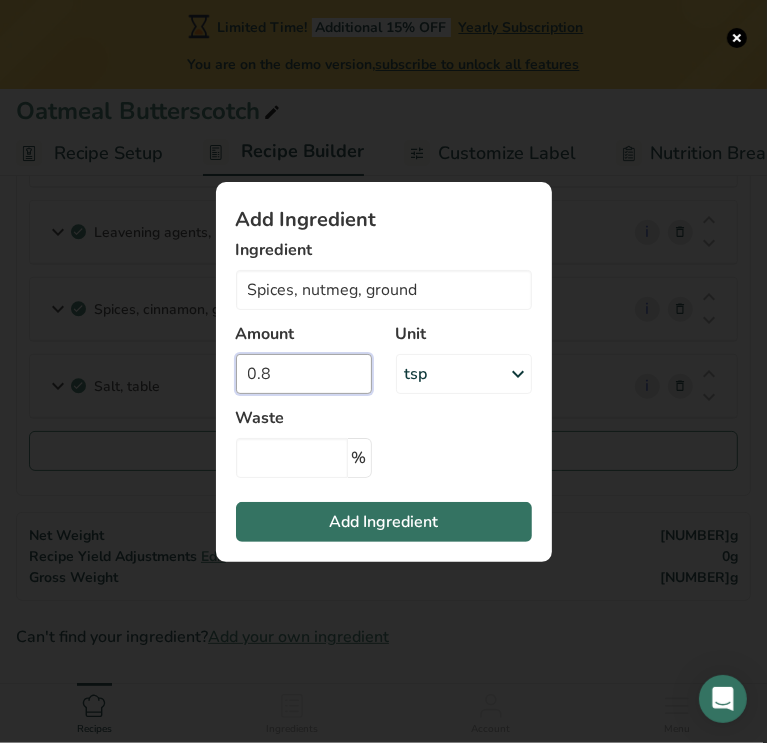 type on "0" 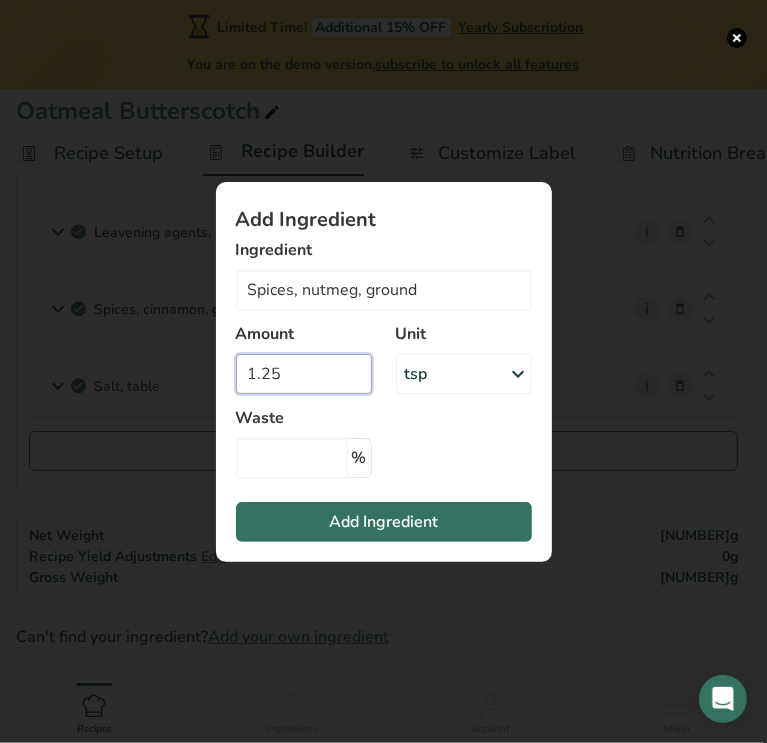 click on "1.25" at bounding box center [304, 374] 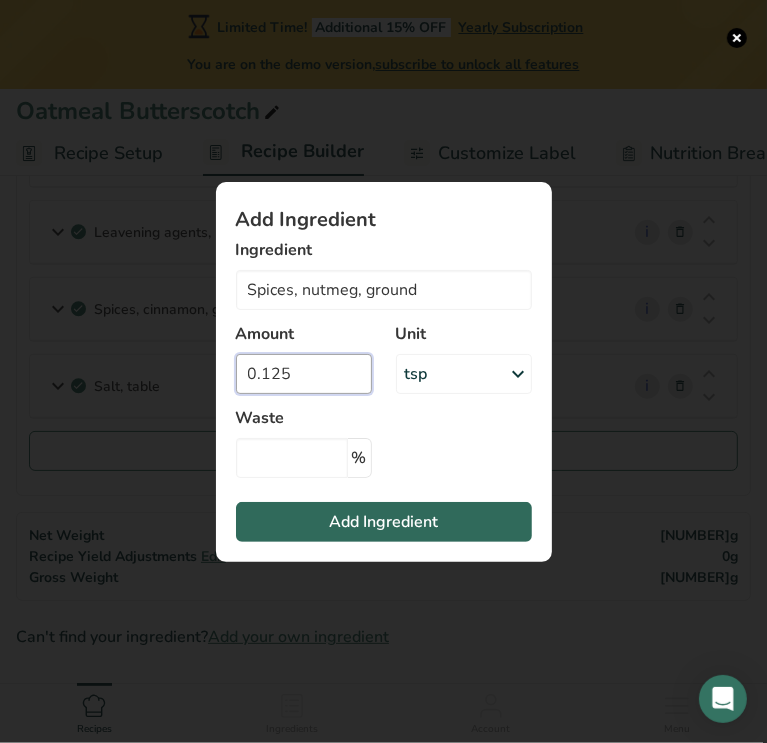 type on "0.125" 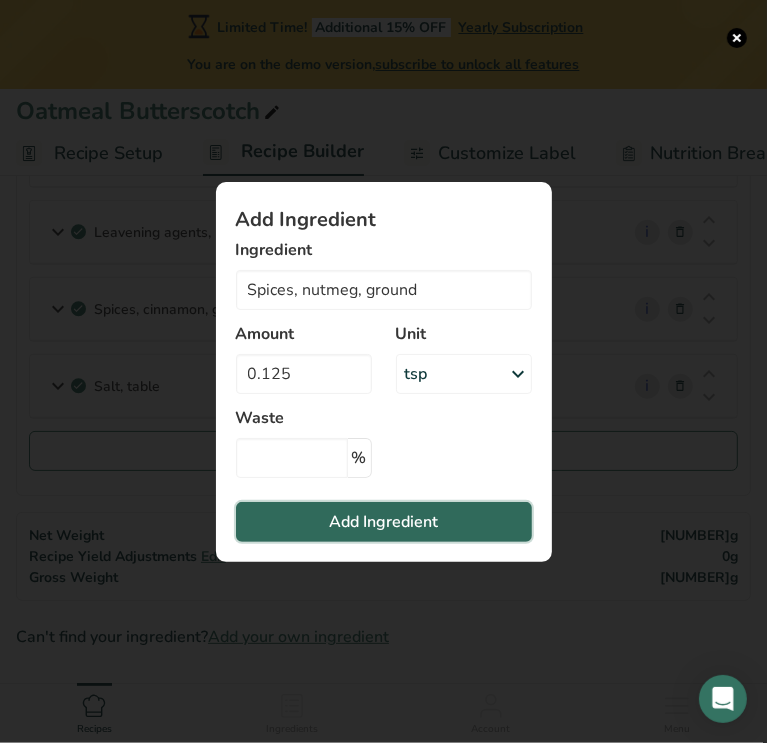click on "Add Ingredient" at bounding box center (384, 522) 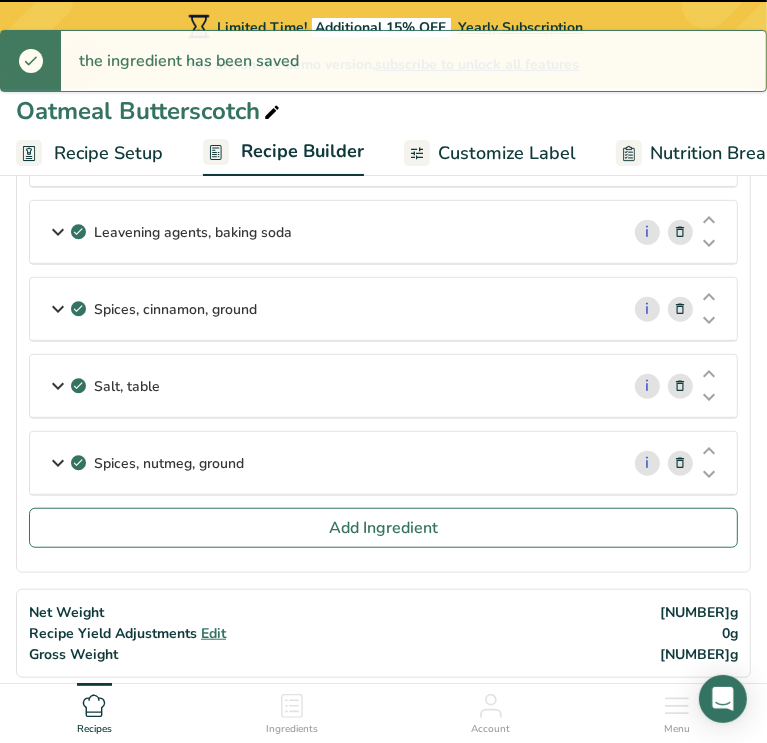 type 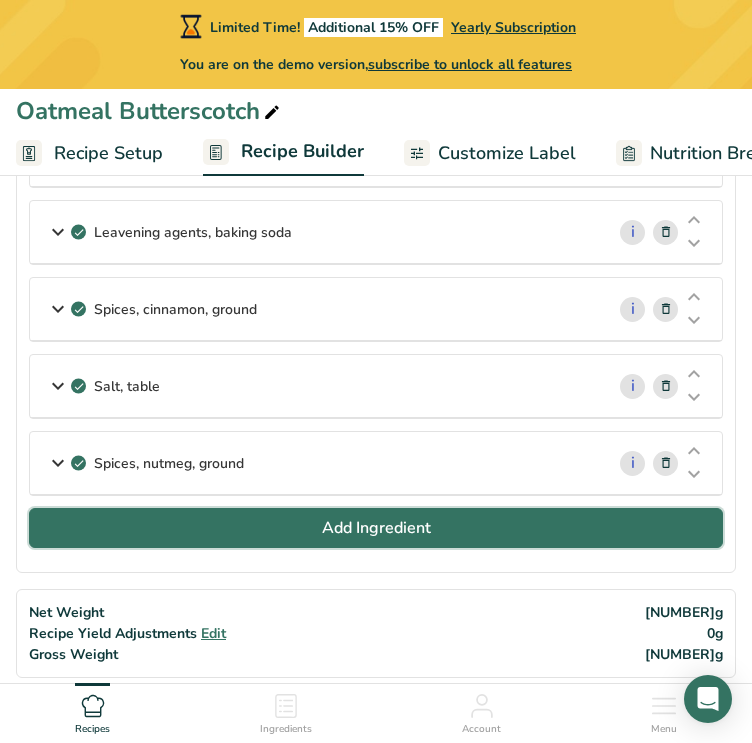click on "Add Ingredient" at bounding box center (376, 528) 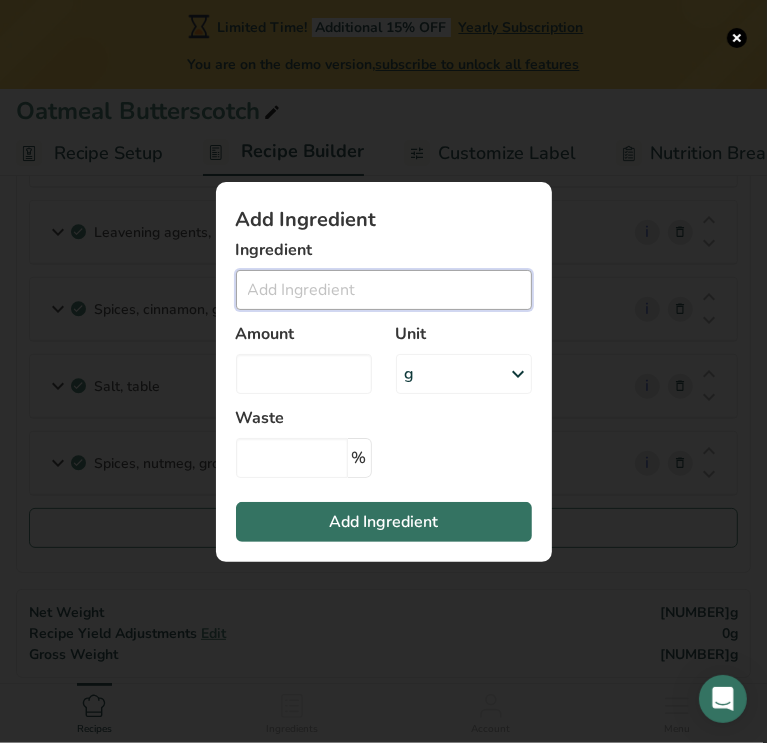click at bounding box center [384, 290] 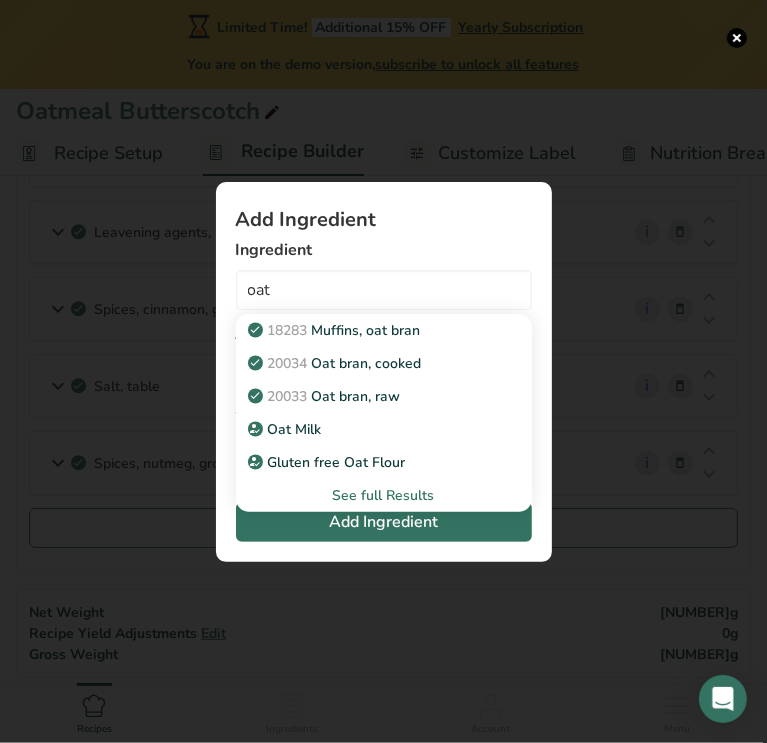 click on "See full Results" at bounding box center (384, 495) 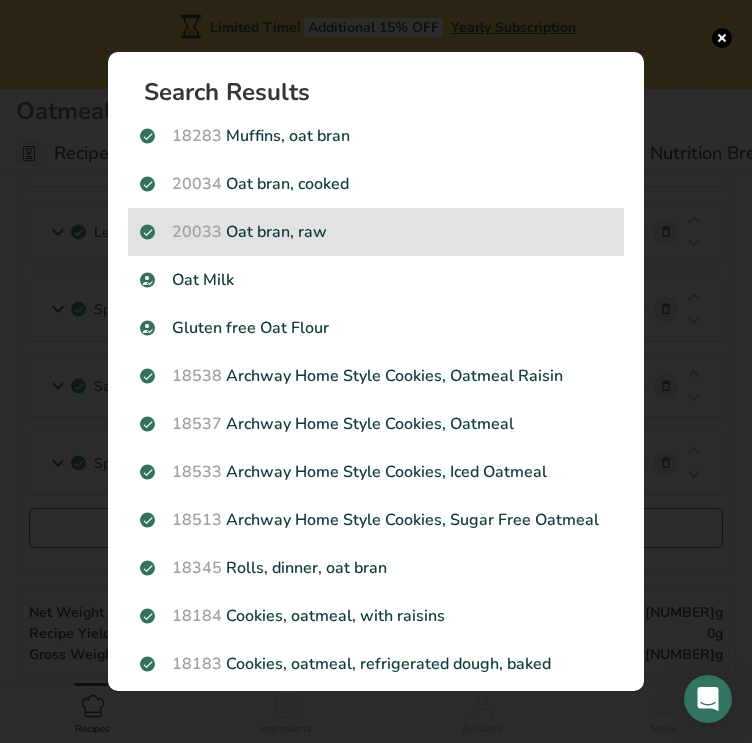 click on "20033
Oat bran, raw" at bounding box center [376, 232] 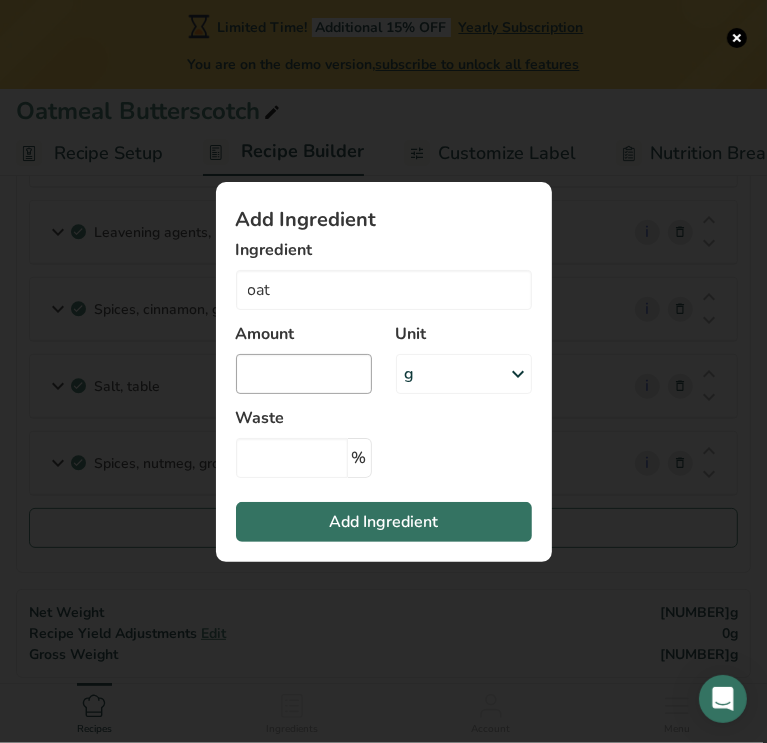 type on "Oat bran, raw" 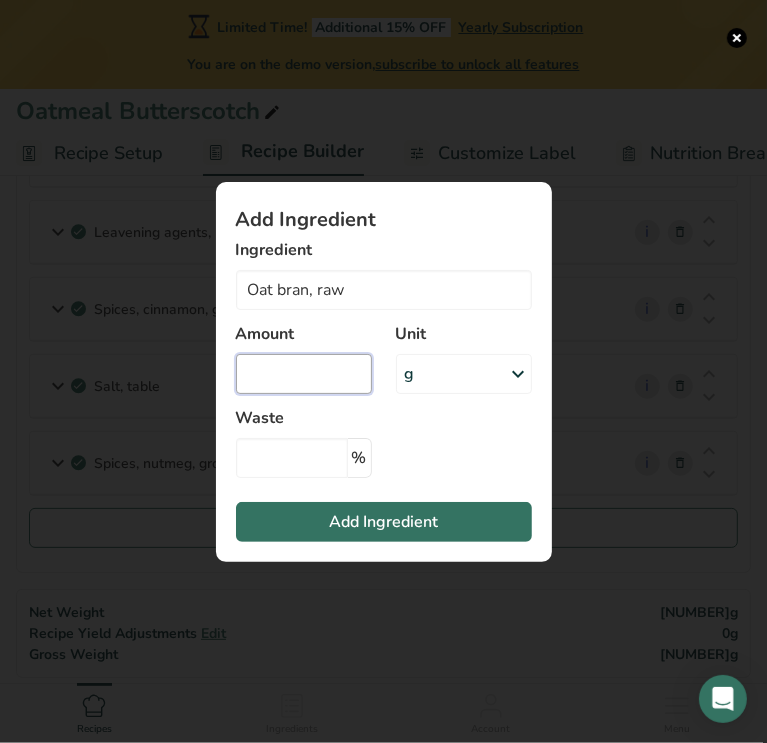 click at bounding box center (304, 374) 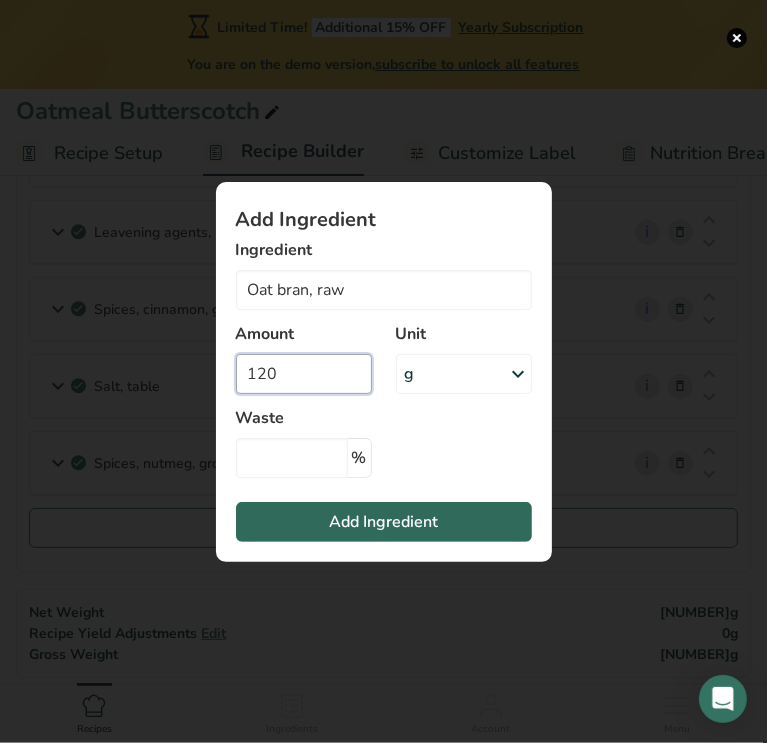 type on "120" 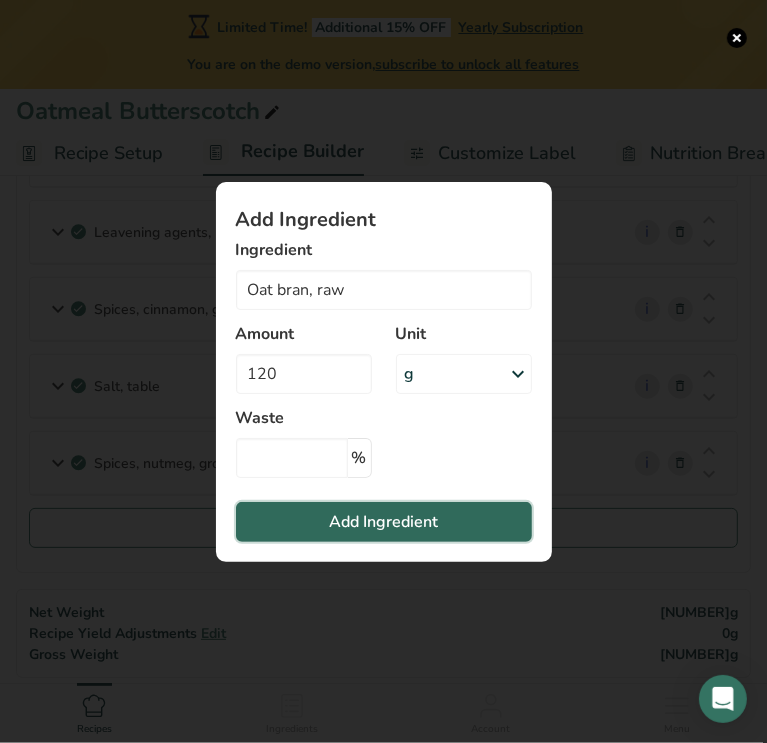 click on "Add Ingredient" at bounding box center [383, 522] 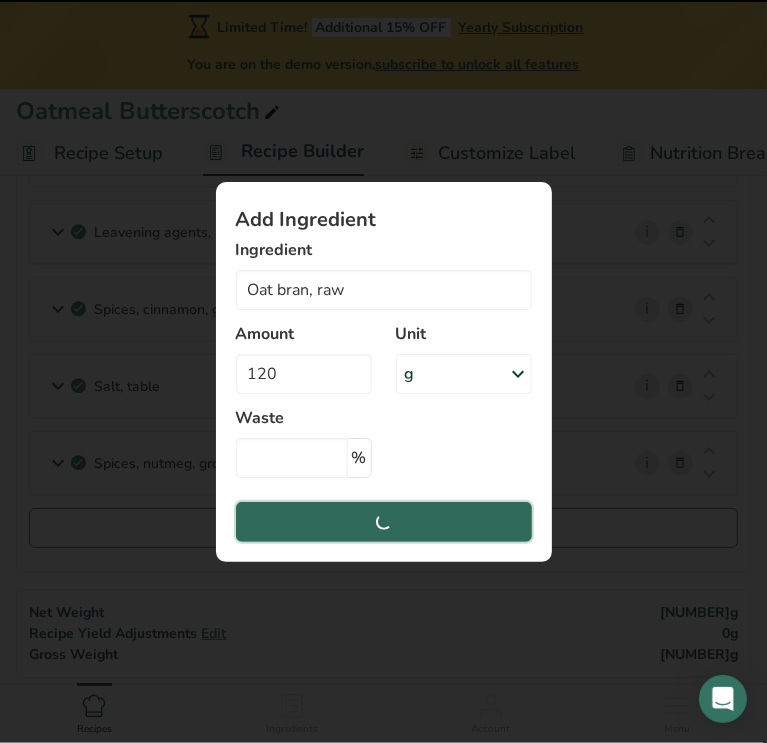 type 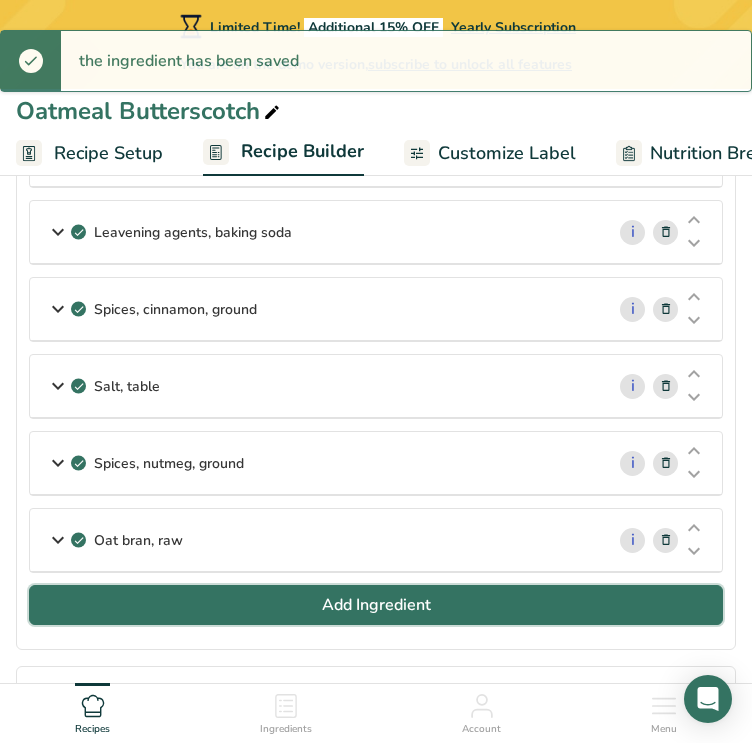 click on "Add Ingredient" at bounding box center [376, 605] 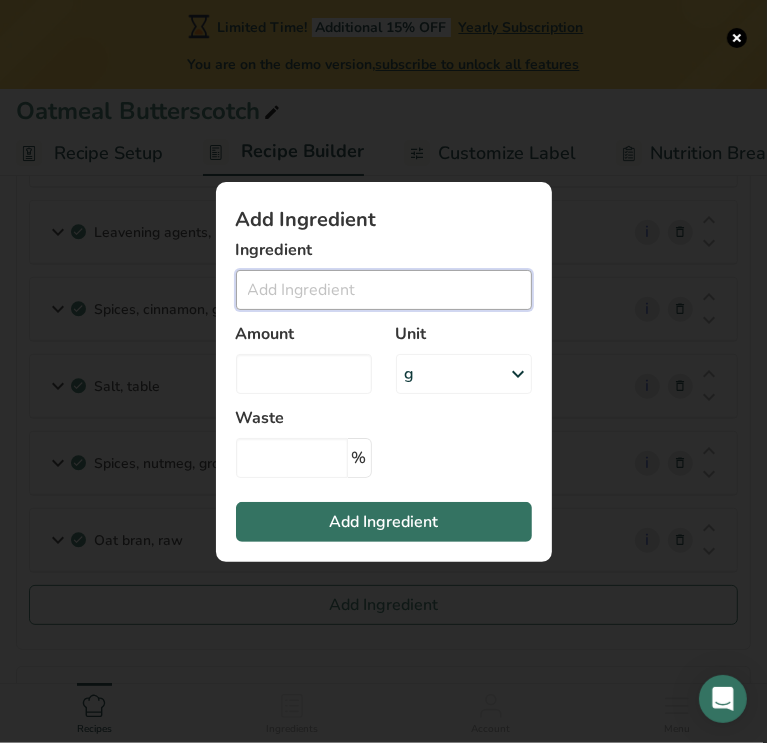 click at bounding box center [384, 290] 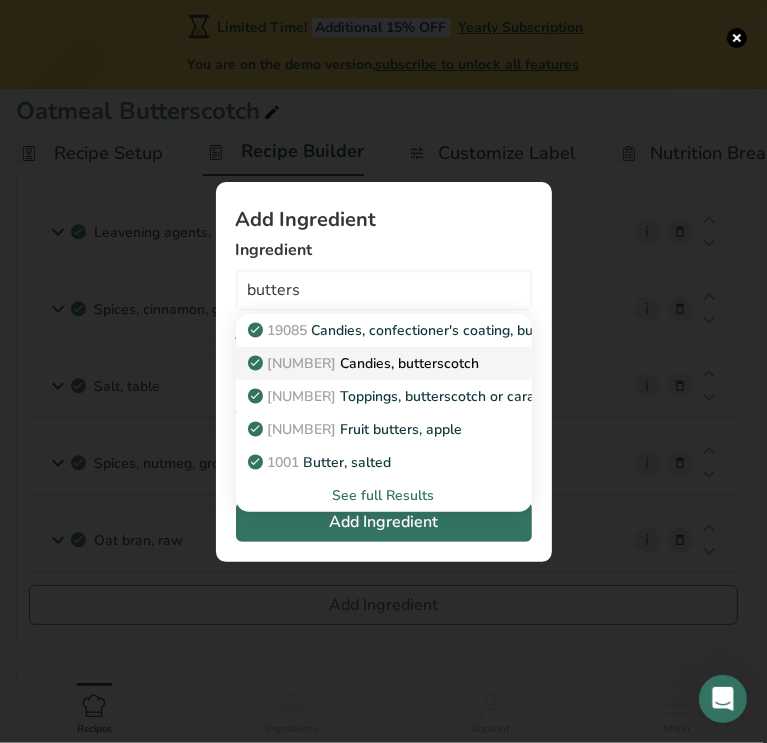 click on "19070
Candies, butterscotch" at bounding box center (366, 363) 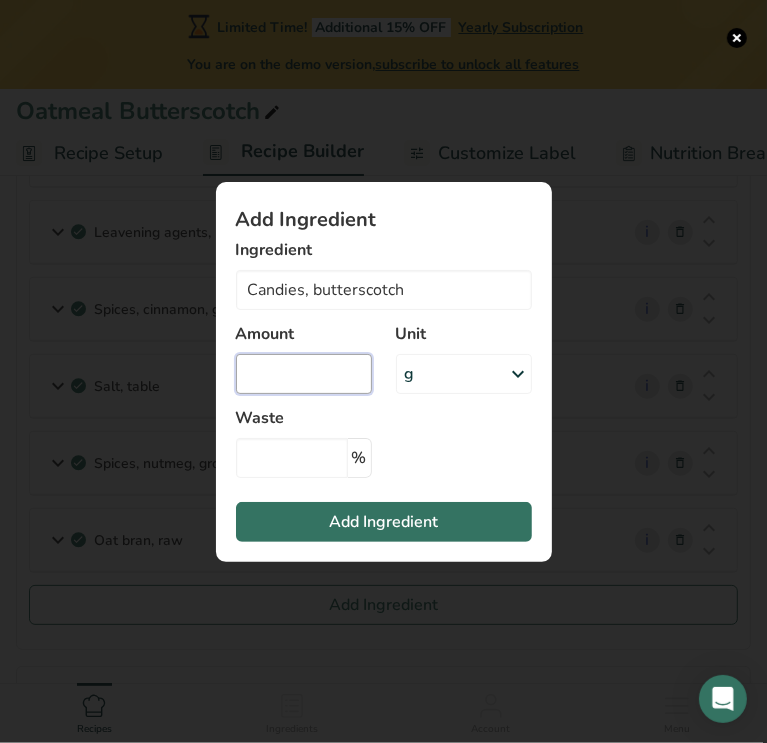 click at bounding box center (304, 374) 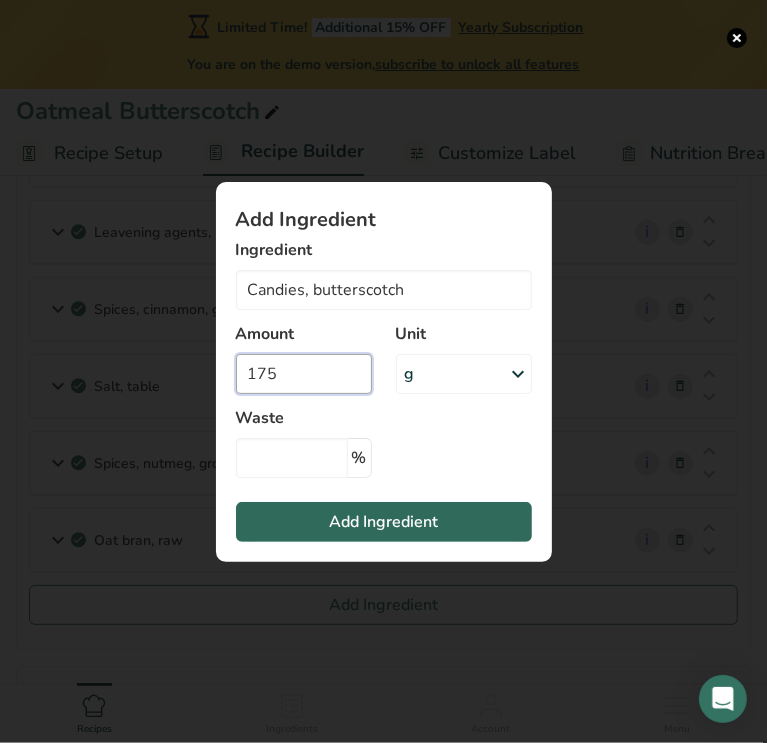 type on "175" 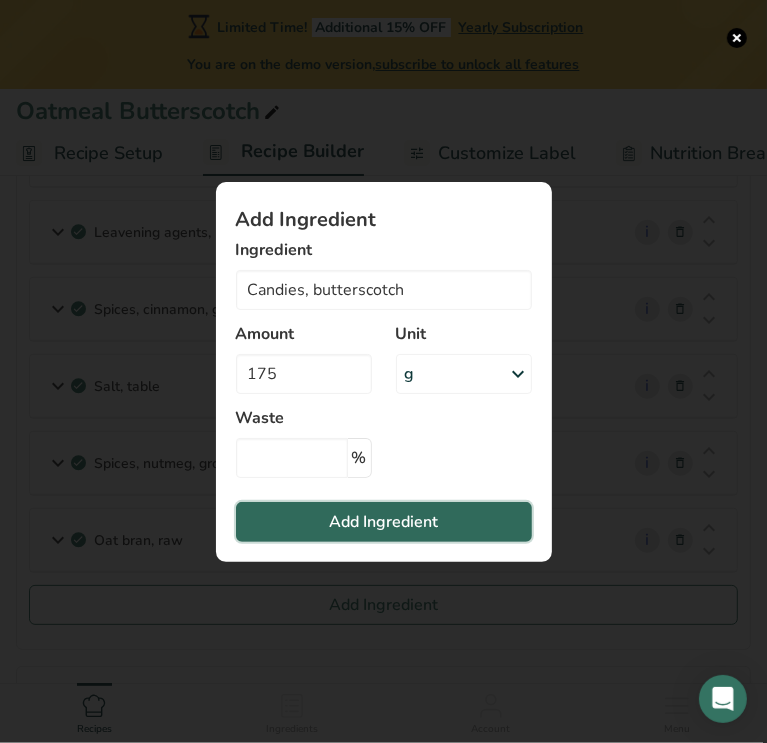 click on "Add Ingredient" at bounding box center (383, 522) 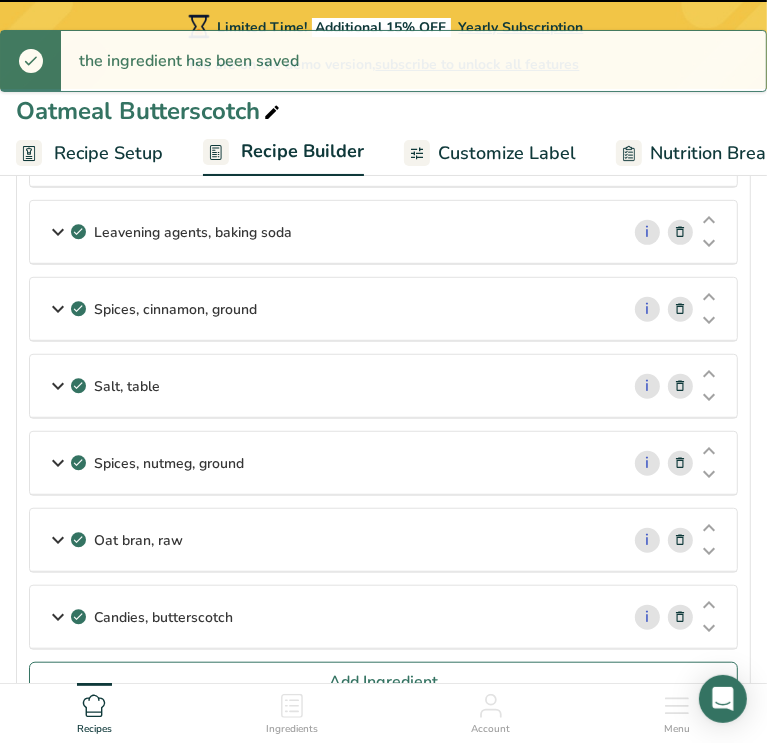 type 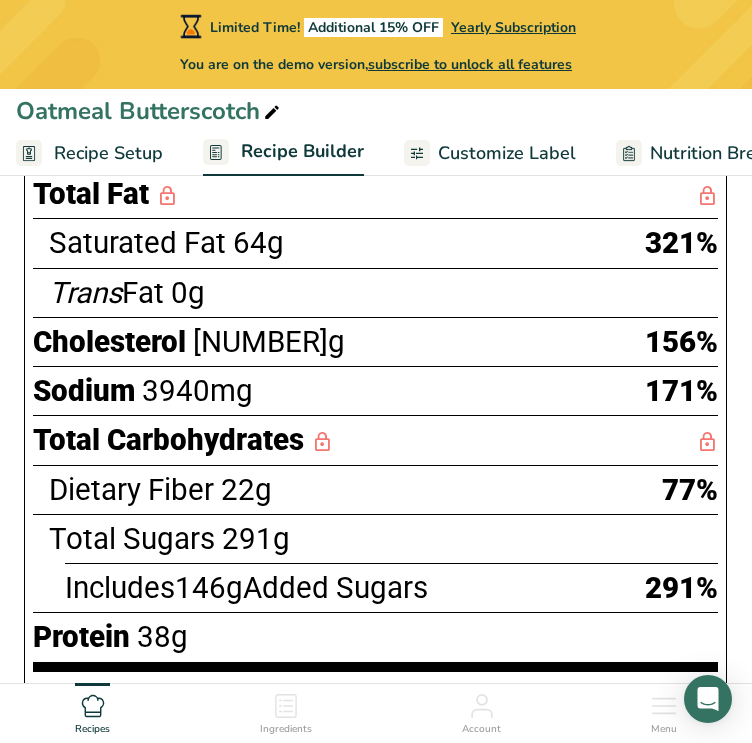 scroll, scrollTop: 1657, scrollLeft: 0, axis: vertical 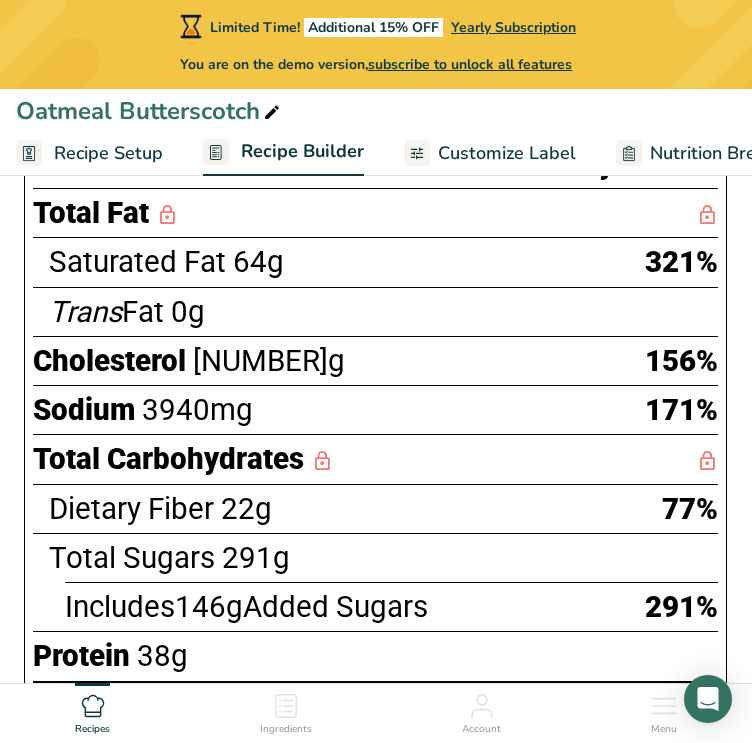 click on "Recipe Setup" at bounding box center (108, 153) 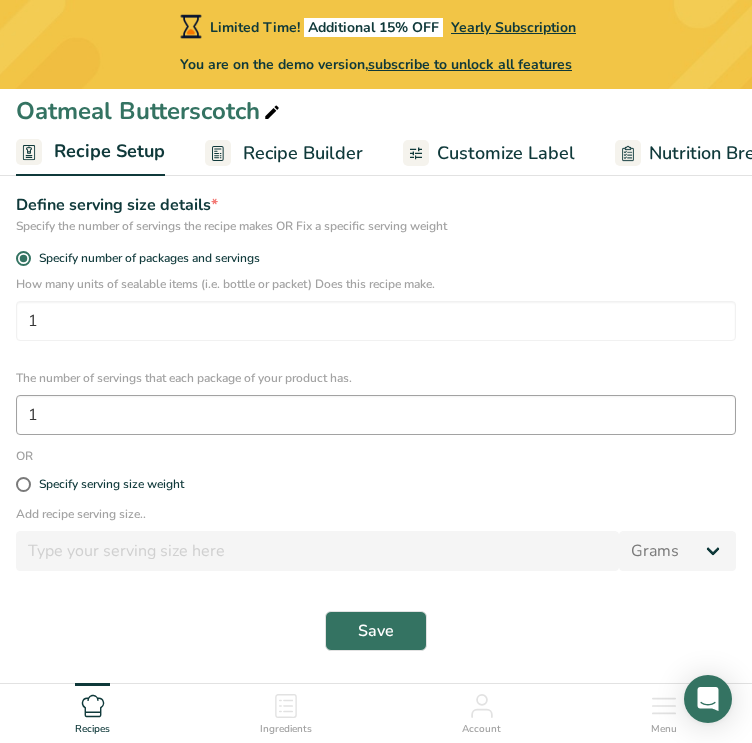 scroll, scrollTop: 485, scrollLeft: 0, axis: vertical 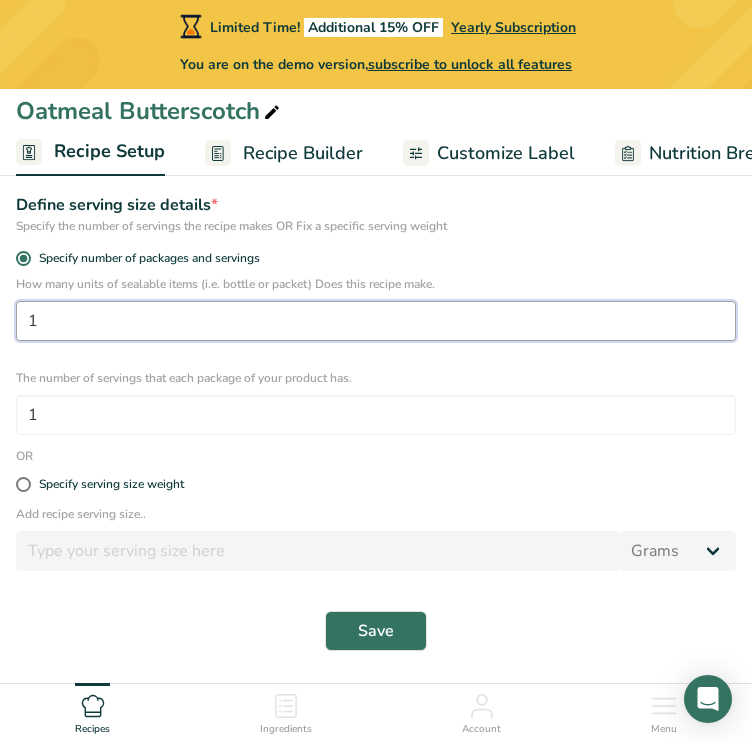 click on "1" at bounding box center (376, 321) 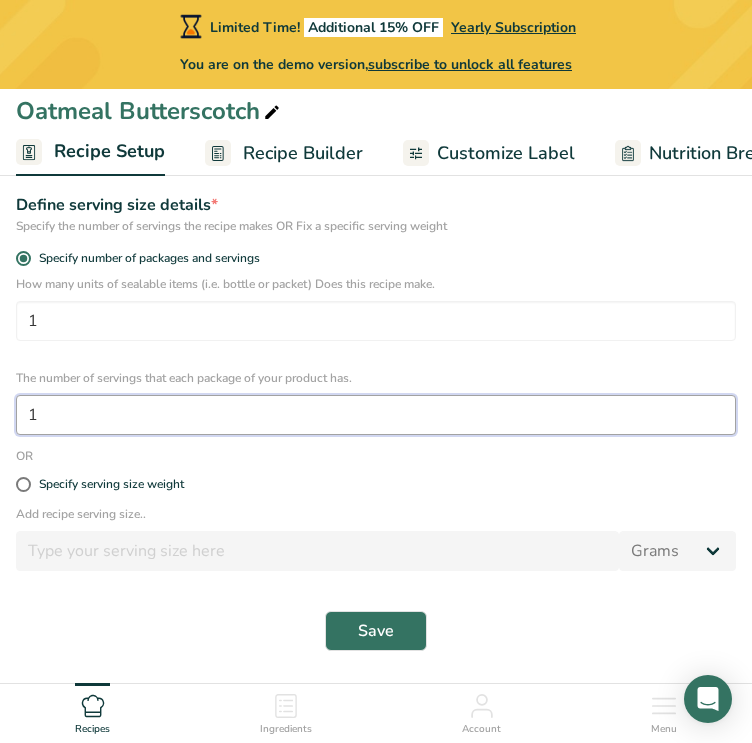 click on "1" at bounding box center [376, 415] 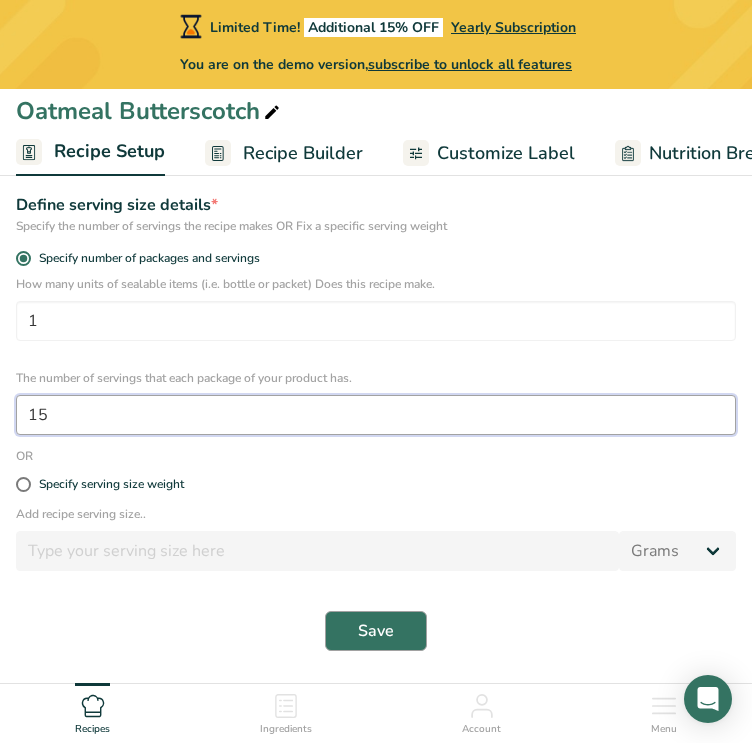 type on "15" 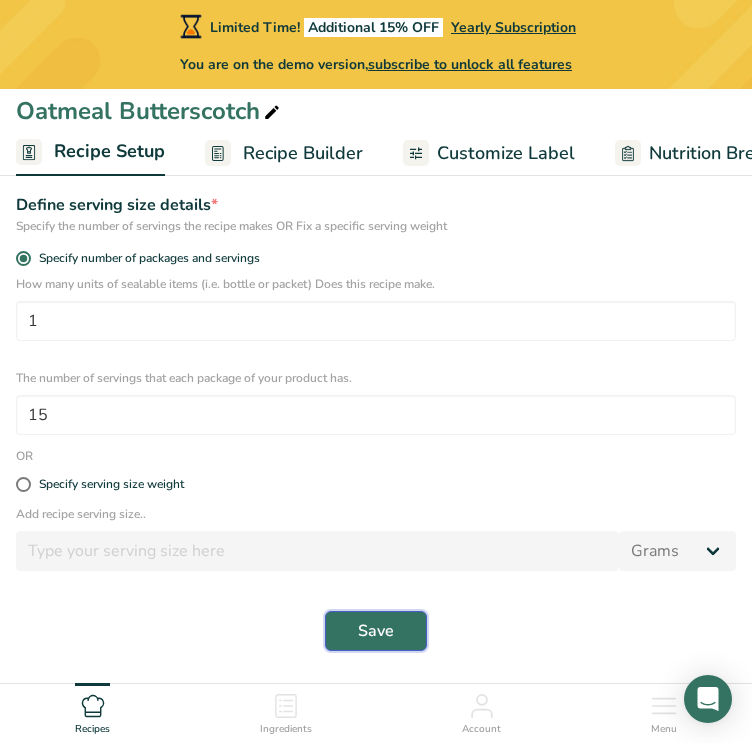 click on "Save" at bounding box center [376, 631] 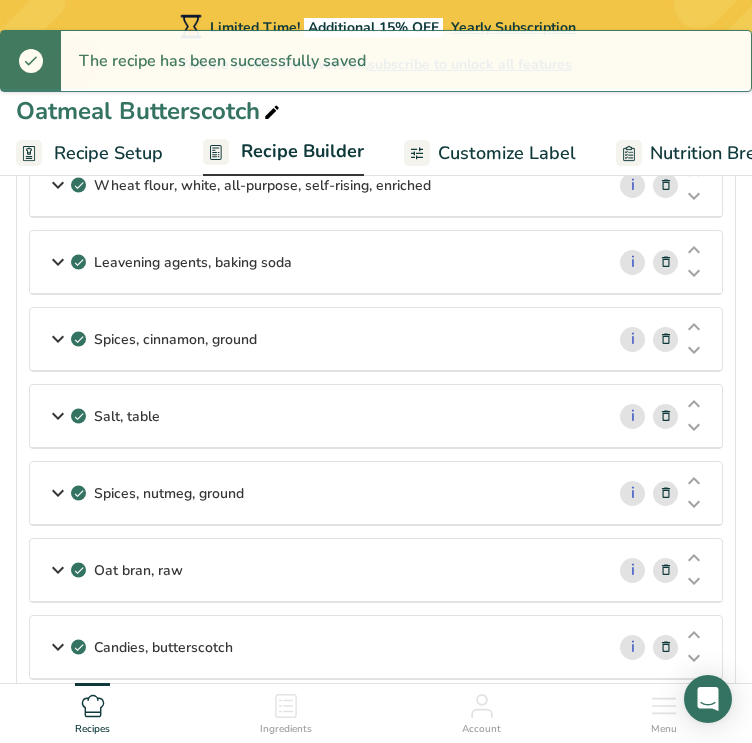 click on "Recipe Builder" at bounding box center [302, 151] 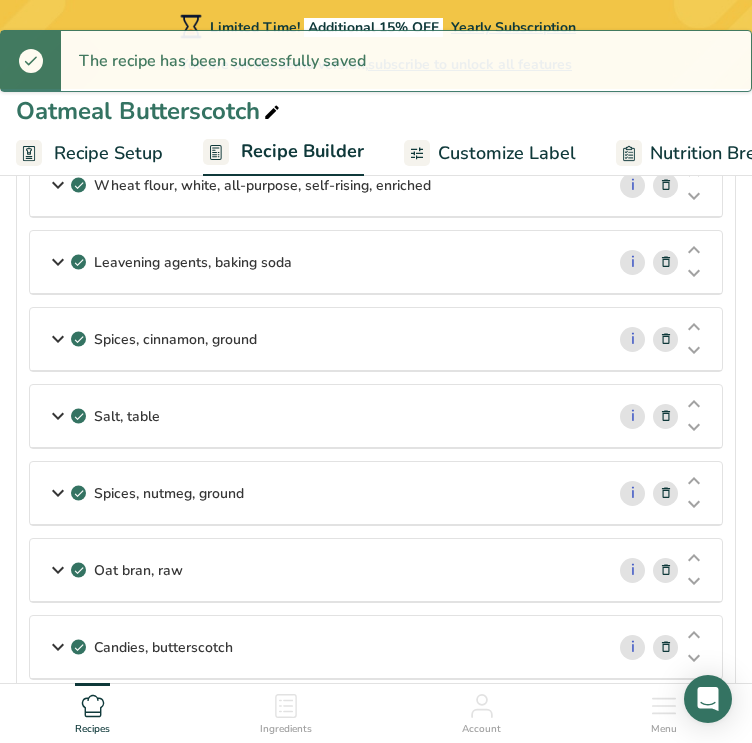 scroll, scrollTop: 0, scrollLeft: 176, axis: horizontal 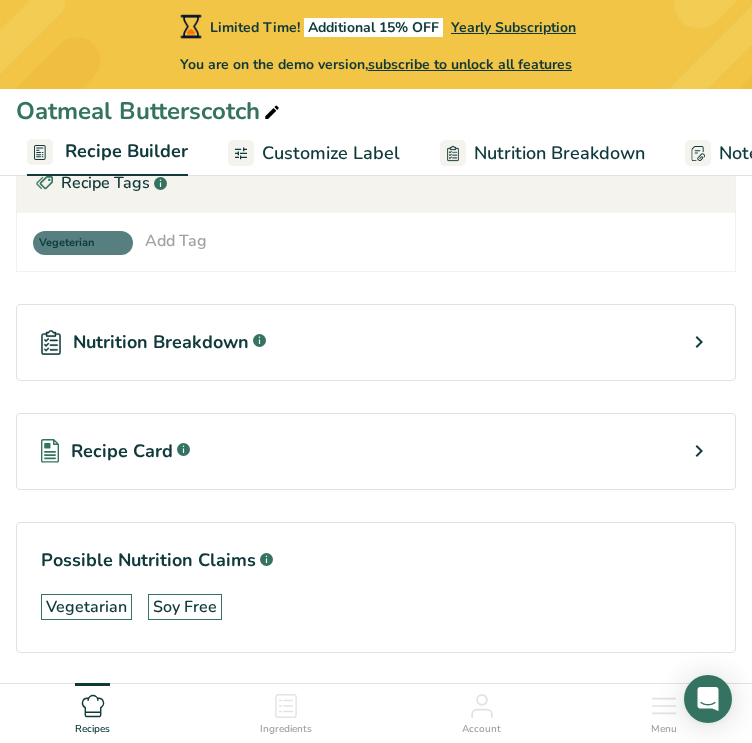 click on "Nutrition Breakdown
.a-a{fill:#347362;}.b-a{fill:#fff;}" at bounding box center (376, 342) 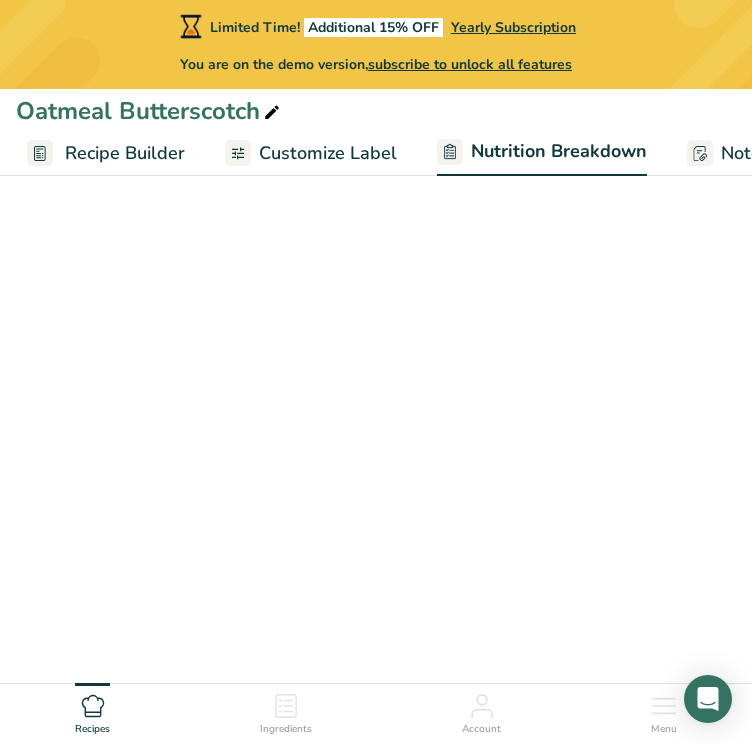 select on "Calories" 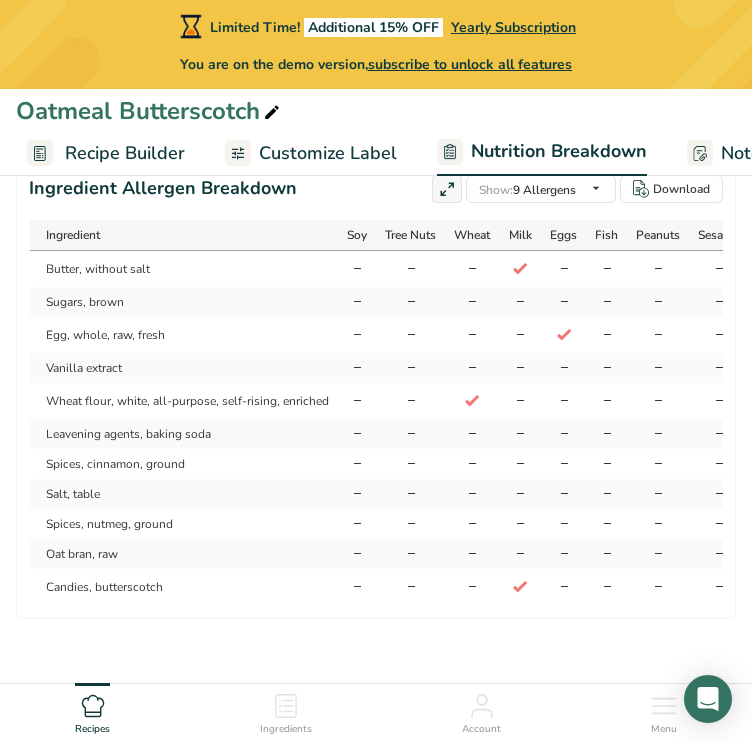 scroll, scrollTop: 2269, scrollLeft: 0, axis: vertical 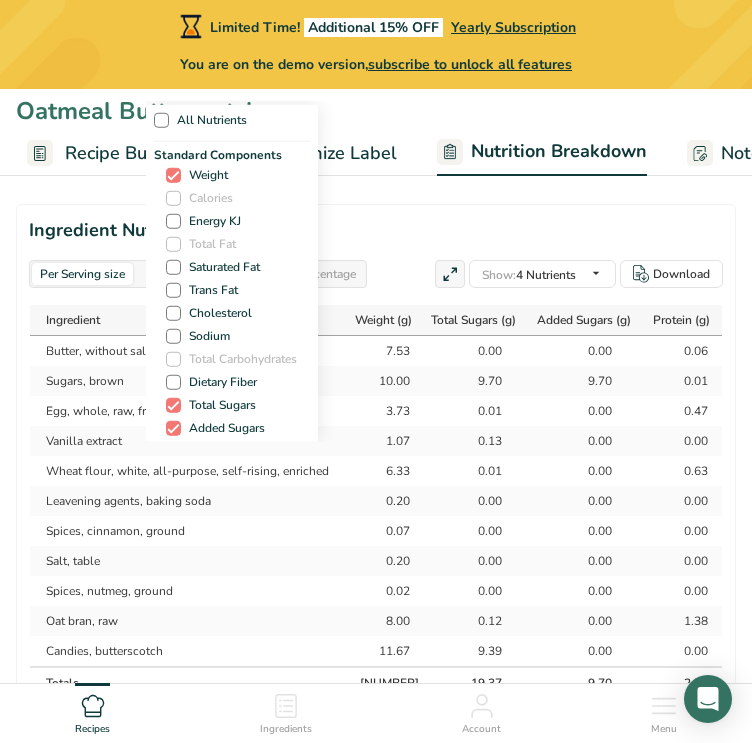 click on "All Nutrients
Standard Components
Weight
Calories
Energy KJ
Total Fat
Saturated Fat
Trans Fat
Cholesterol
Sodium
Total Carbohydrates
Dietary Fiber
Total Sugars
Added Sugars
Protein
Vitamins
Vitamin D
Vitamin A, RAE
Vitamin C
Vitamin E
Vitamin K
Thiamin (B1)
Riboflavin (B2)
Niacin (B3)
Minerals   Other Nutrients" at bounding box center (376, 271) 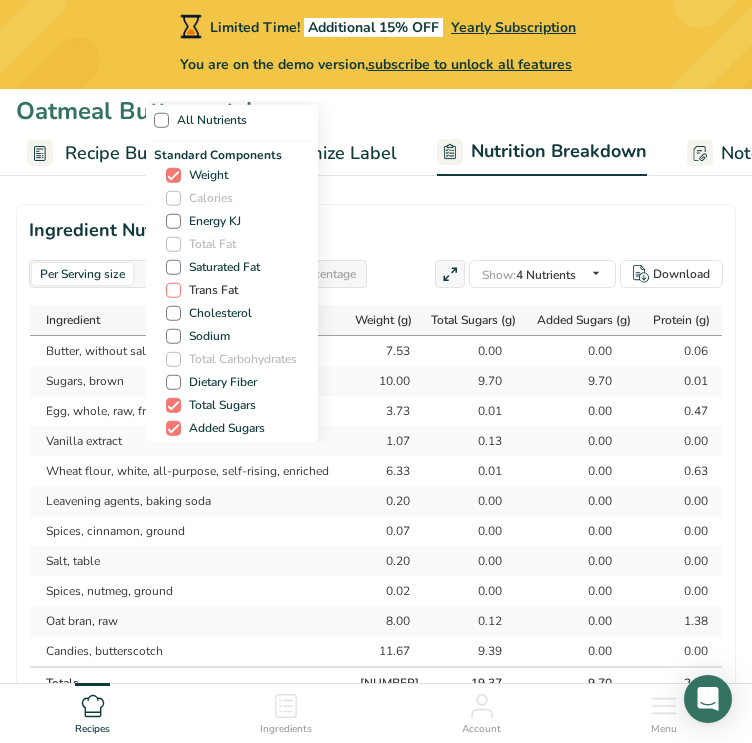 click at bounding box center [173, 290] 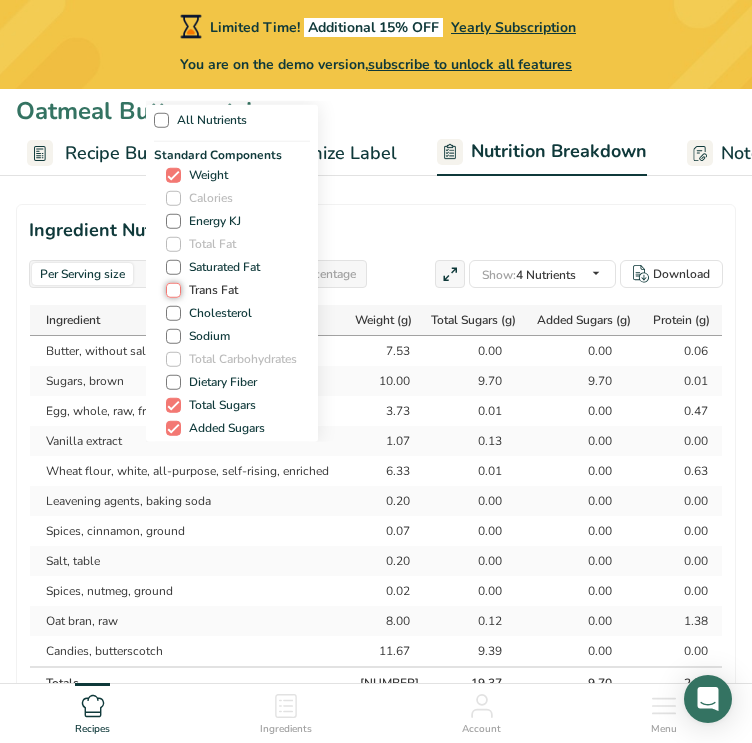 click on "Trans Fat" at bounding box center (172, 290) 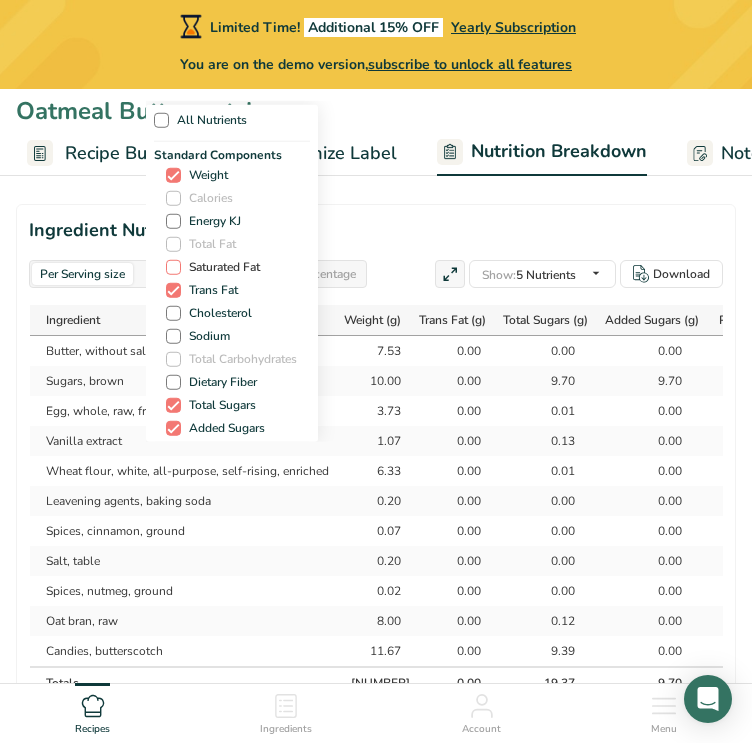 click at bounding box center [173, 267] 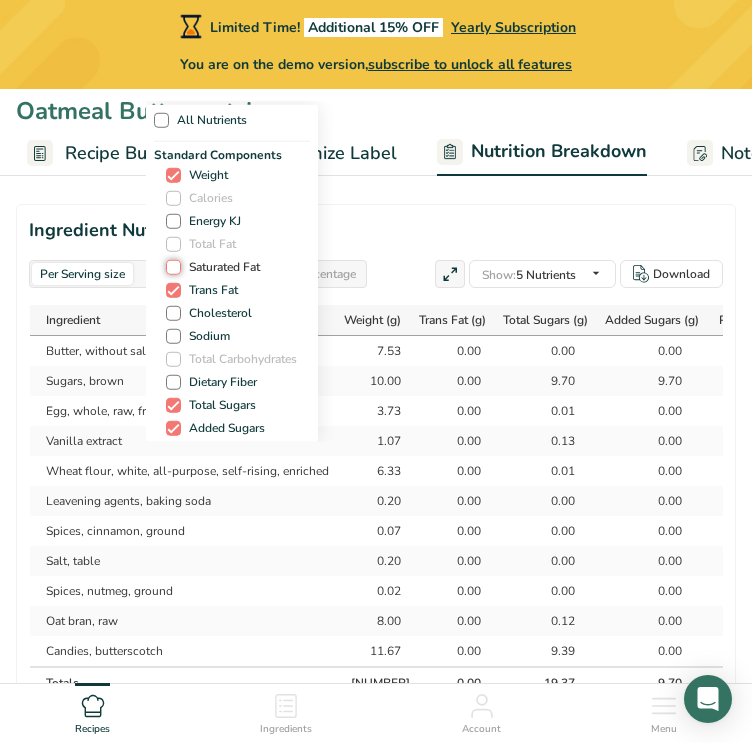 click on "Saturated Fat" at bounding box center (172, 267) 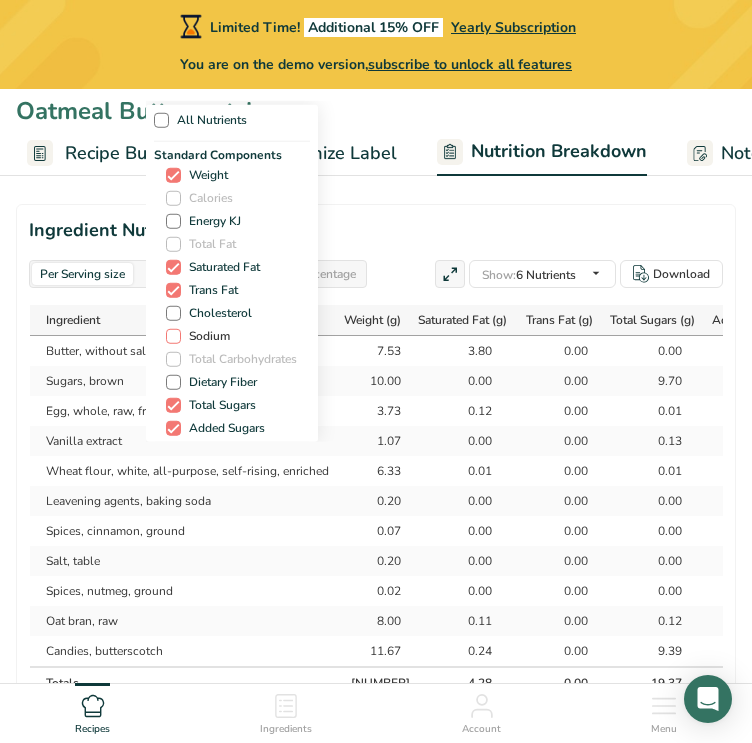 click at bounding box center (173, 336) 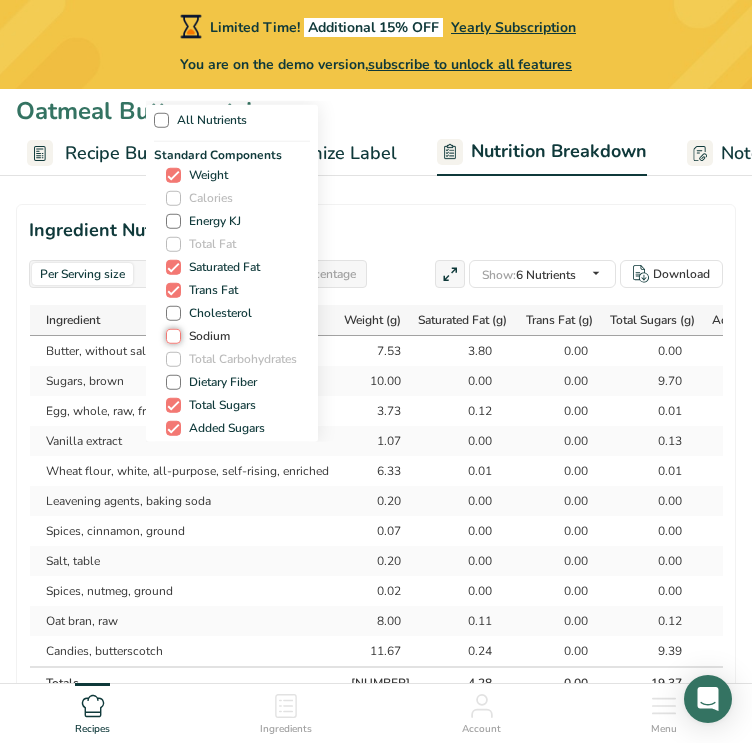 click on "Sodium" at bounding box center [172, 336] 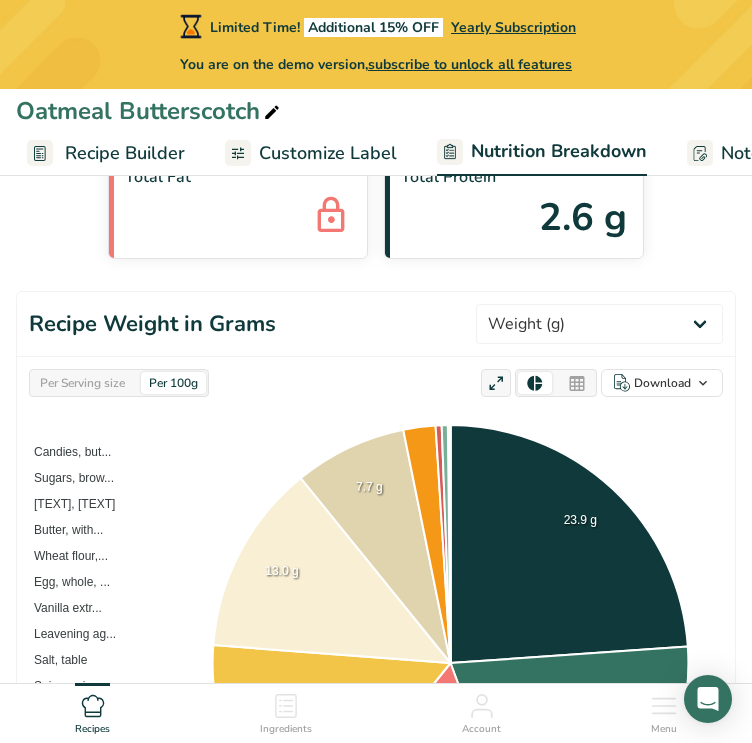 scroll, scrollTop: 0, scrollLeft: 0, axis: both 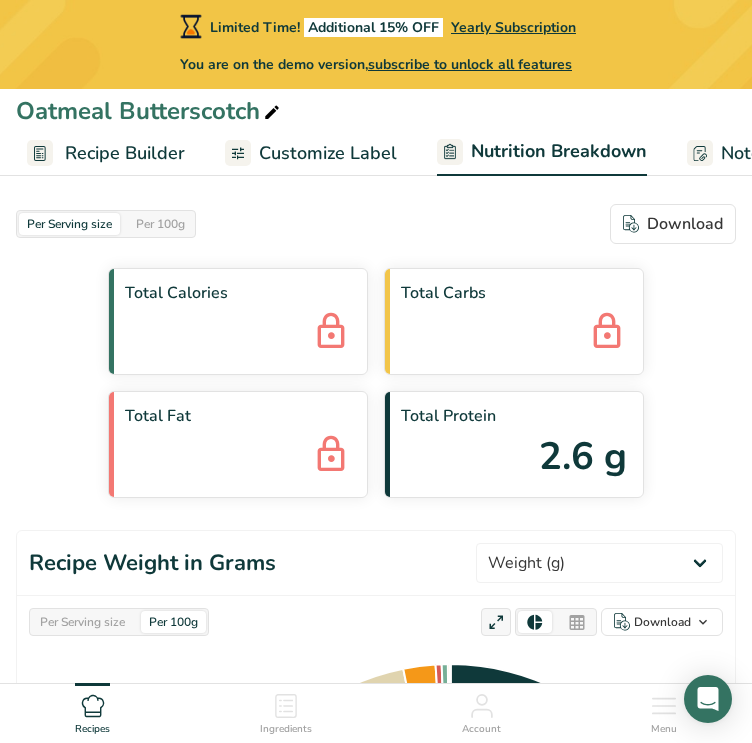click on "Customize Label" at bounding box center (328, 153) 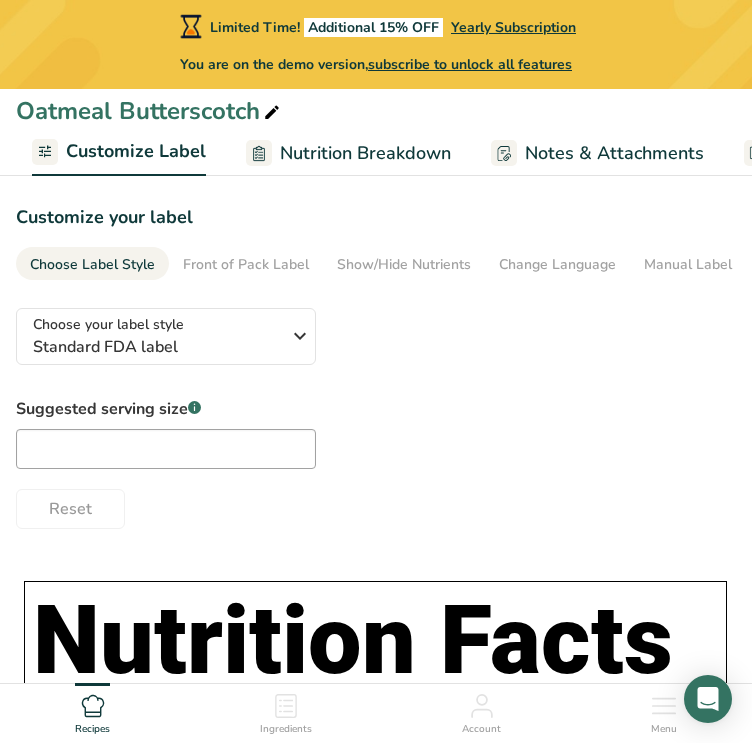 scroll, scrollTop: 0, scrollLeft: 374, axis: horizontal 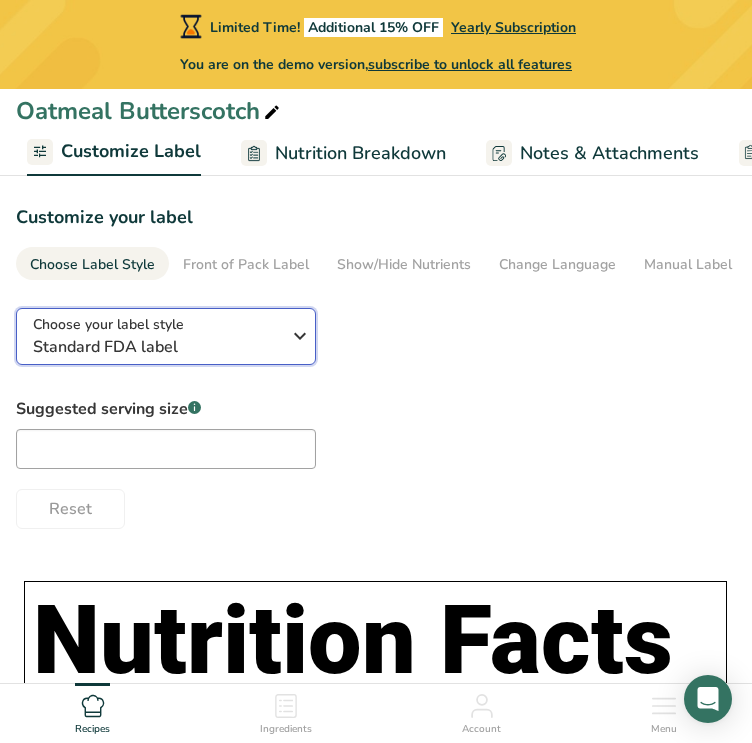 click on "Choose your label style
Standard FDA label" at bounding box center [160, 336] 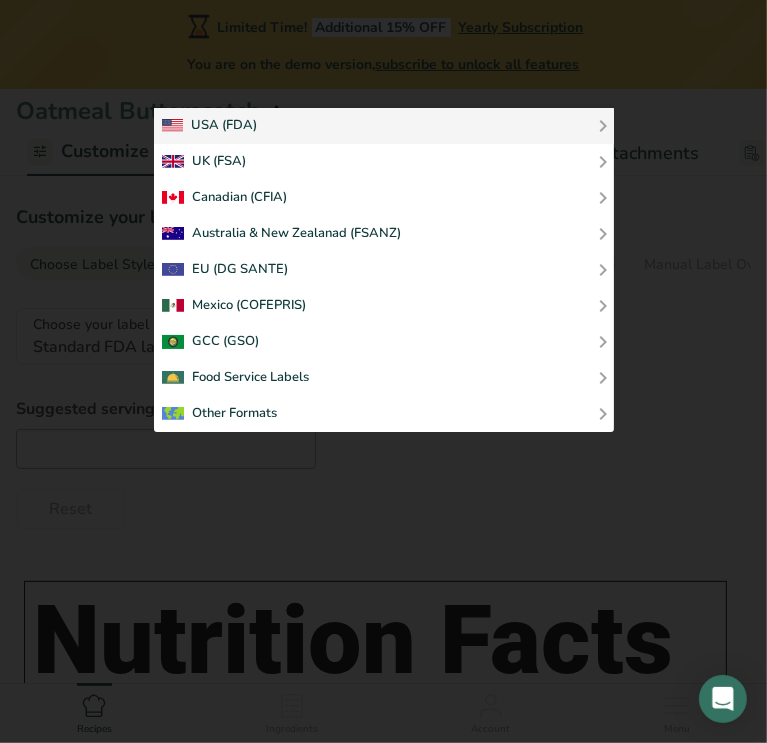 click at bounding box center [383, 371] 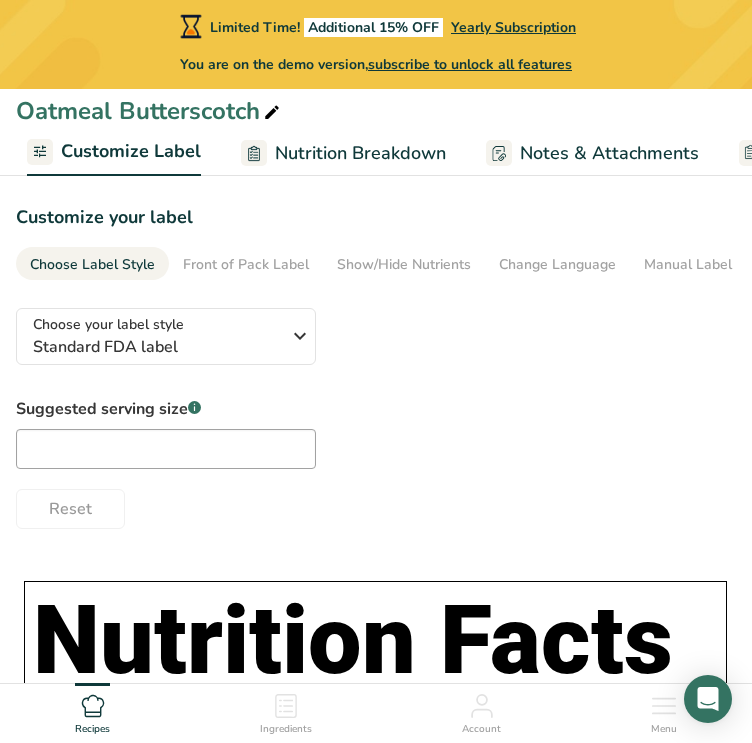 click on "Recipe Setup                       Recipe Builder   Customize Label               Nutrition Breakdown               Notes & Attachments                 Recipe Costing" at bounding box center (282, 152) 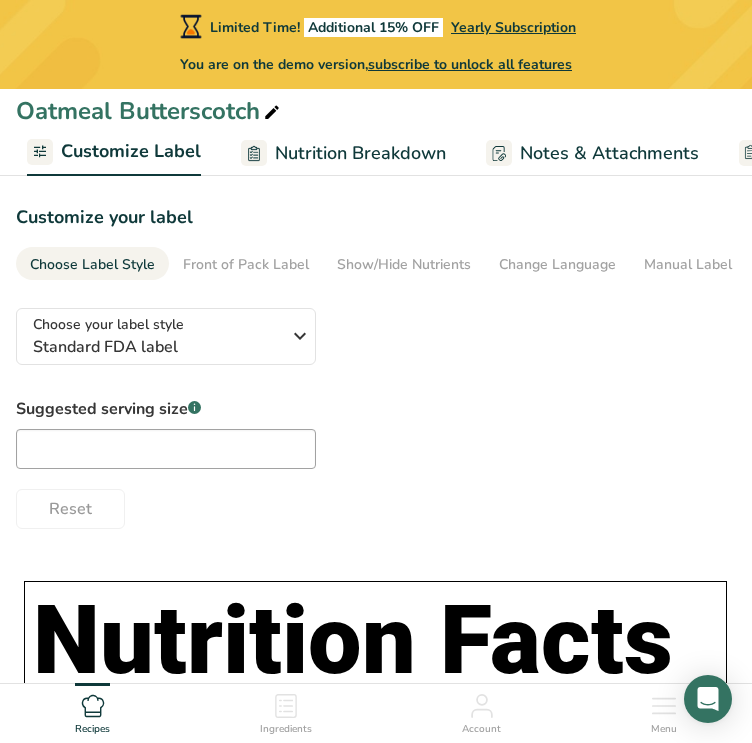 click on "Customize Label" at bounding box center (131, 151) 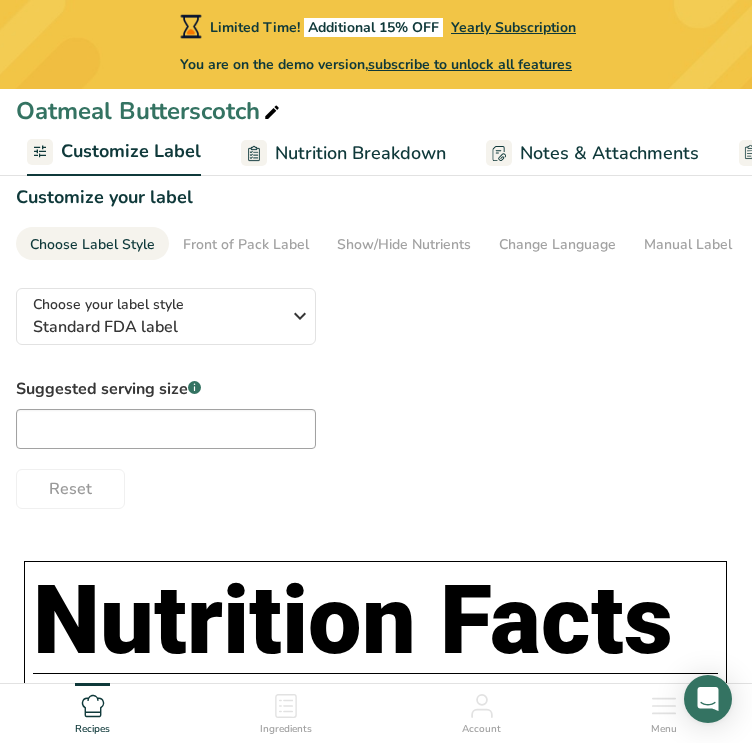 scroll, scrollTop: 0, scrollLeft: 0, axis: both 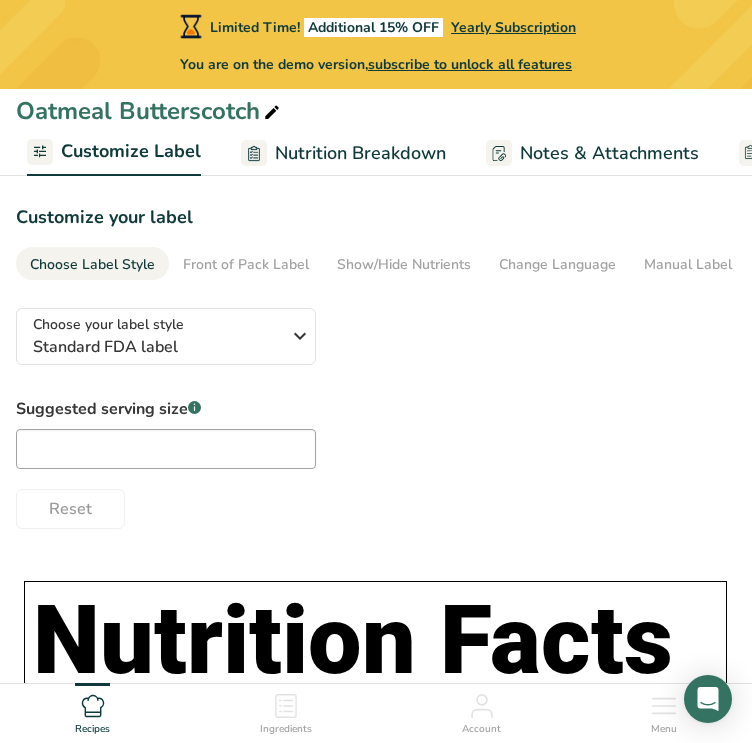 click on "Customize Label" at bounding box center [131, 151] 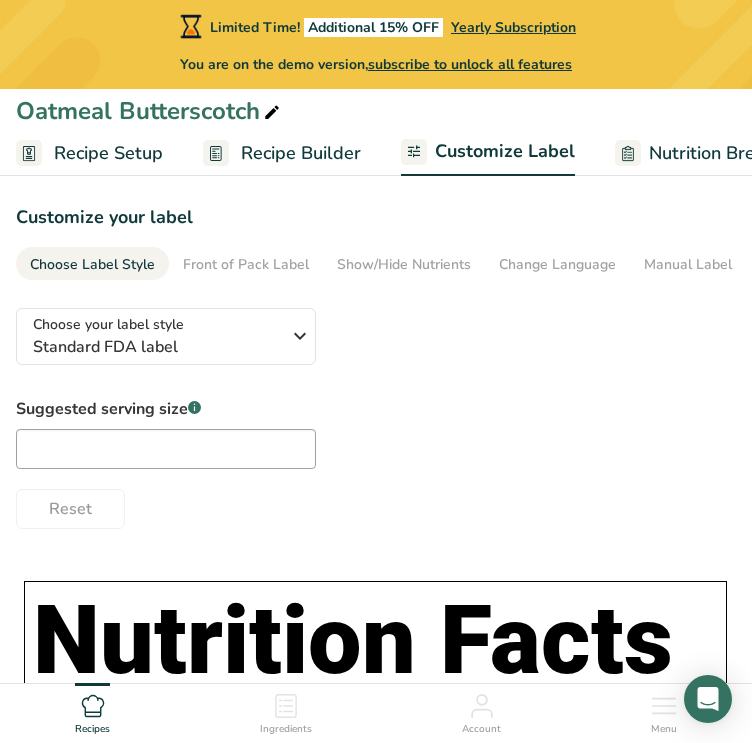 click on "Recipe Setup" at bounding box center [108, 153] 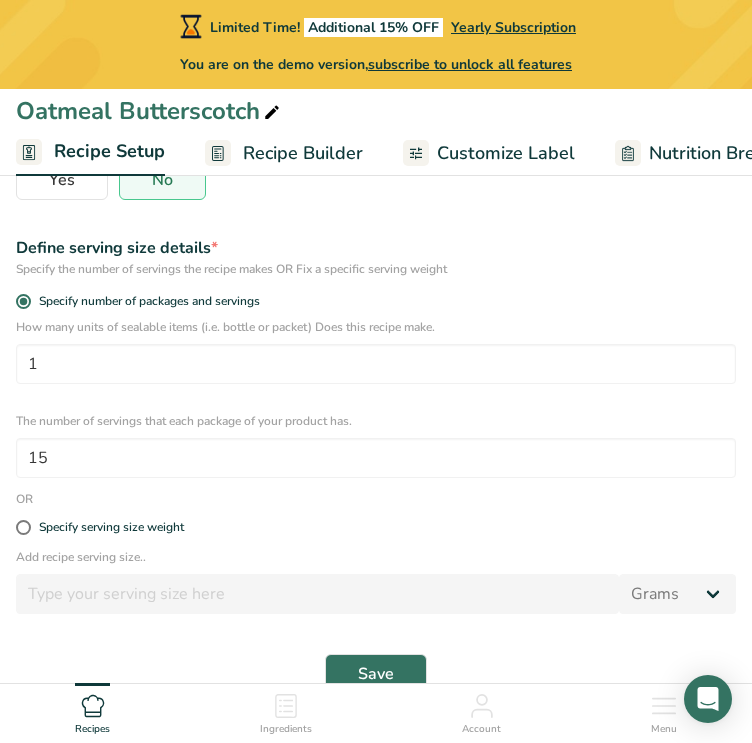 scroll, scrollTop: 444, scrollLeft: 0, axis: vertical 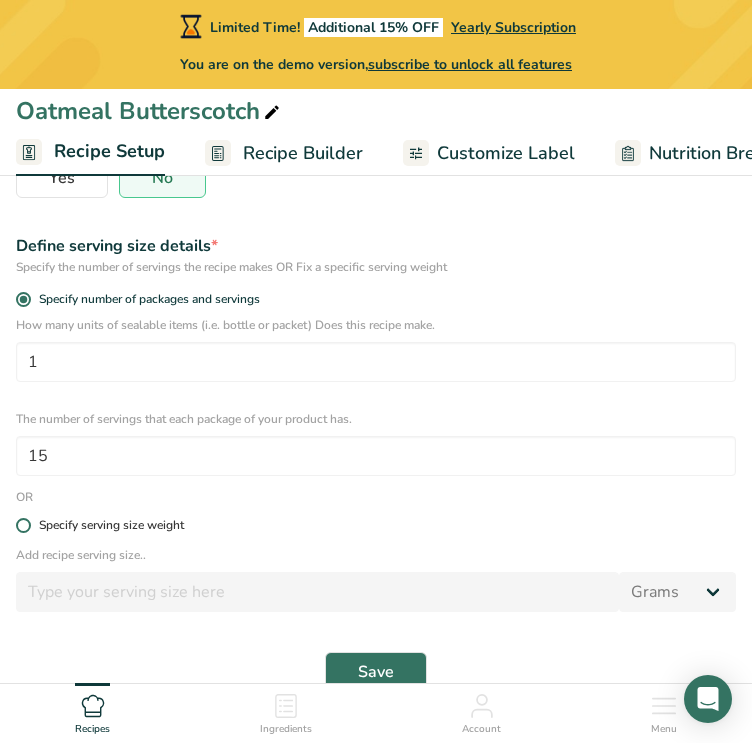 click on "Specify serving size weight" at bounding box center [111, 525] 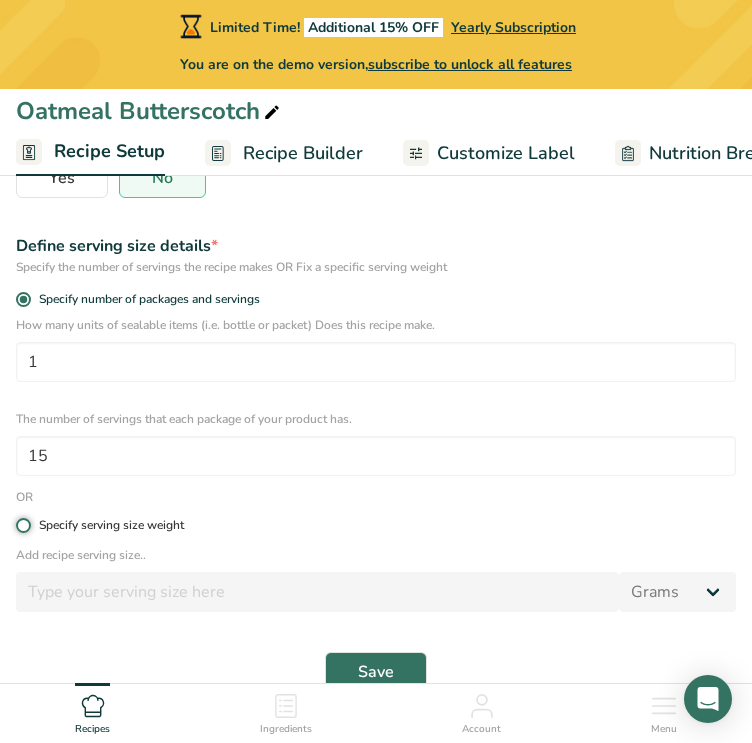 click on "Specify serving size weight" at bounding box center [22, 525] 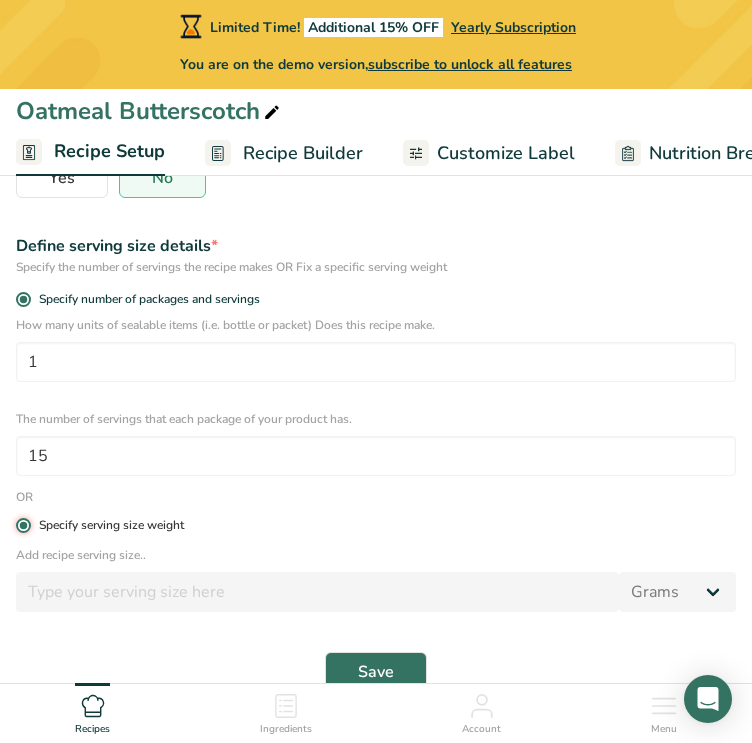 radio on "false" 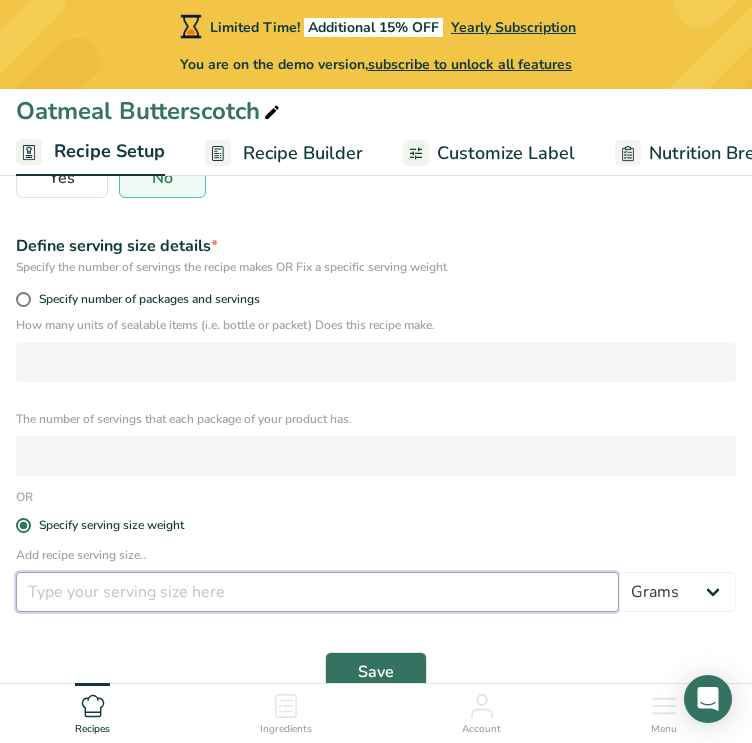 click at bounding box center (317, 592) 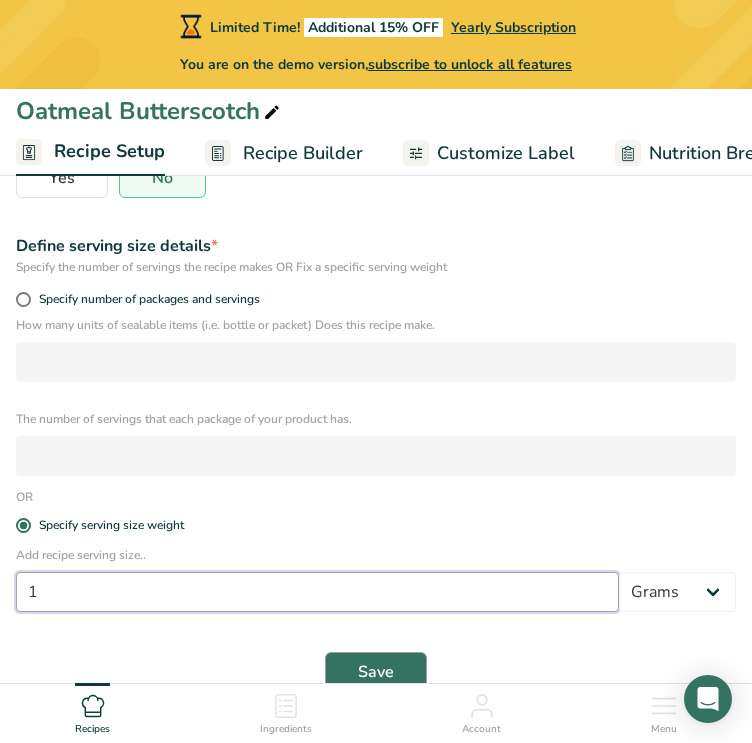 type on "1" 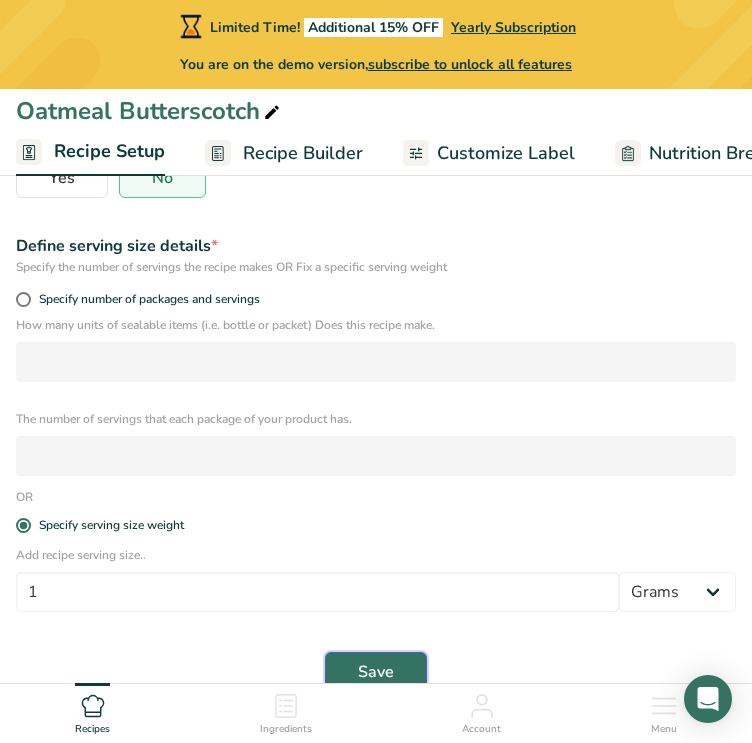 click on "Save" at bounding box center (376, 672) 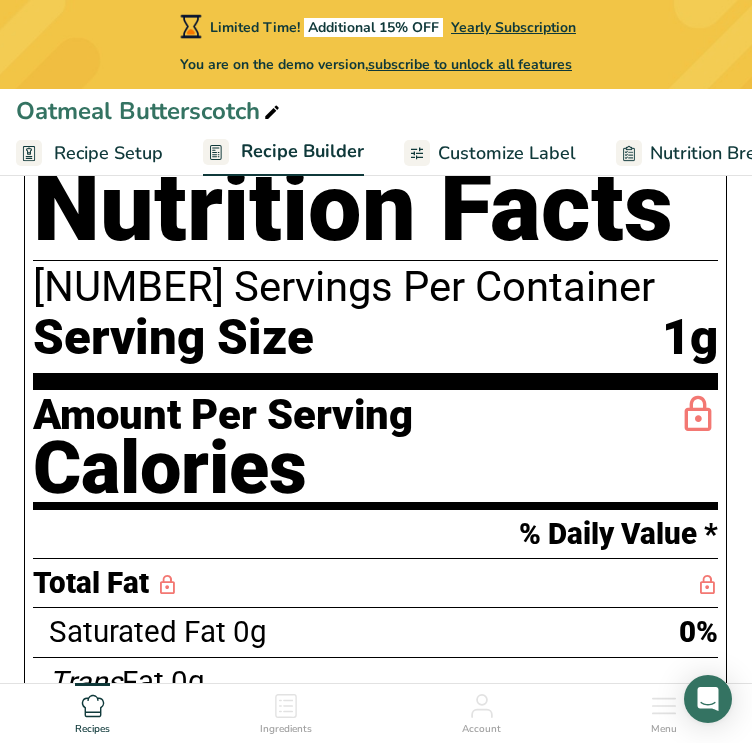 scroll, scrollTop: 1288, scrollLeft: 0, axis: vertical 